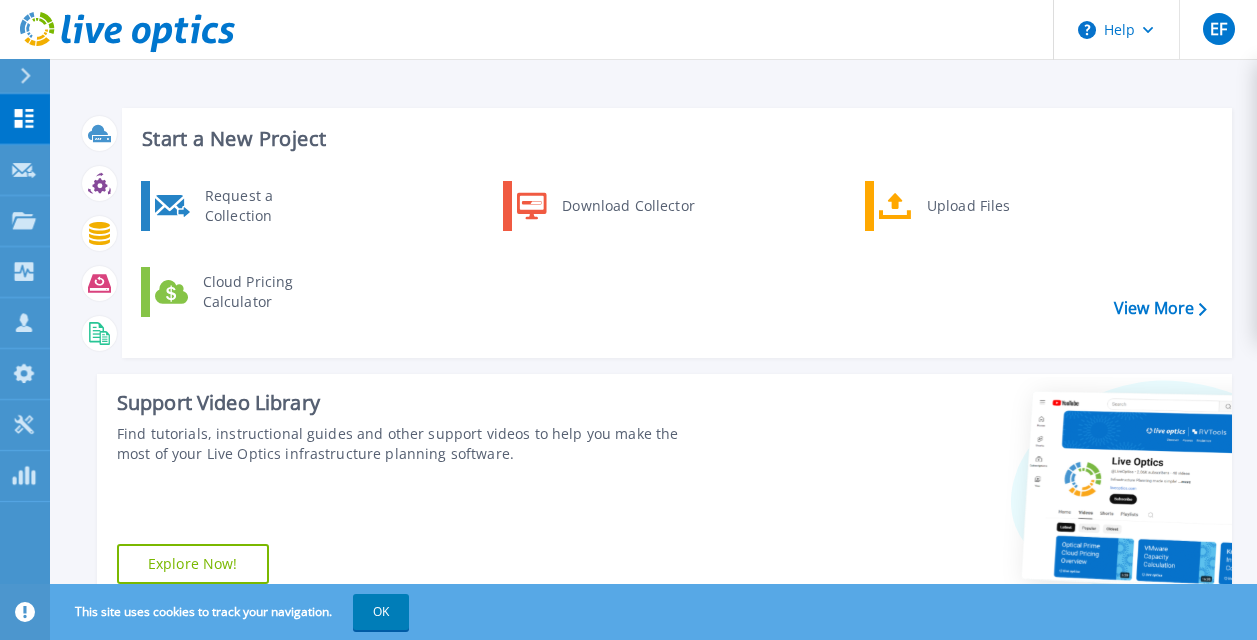 scroll, scrollTop: 0, scrollLeft: 0, axis: both 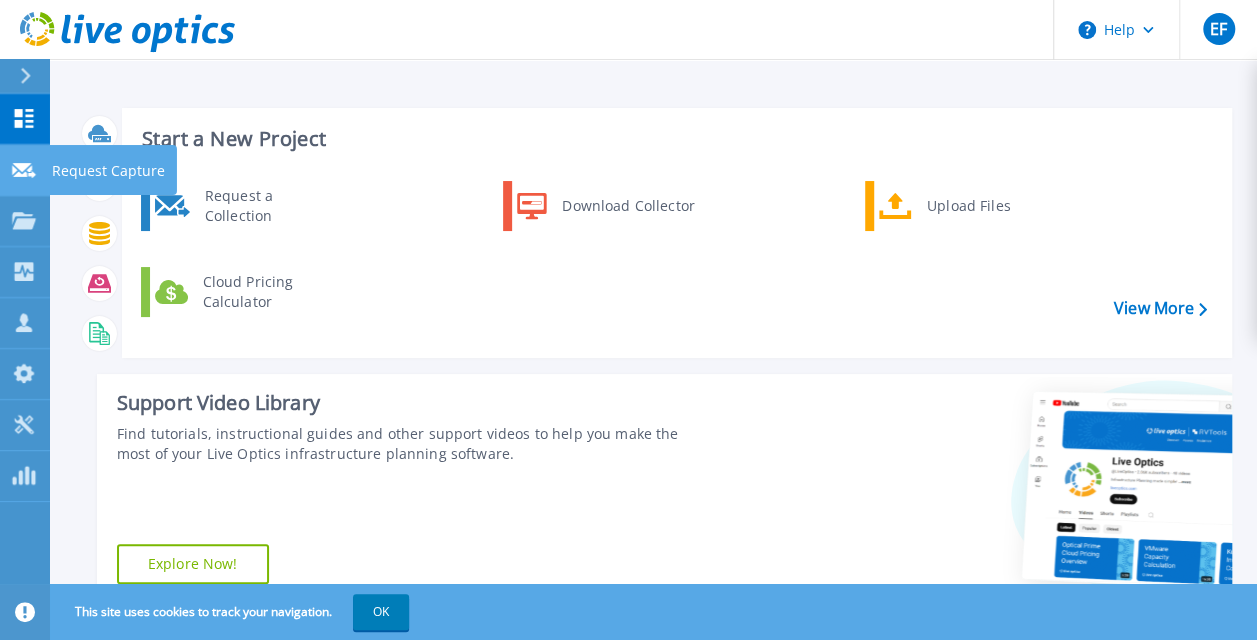 click on "Request Capture Request Capture" at bounding box center [25, 170] 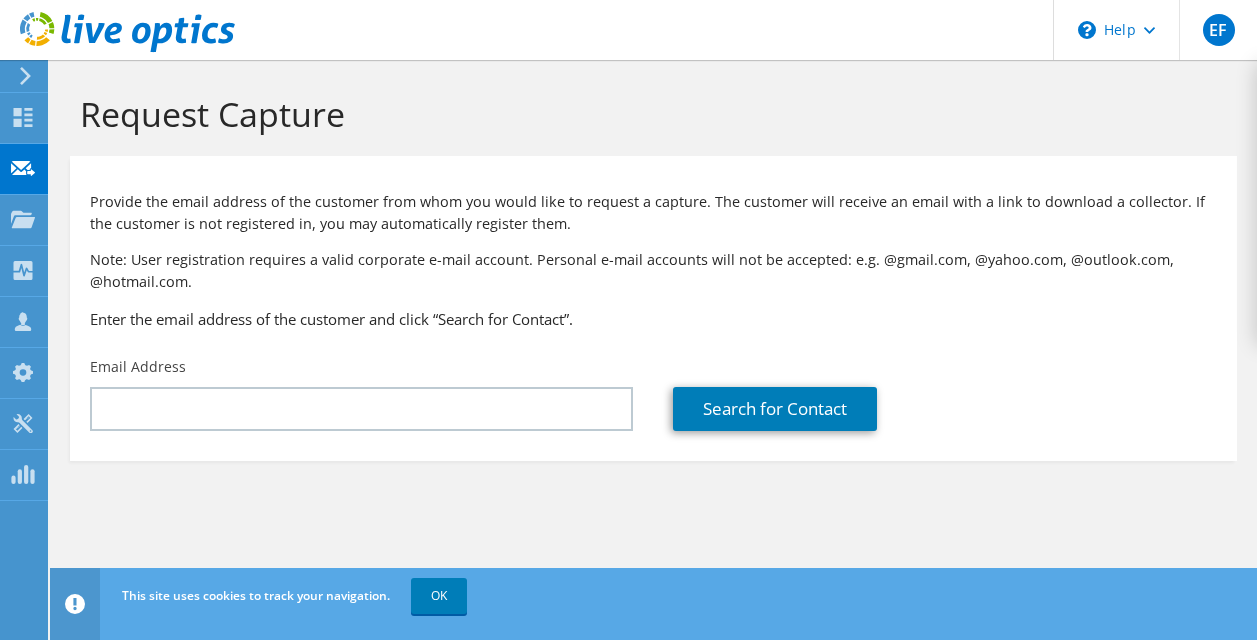 scroll, scrollTop: 0, scrollLeft: 0, axis: both 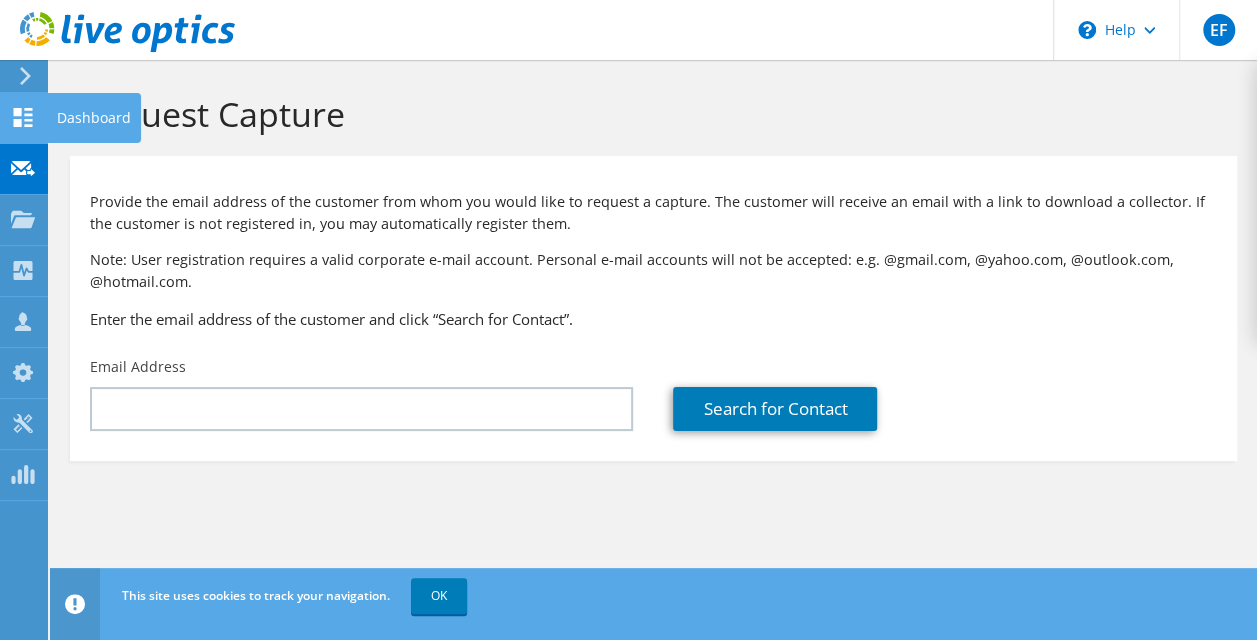 click on "Dashboard" at bounding box center [-66, 118] 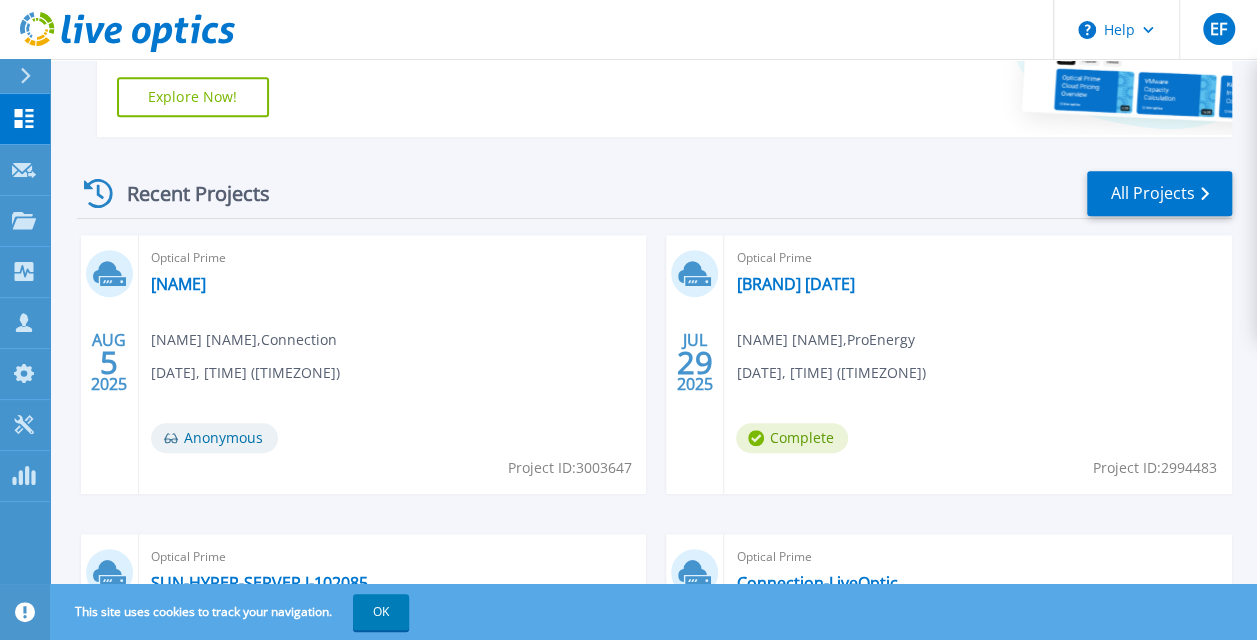 scroll, scrollTop: 484, scrollLeft: 0, axis: vertical 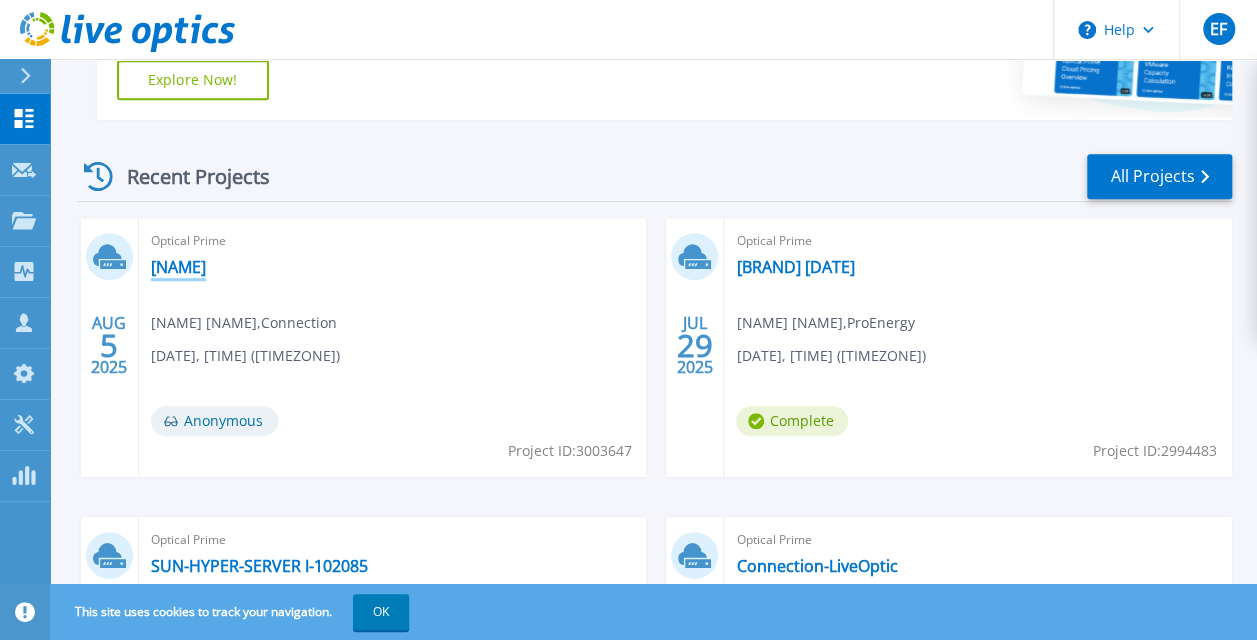 click on "[LAST][LAST]" at bounding box center [178, 267] 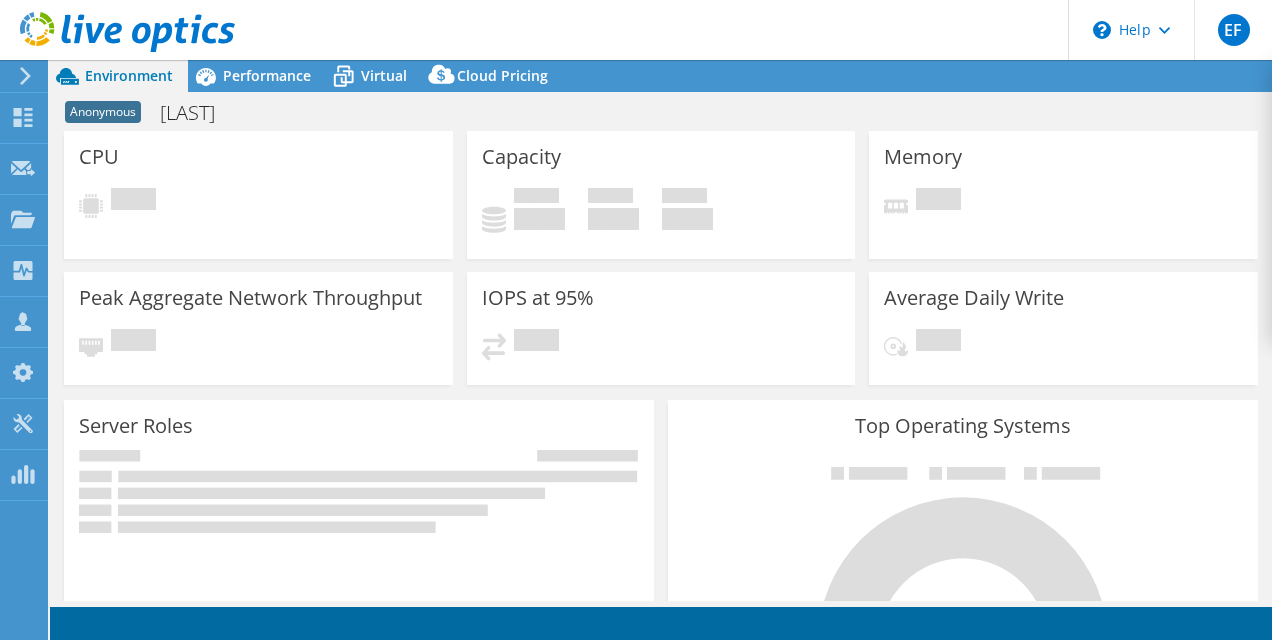 scroll, scrollTop: 0, scrollLeft: 0, axis: both 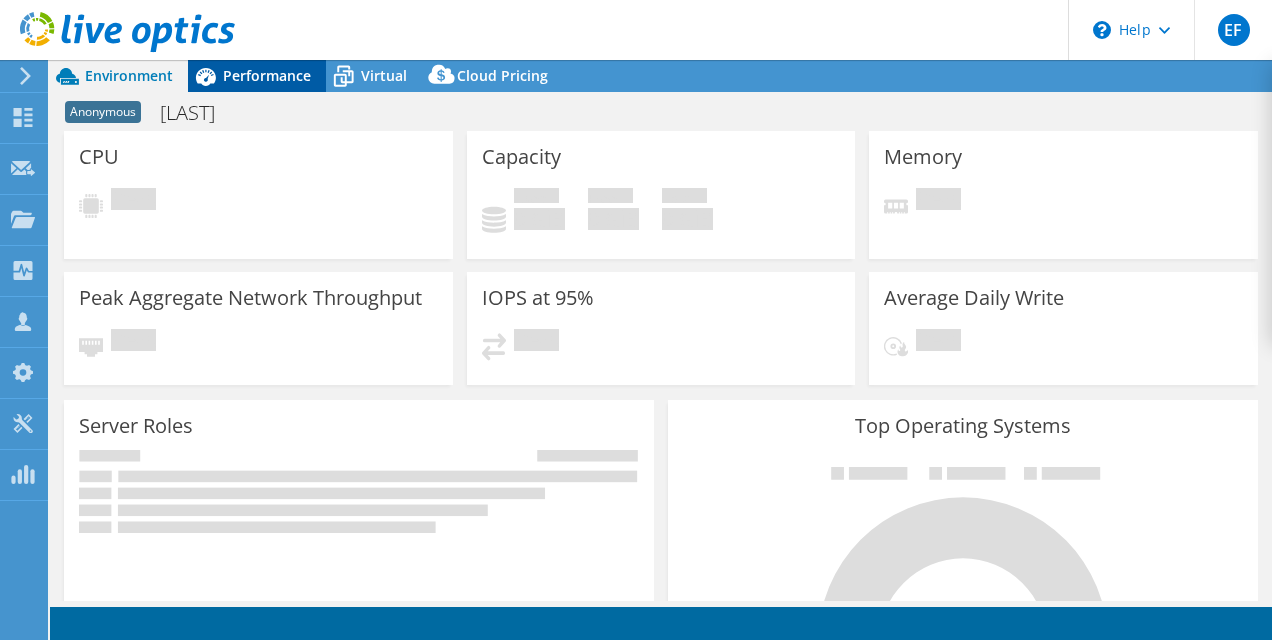 click on "Performance" at bounding box center (267, 75) 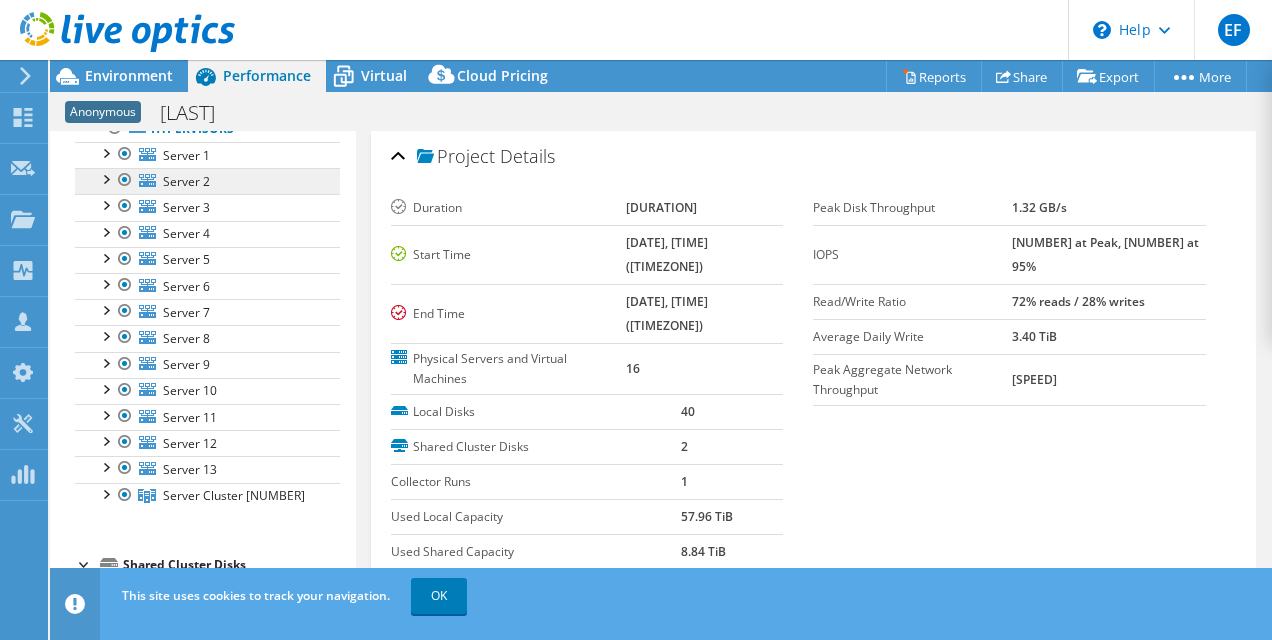 scroll, scrollTop: 0, scrollLeft: 0, axis: both 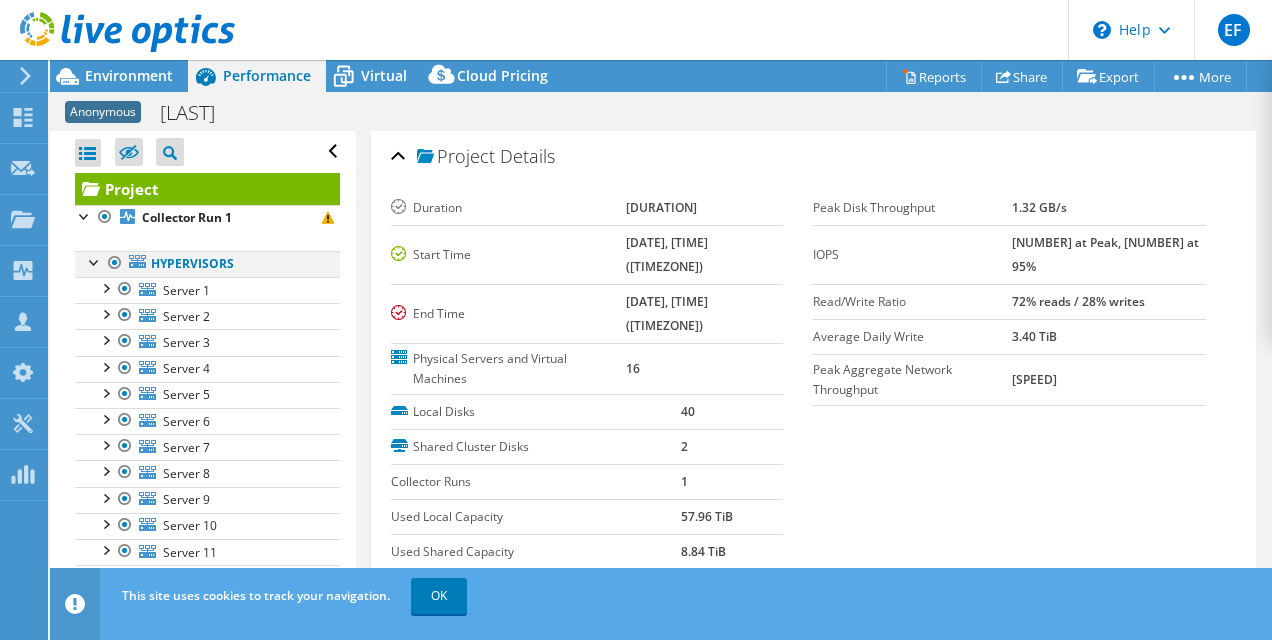click at bounding box center [115, 263] 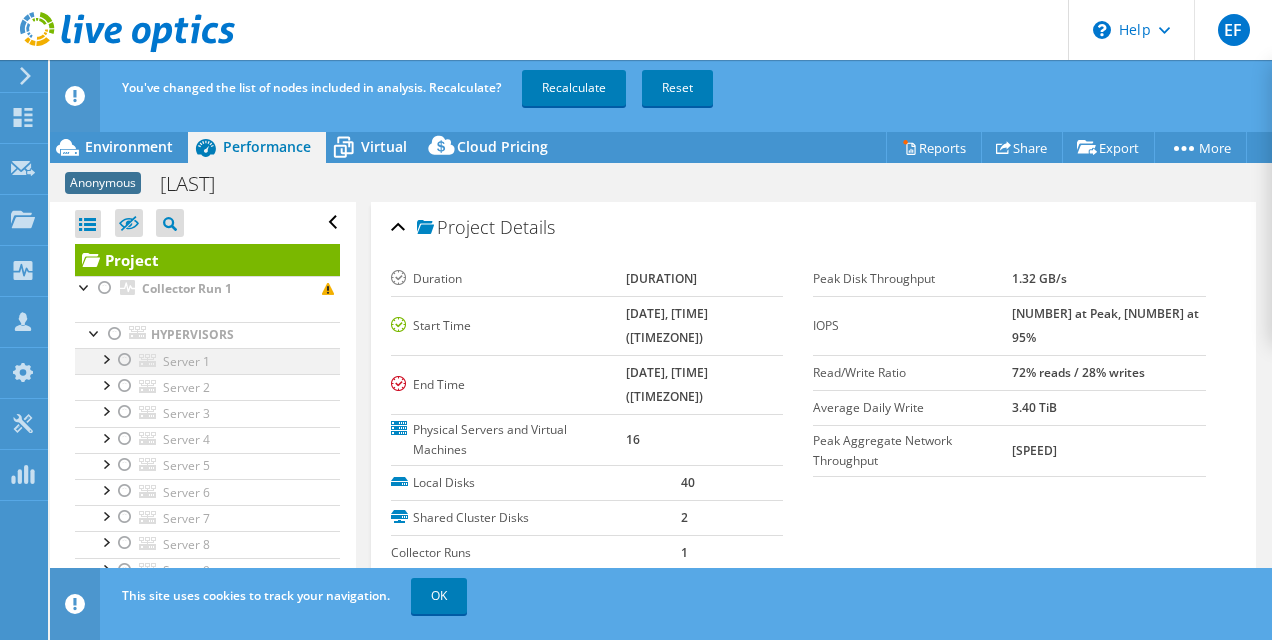 click at bounding box center (125, 360) 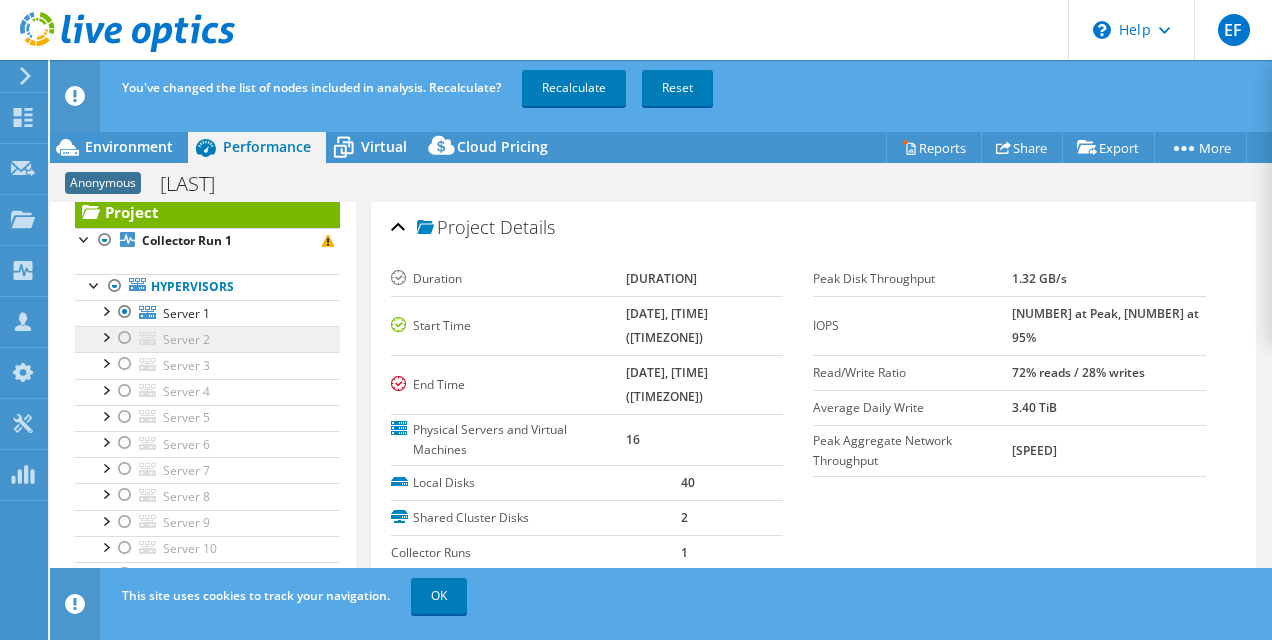 scroll, scrollTop: 21, scrollLeft: 0, axis: vertical 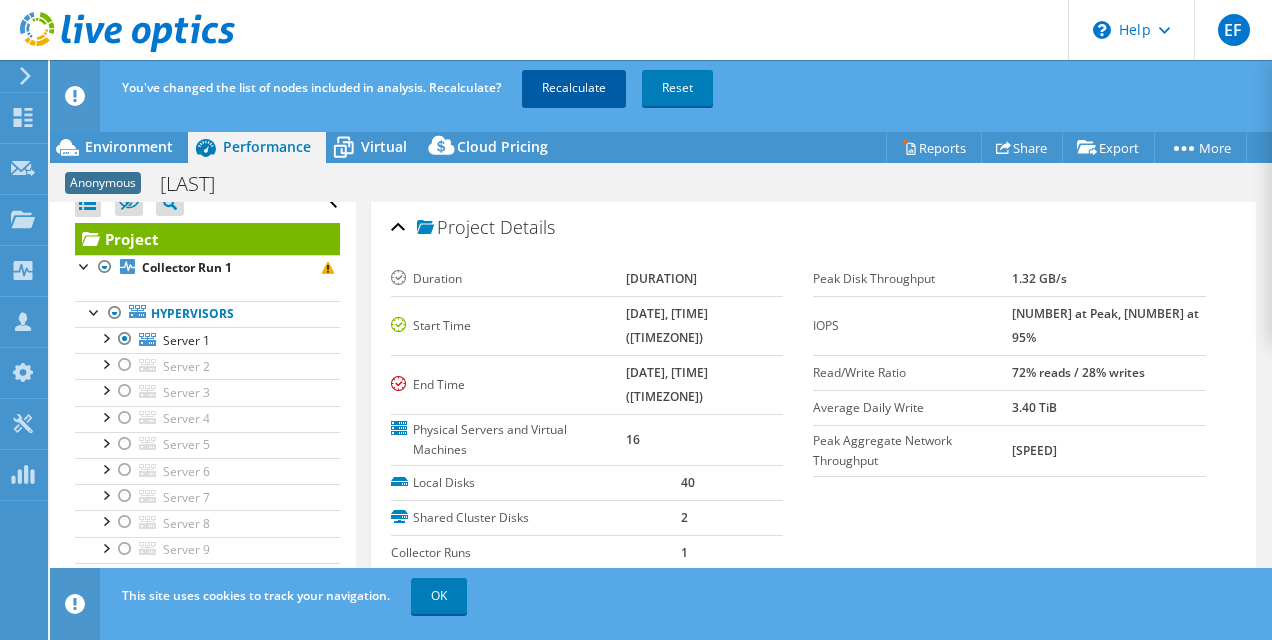 click on "Recalculate" at bounding box center [574, 88] 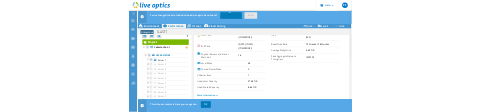 scroll, scrollTop: 0, scrollLeft: 0, axis: both 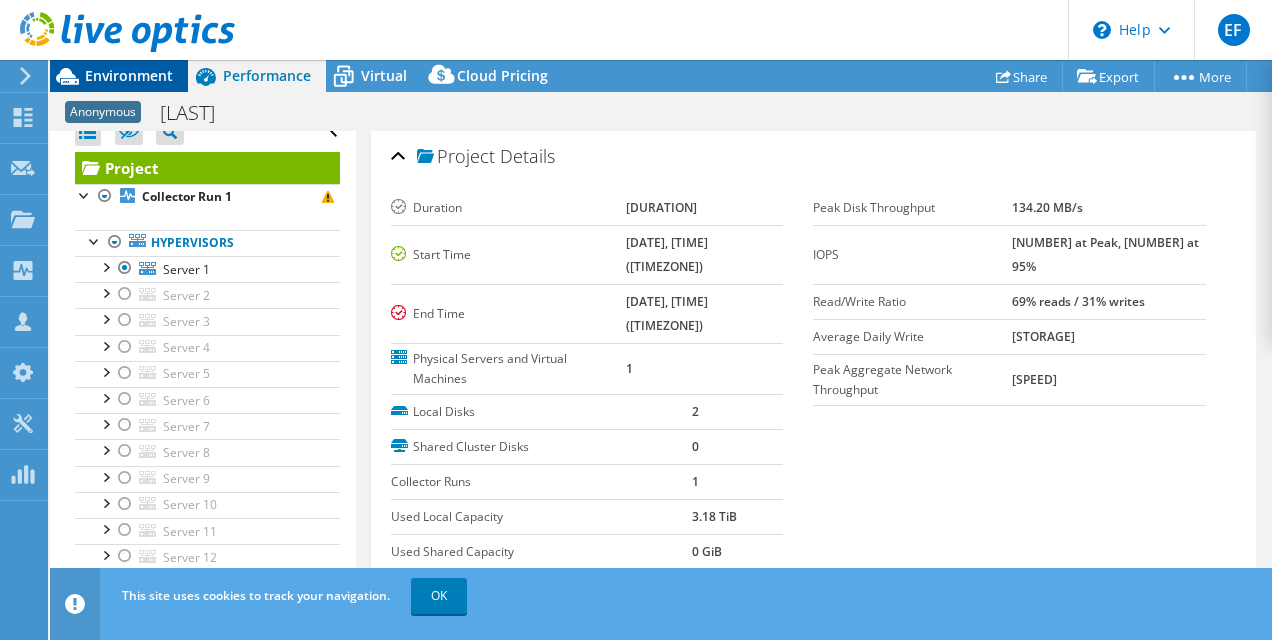 click on "Environment" at bounding box center (129, 75) 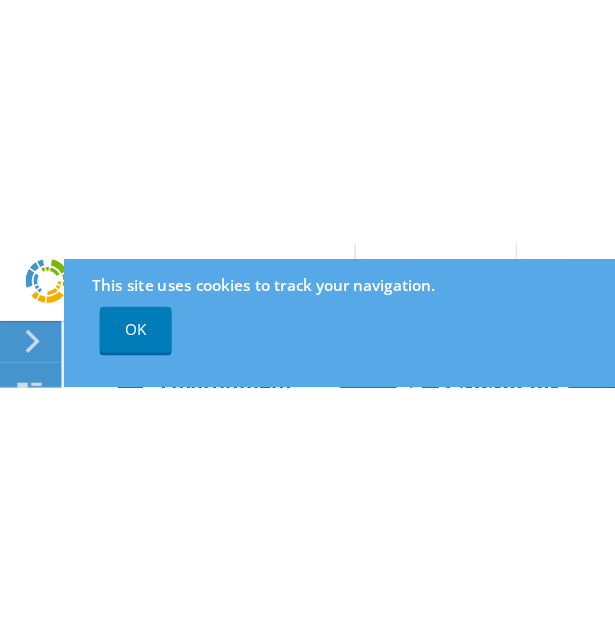 scroll, scrollTop: 0, scrollLeft: 0, axis: both 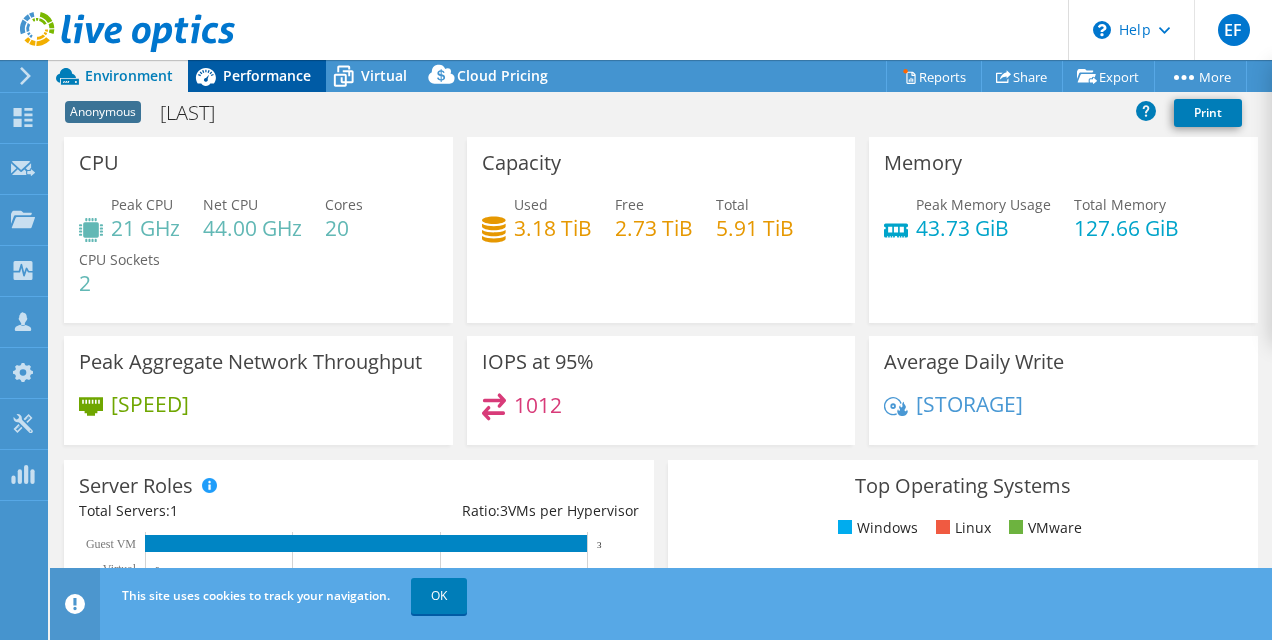 click on "Performance" at bounding box center [267, 75] 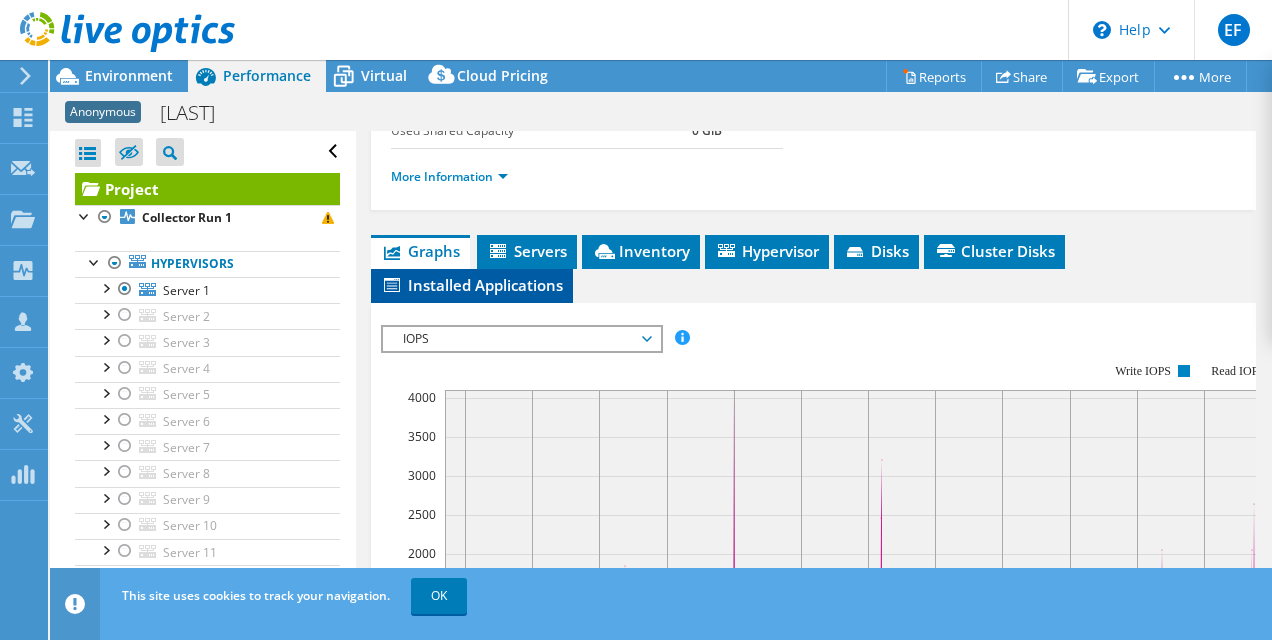 scroll, scrollTop: 422, scrollLeft: 0, axis: vertical 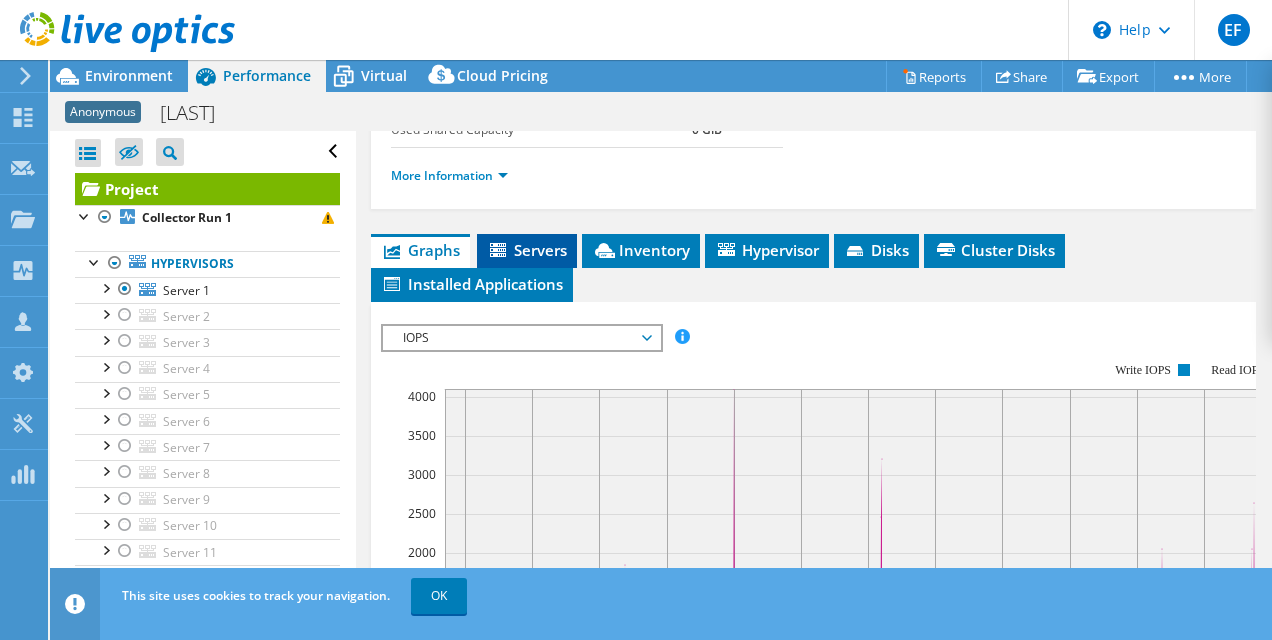 click on "Servers" at bounding box center [527, 250] 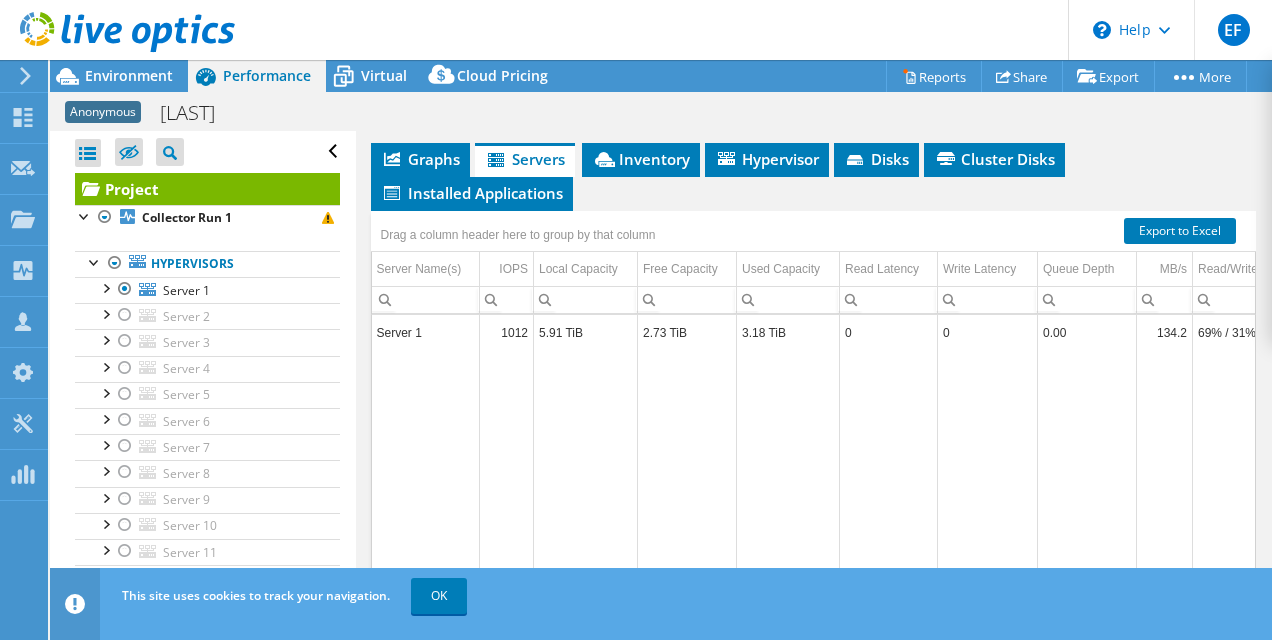 scroll, scrollTop: 514, scrollLeft: 0, axis: vertical 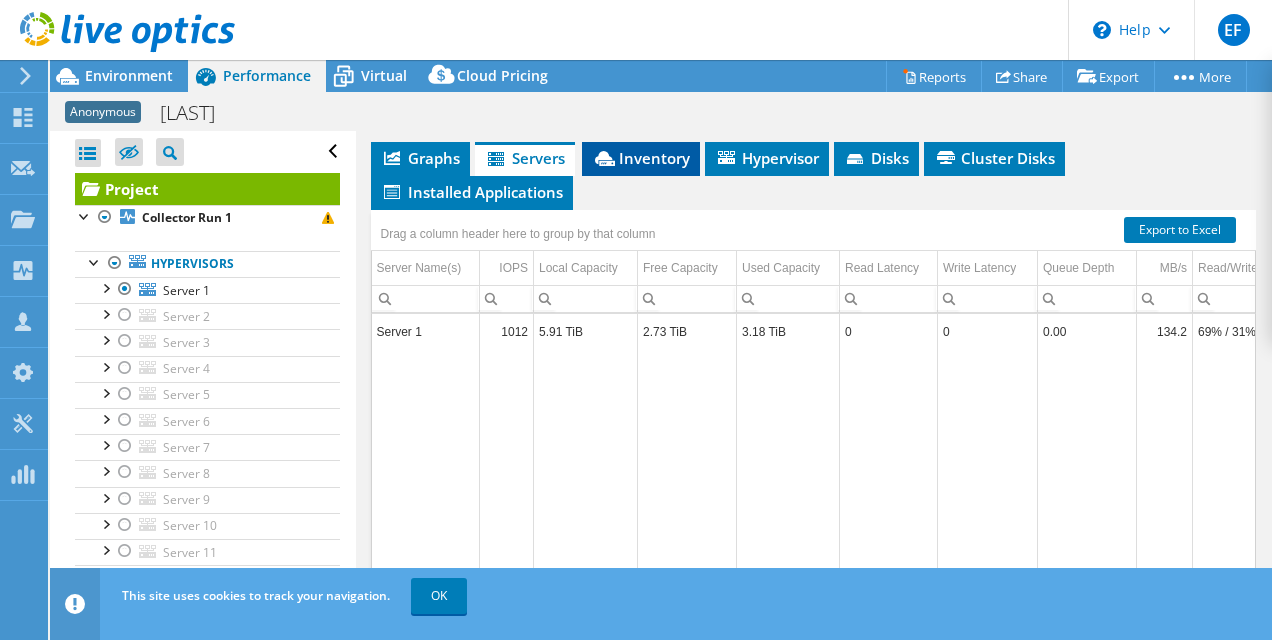 click on "Inventory" at bounding box center (641, 159) 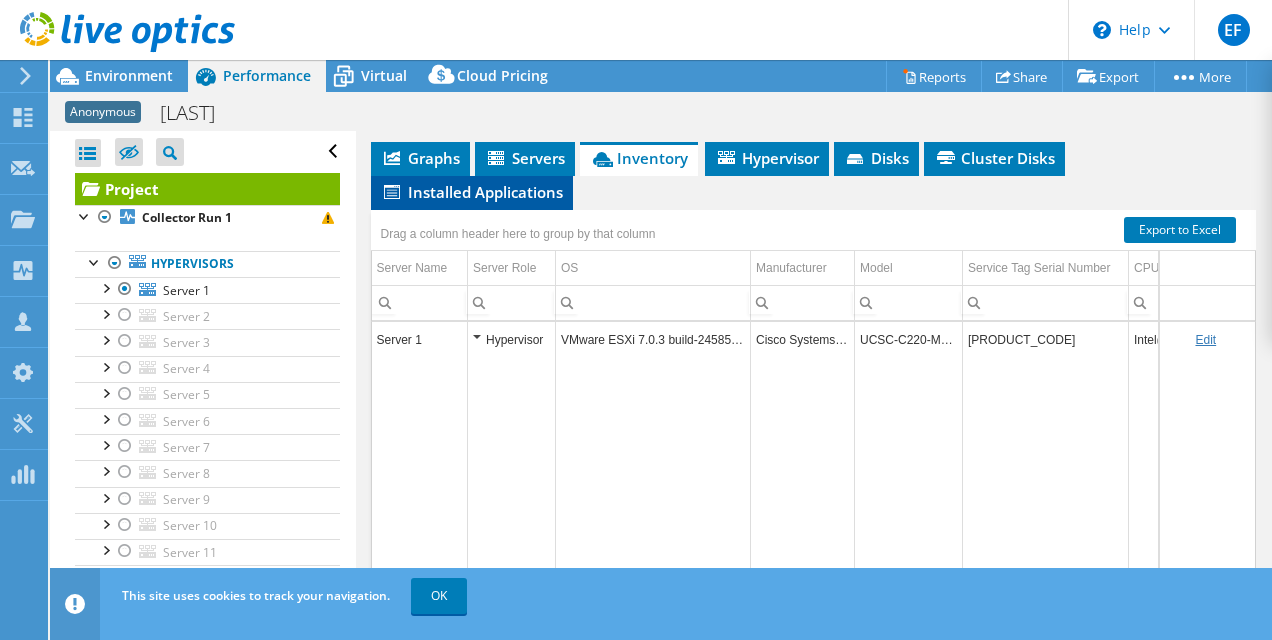 click on "Installed Applications" at bounding box center (472, 192) 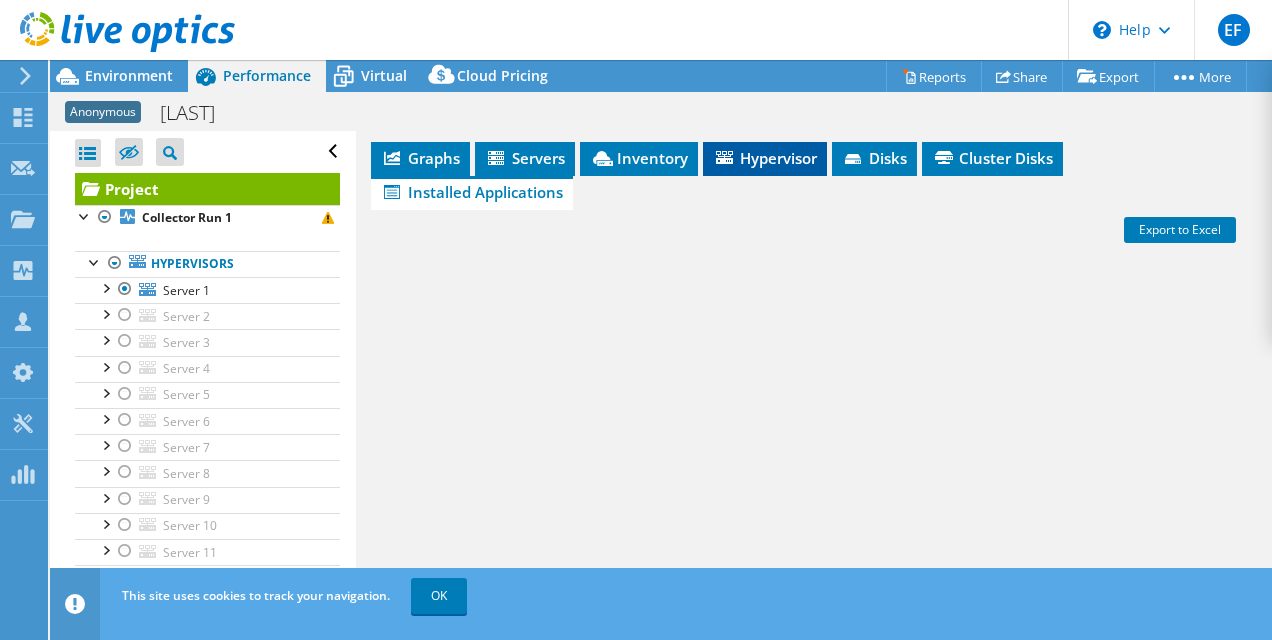 click on "Hypervisor" at bounding box center [765, 158] 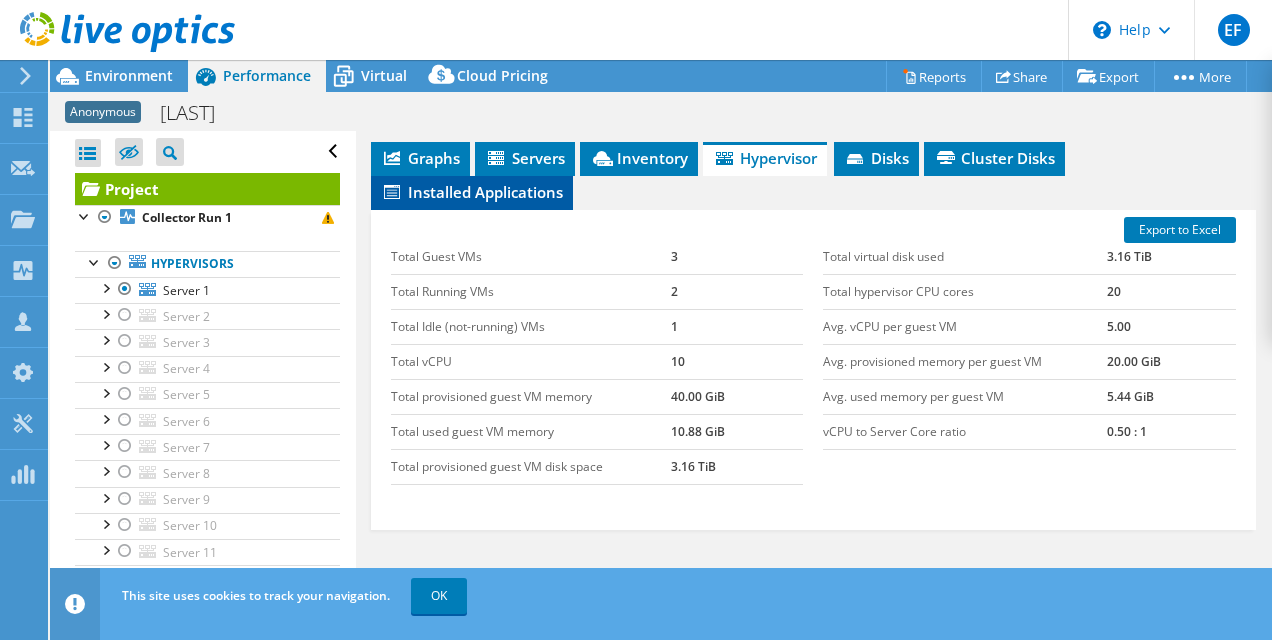 click on "Installed Applications" at bounding box center (472, 193) 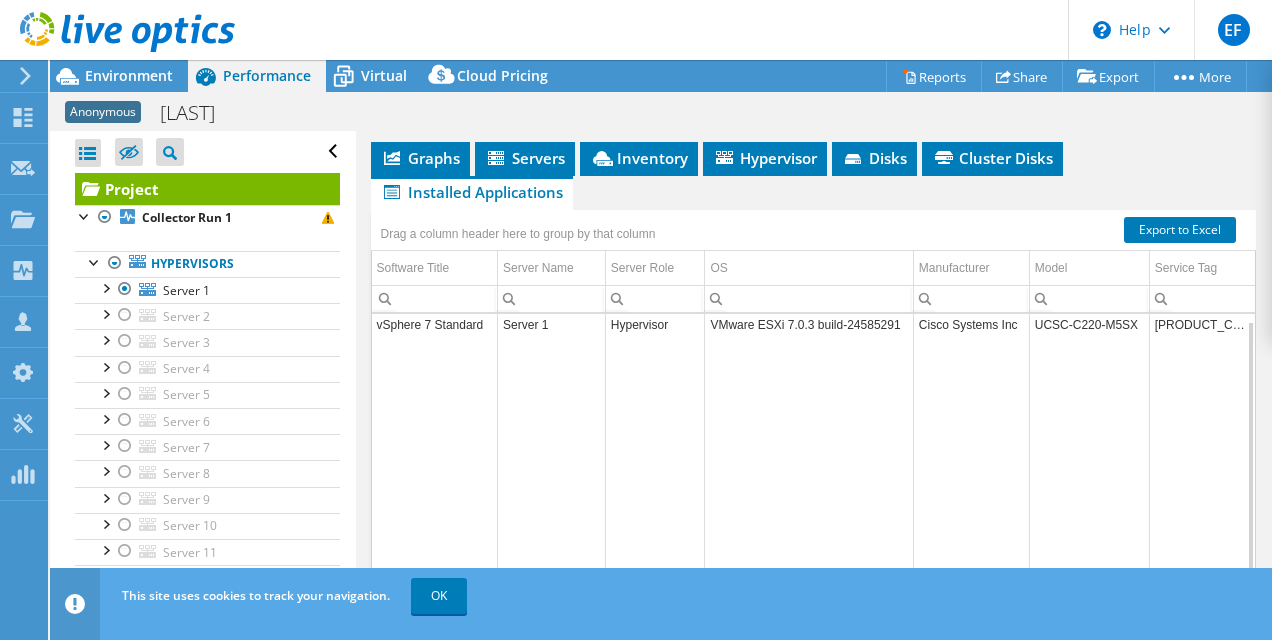 scroll, scrollTop: 0, scrollLeft: 0, axis: both 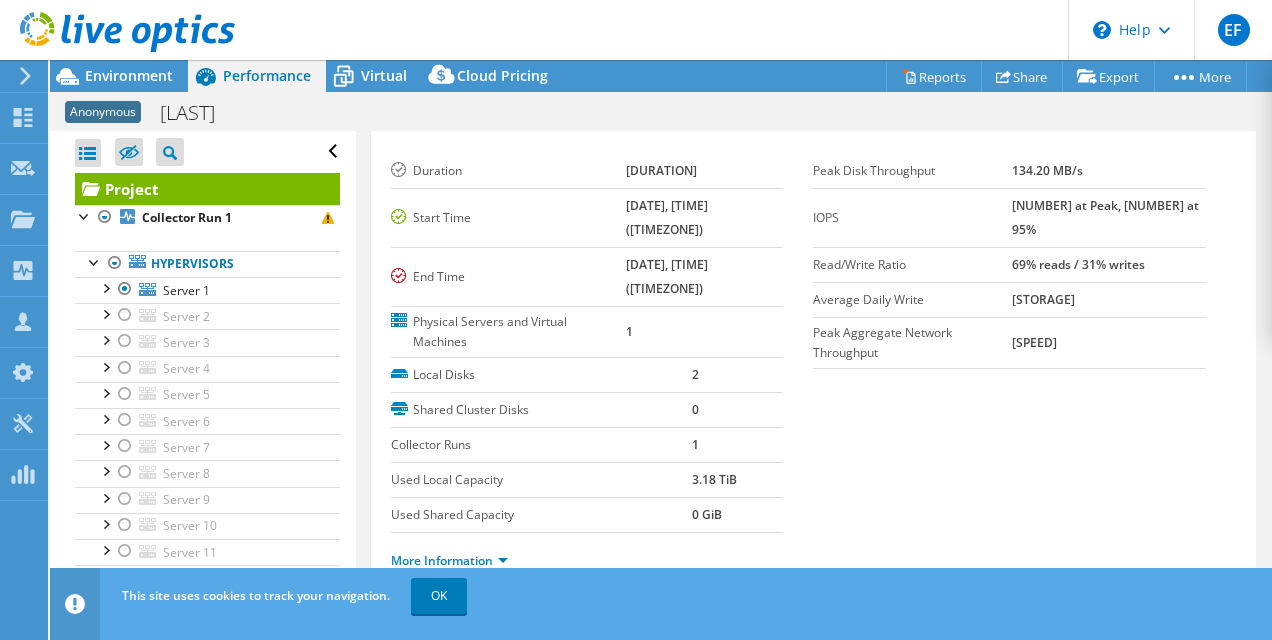 click at bounding box center [117, 33] 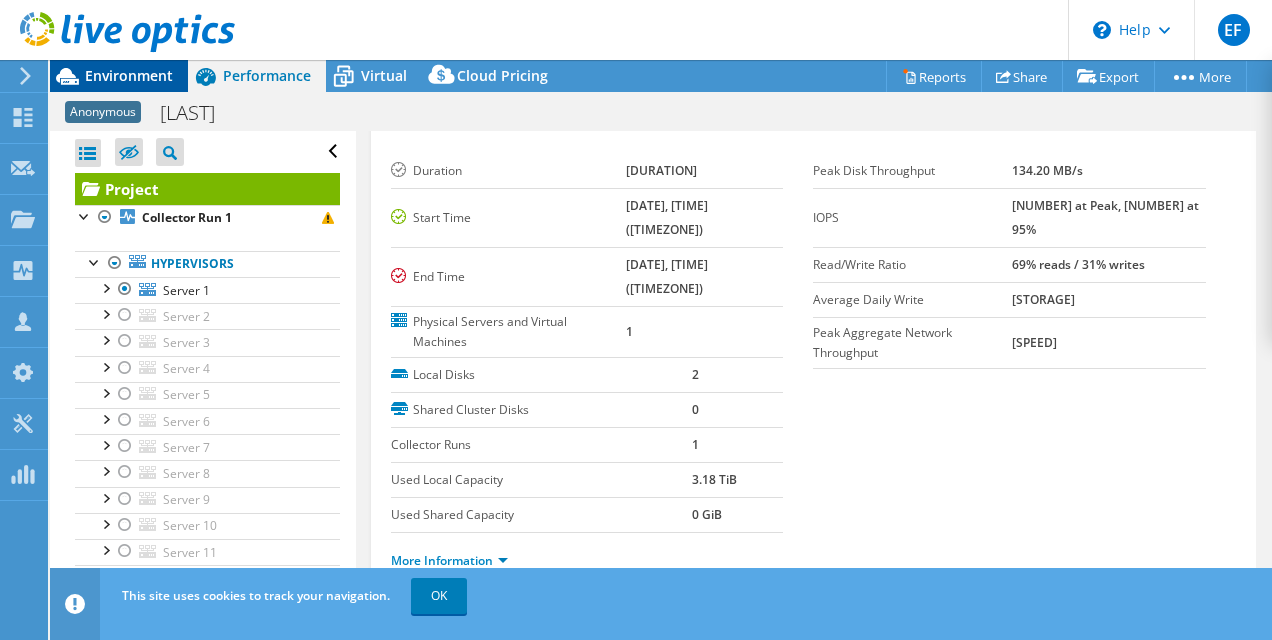 click on "Environment" at bounding box center (129, 75) 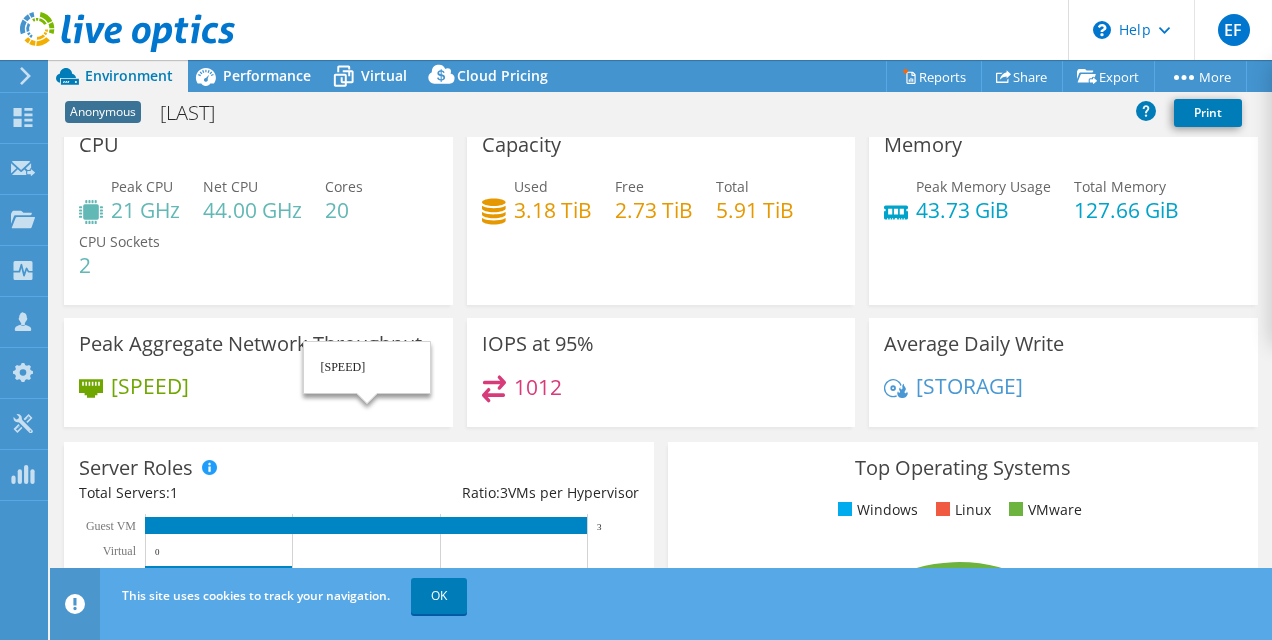 scroll, scrollTop: 0, scrollLeft: 0, axis: both 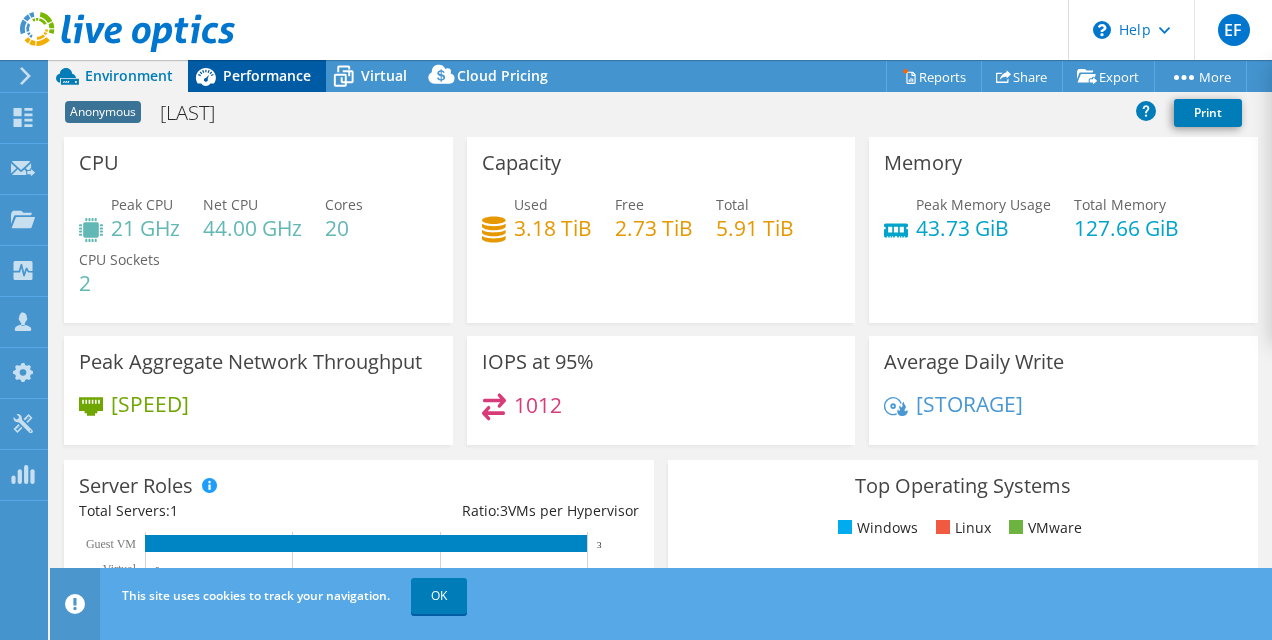 click on "Performance" at bounding box center (267, 75) 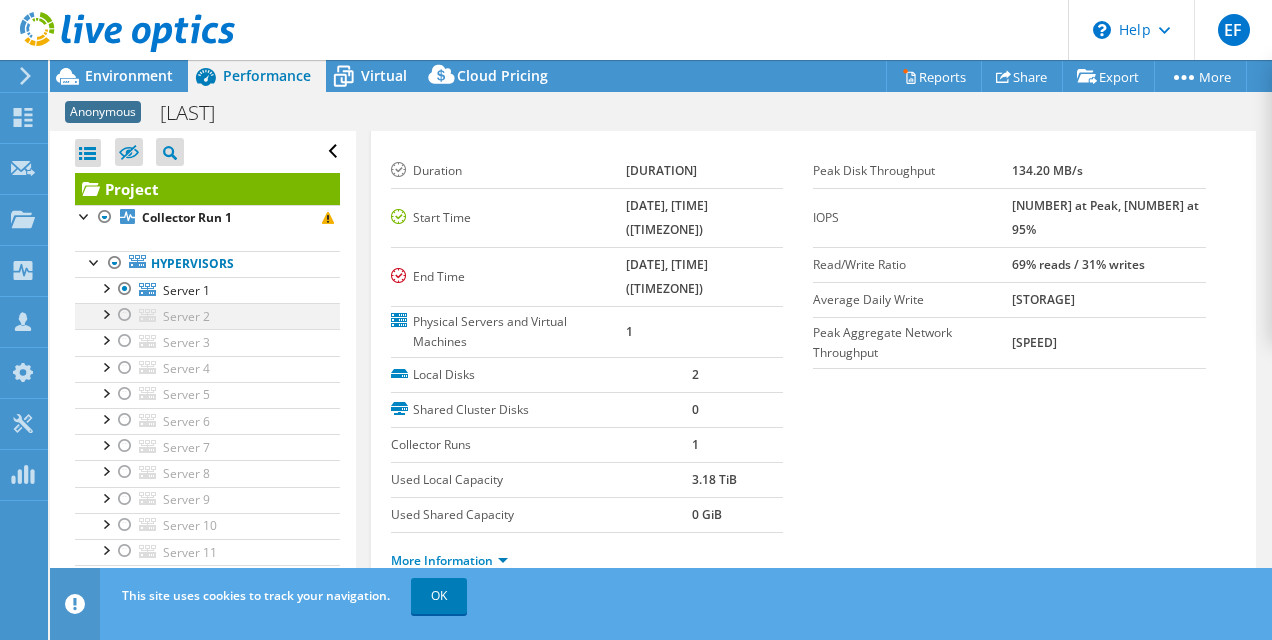 click at bounding box center (125, 315) 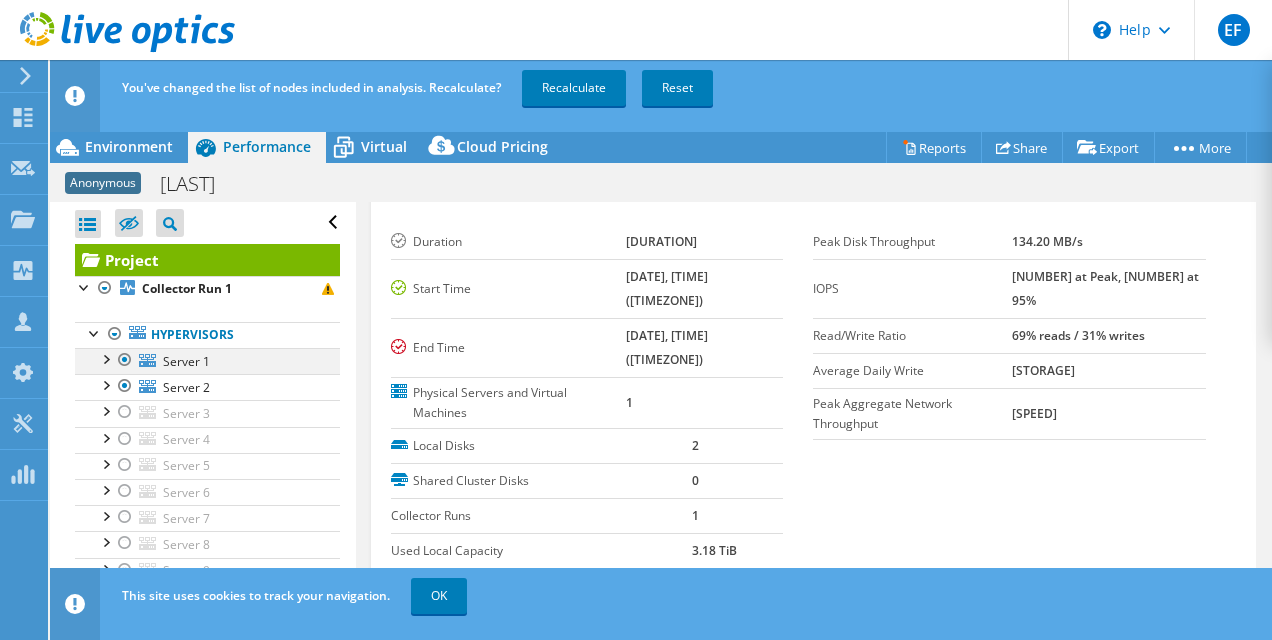 click at bounding box center (125, 360) 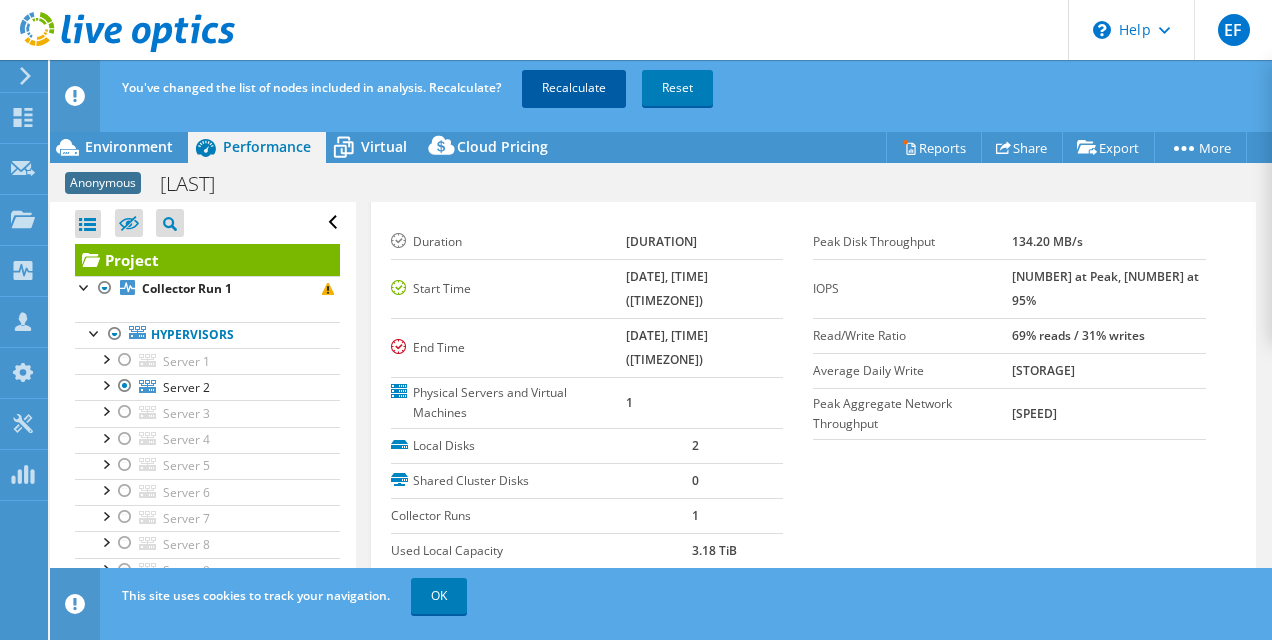 click on "Recalculate" at bounding box center [574, 88] 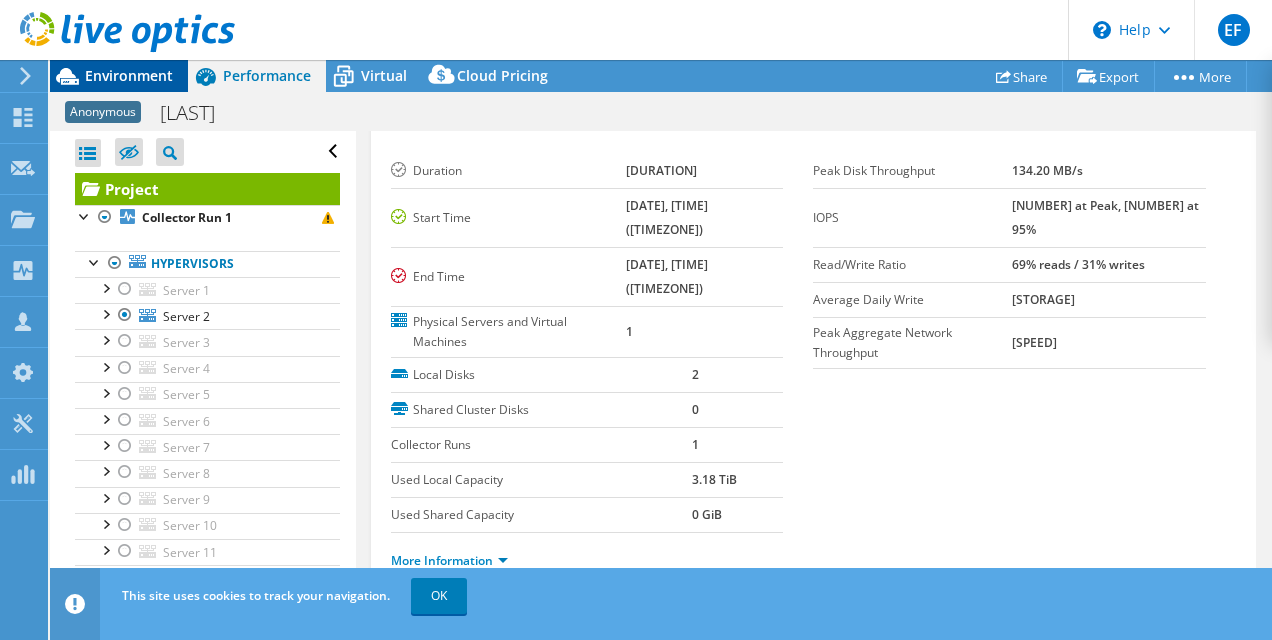 click on "Environment" at bounding box center [129, 75] 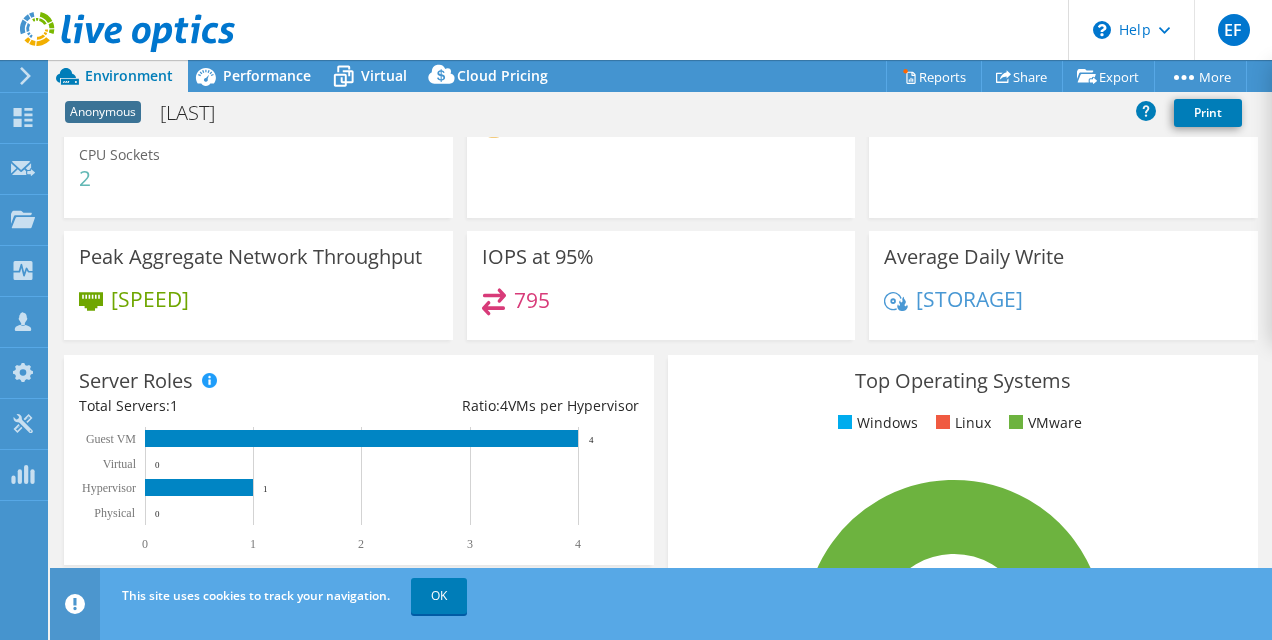 scroll, scrollTop: 106, scrollLeft: 0, axis: vertical 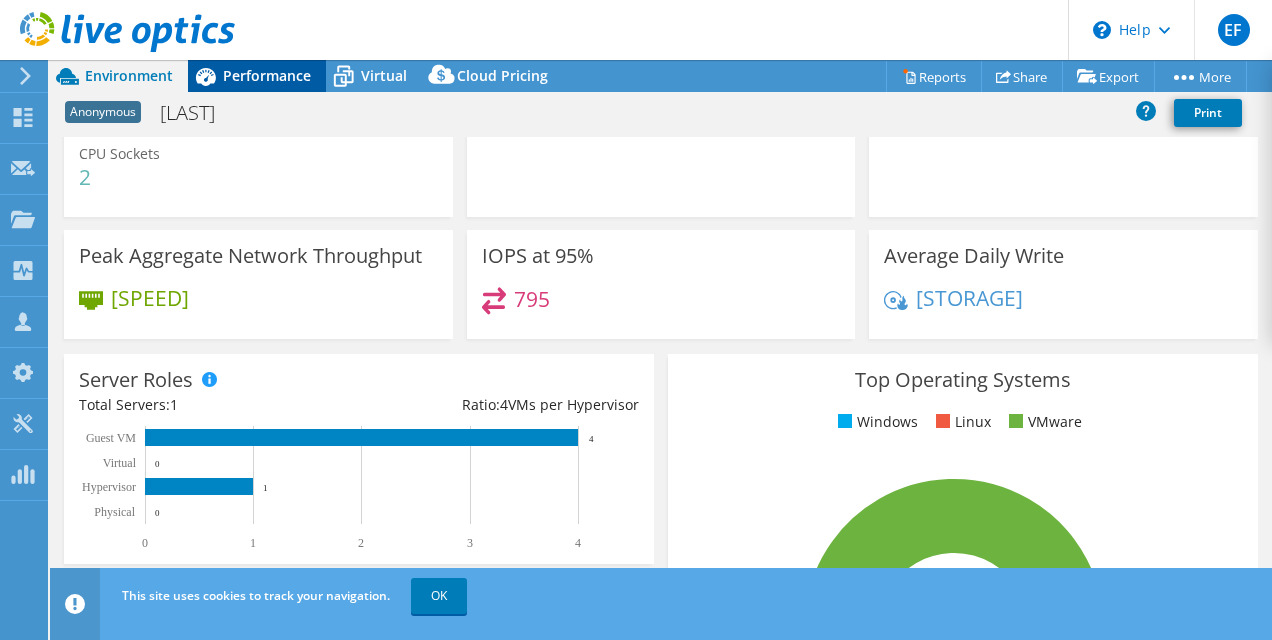 click on "Performance" at bounding box center (257, 76) 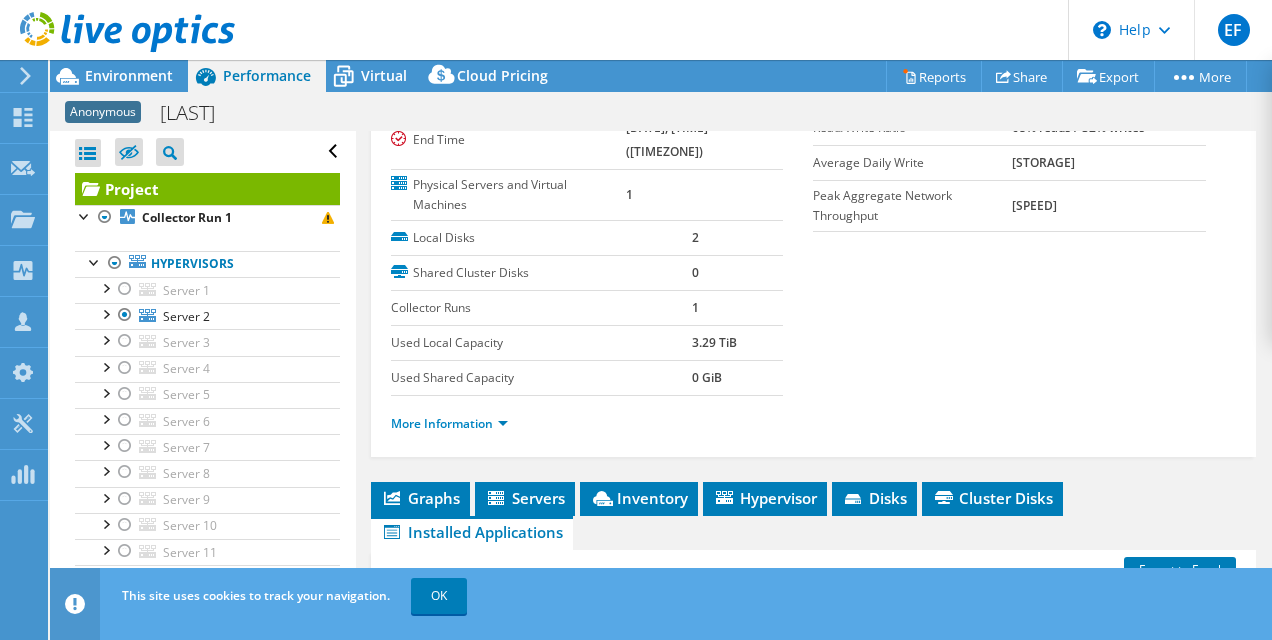 scroll, scrollTop: 175, scrollLeft: 0, axis: vertical 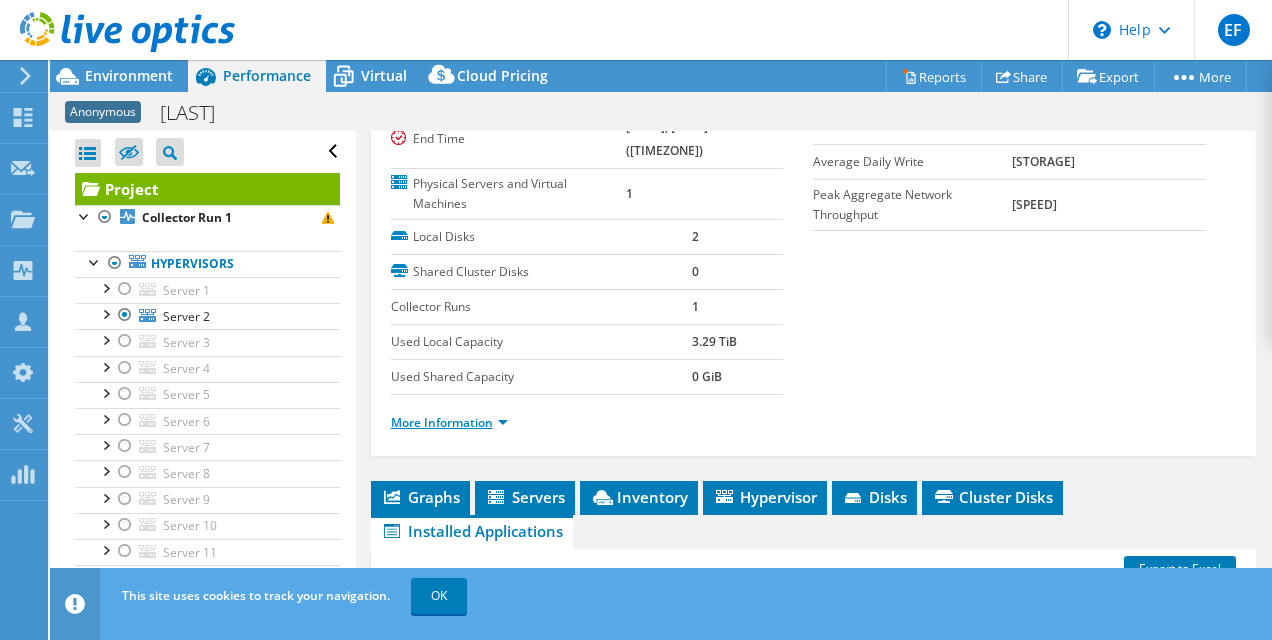 click on "More Information" at bounding box center (449, 422) 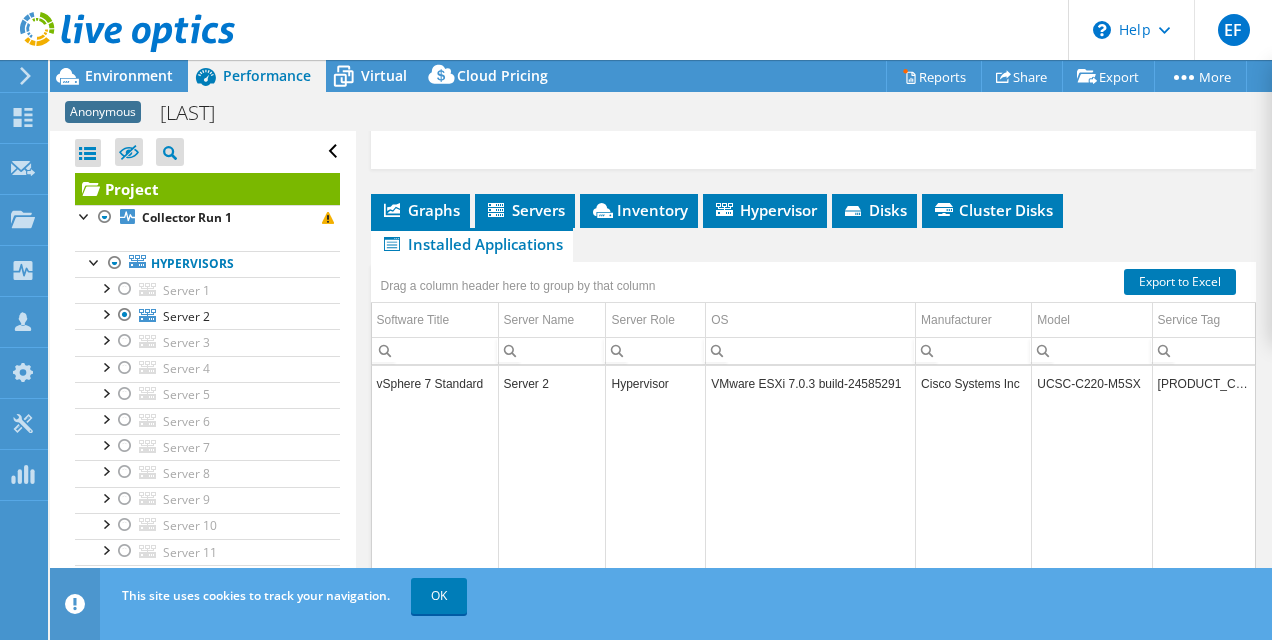 scroll, scrollTop: 1024, scrollLeft: 0, axis: vertical 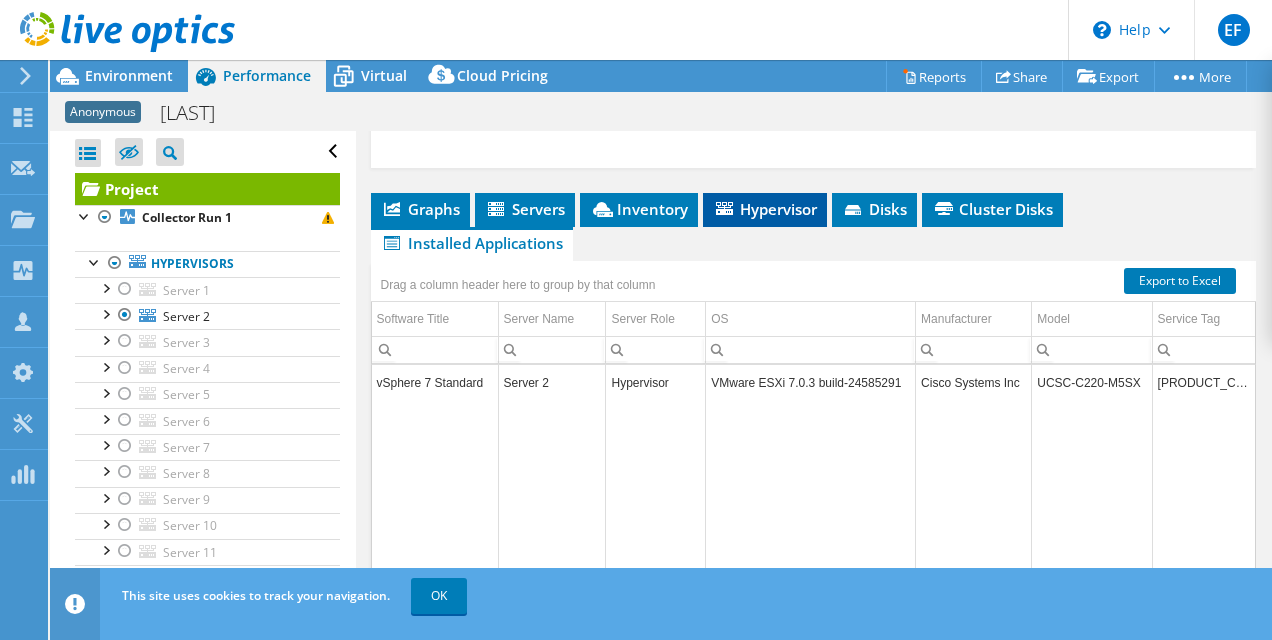 click on "Hypervisor" at bounding box center [765, 209] 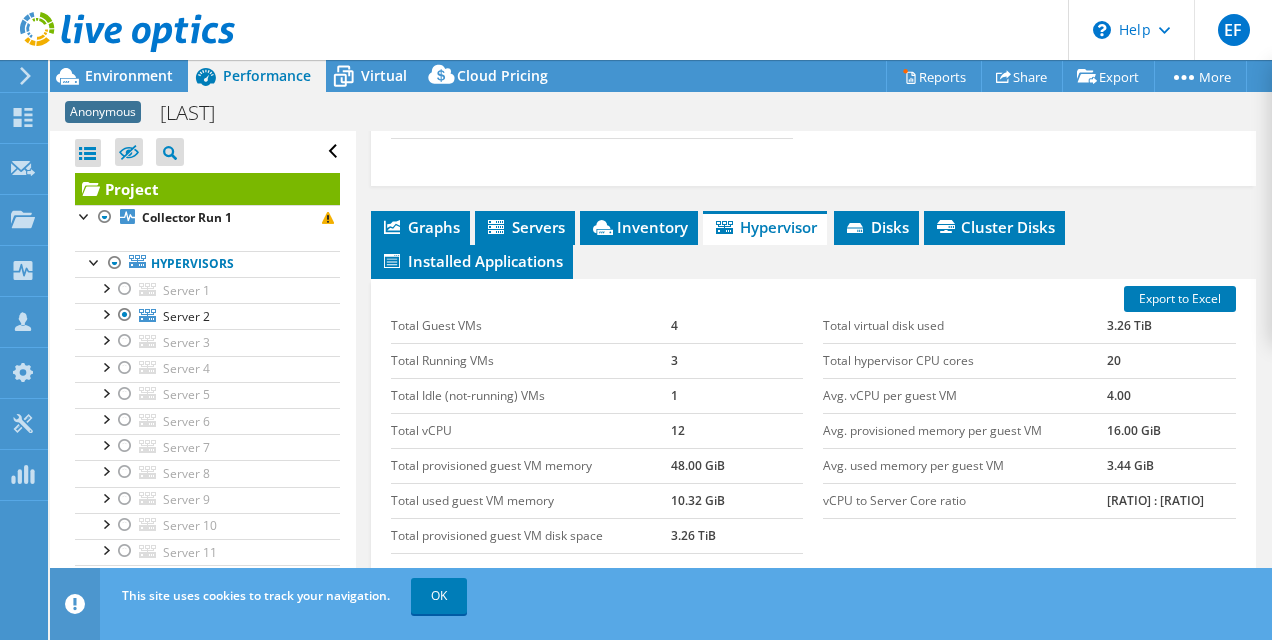 scroll, scrollTop: 1005, scrollLeft: 0, axis: vertical 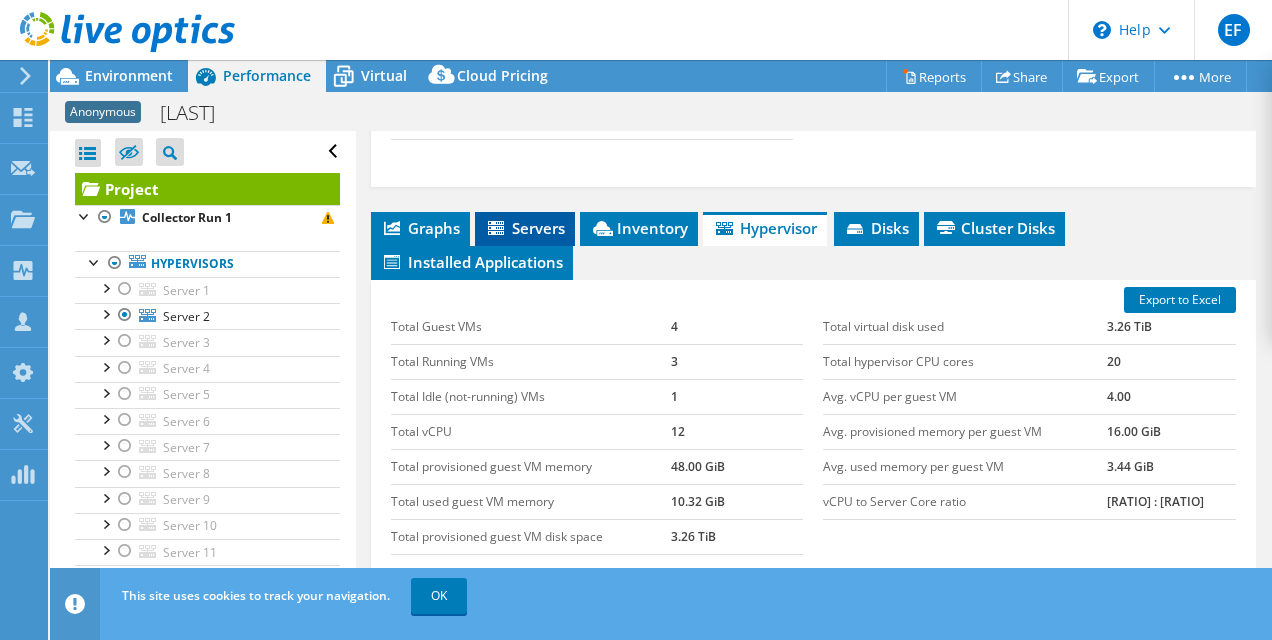 click on "Servers" at bounding box center (525, 228) 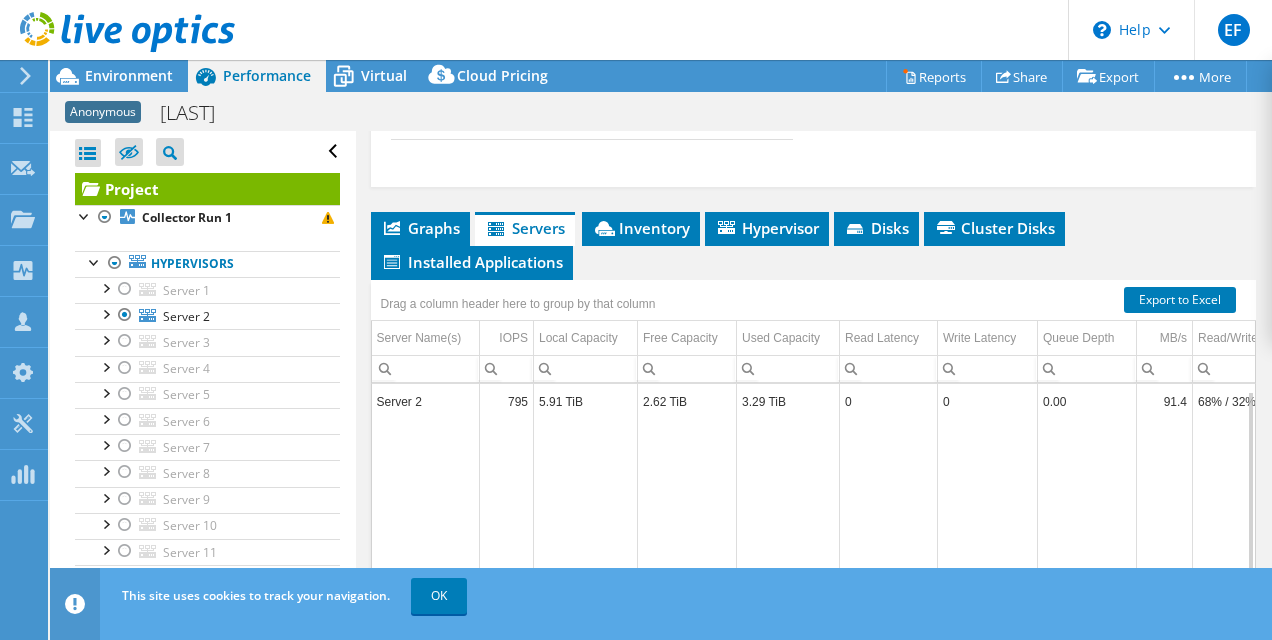 scroll, scrollTop: 7, scrollLeft: 0, axis: vertical 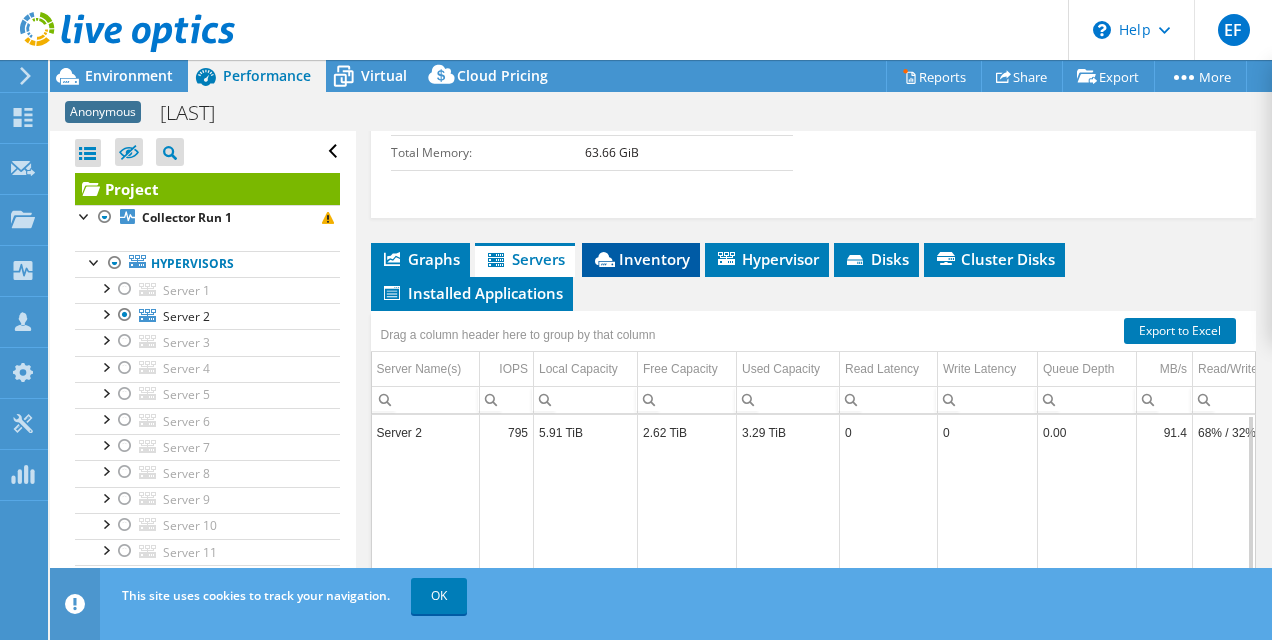 click on "Inventory" at bounding box center (641, 259) 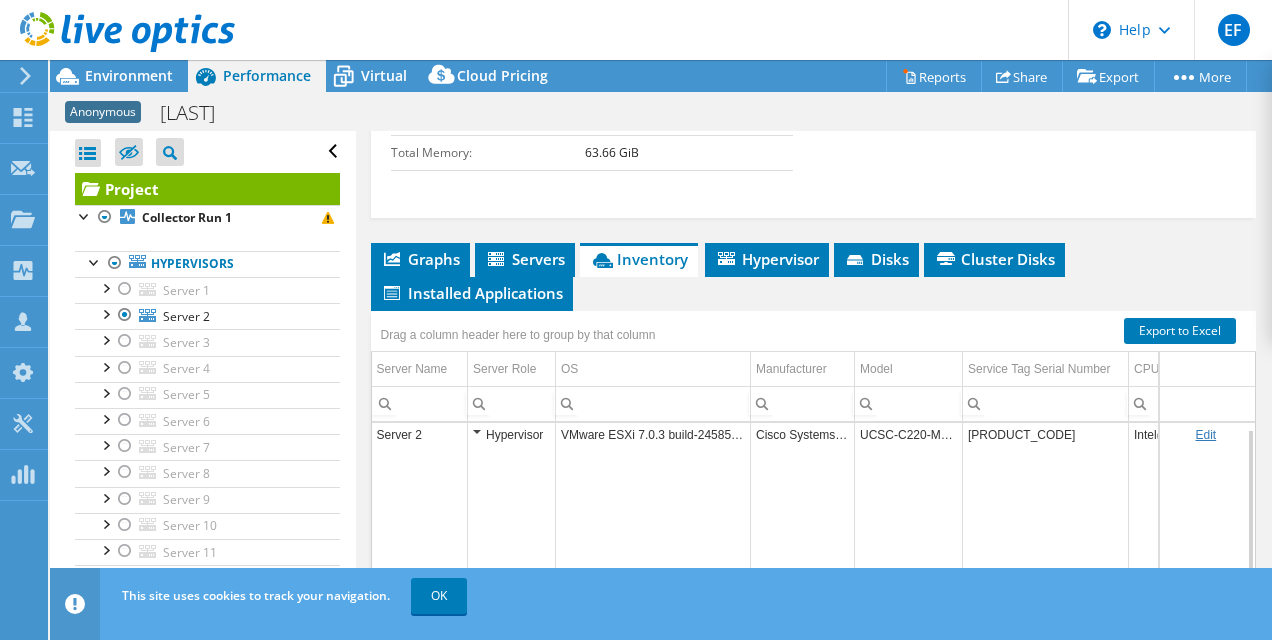 scroll, scrollTop: 0, scrollLeft: 0, axis: both 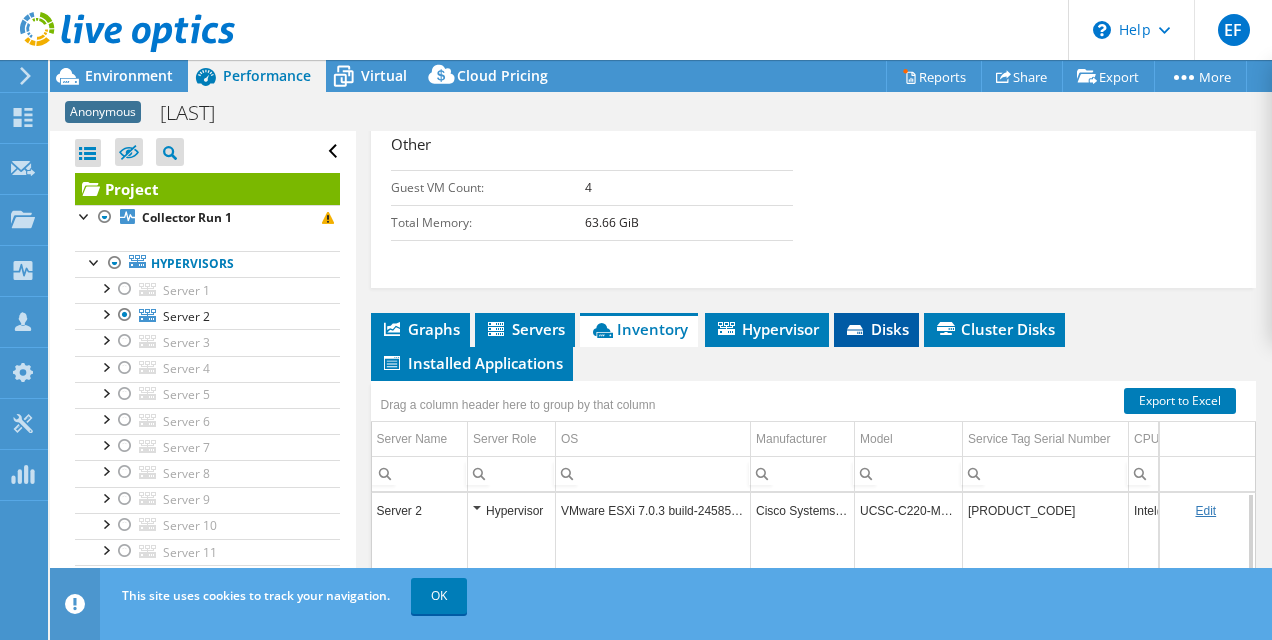 click on "Disks" at bounding box center (876, 329) 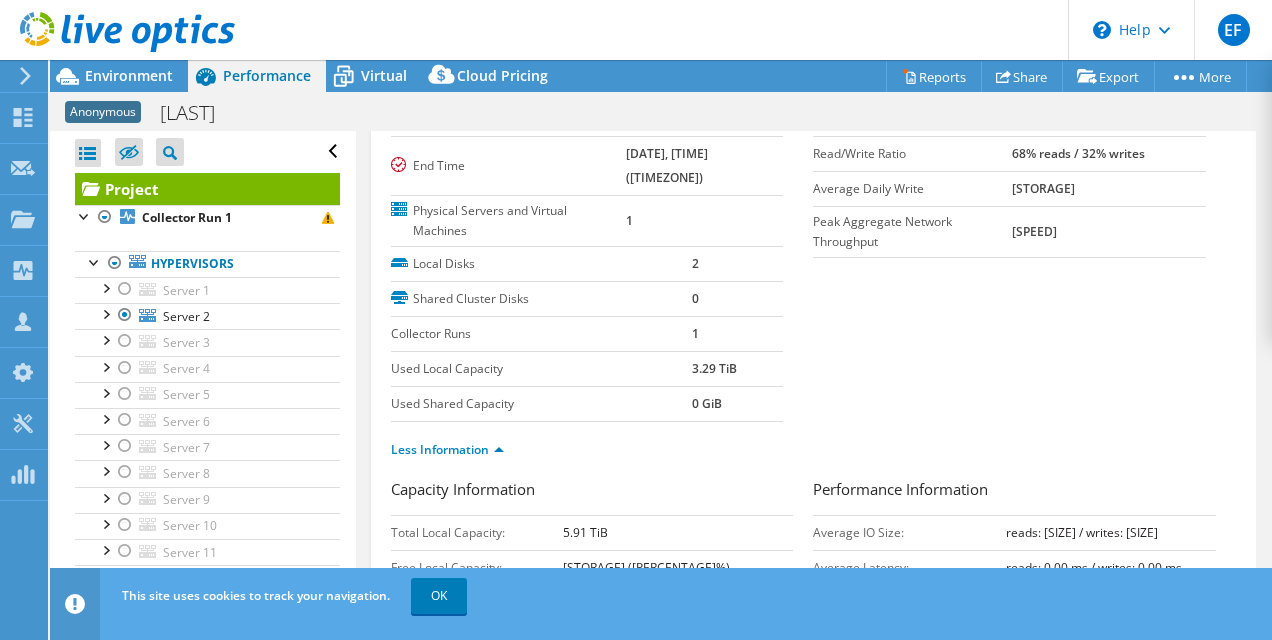 scroll, scrollTop: 0, scrollLeft: 0, axis: both 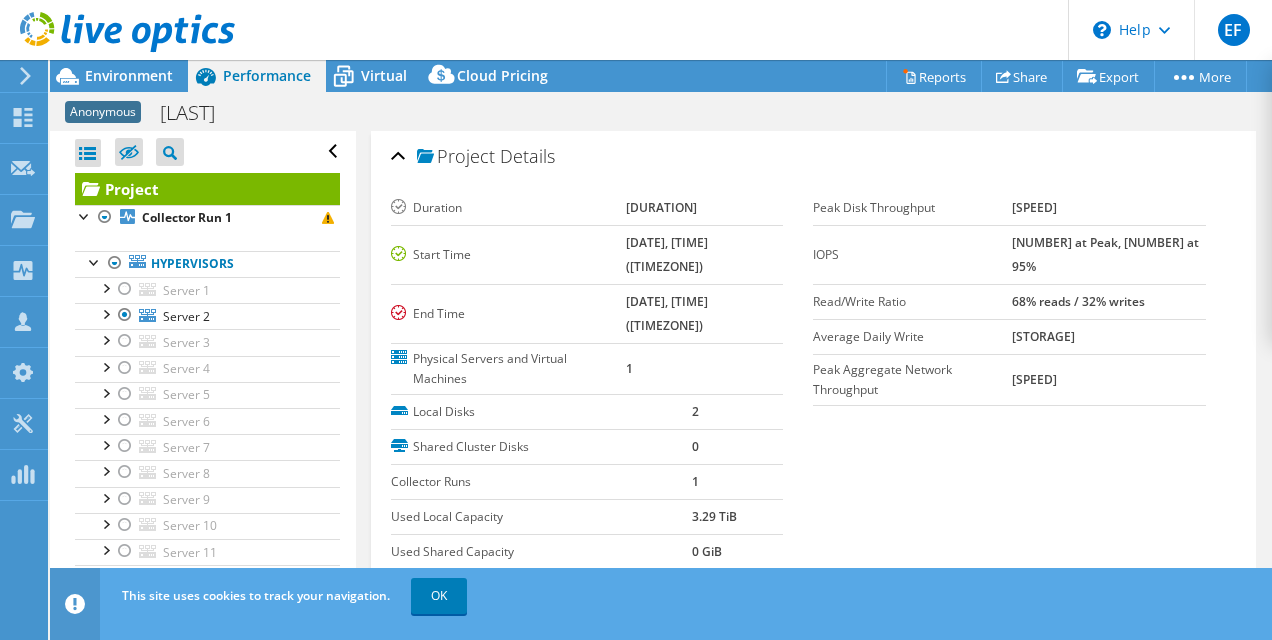 click on "Anonymous
GreenbergFarrow
Print" at bounding box center (661, 112) 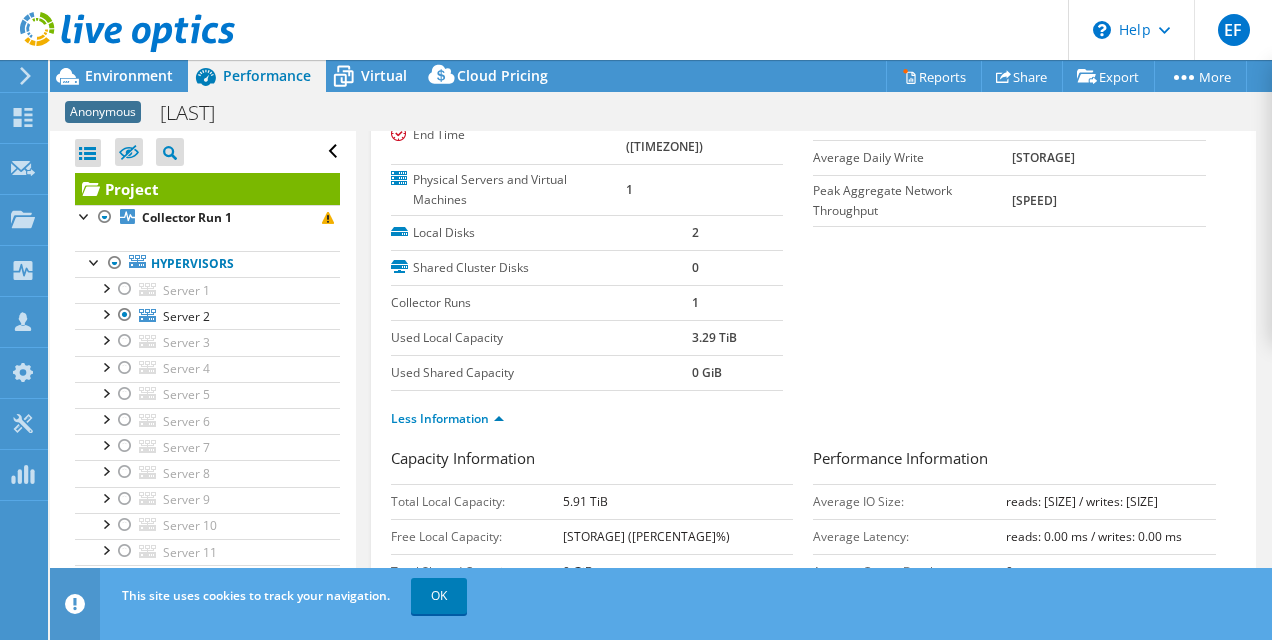 scroll, scrollTop: 186, scrollLeft: 0, axis: vertical 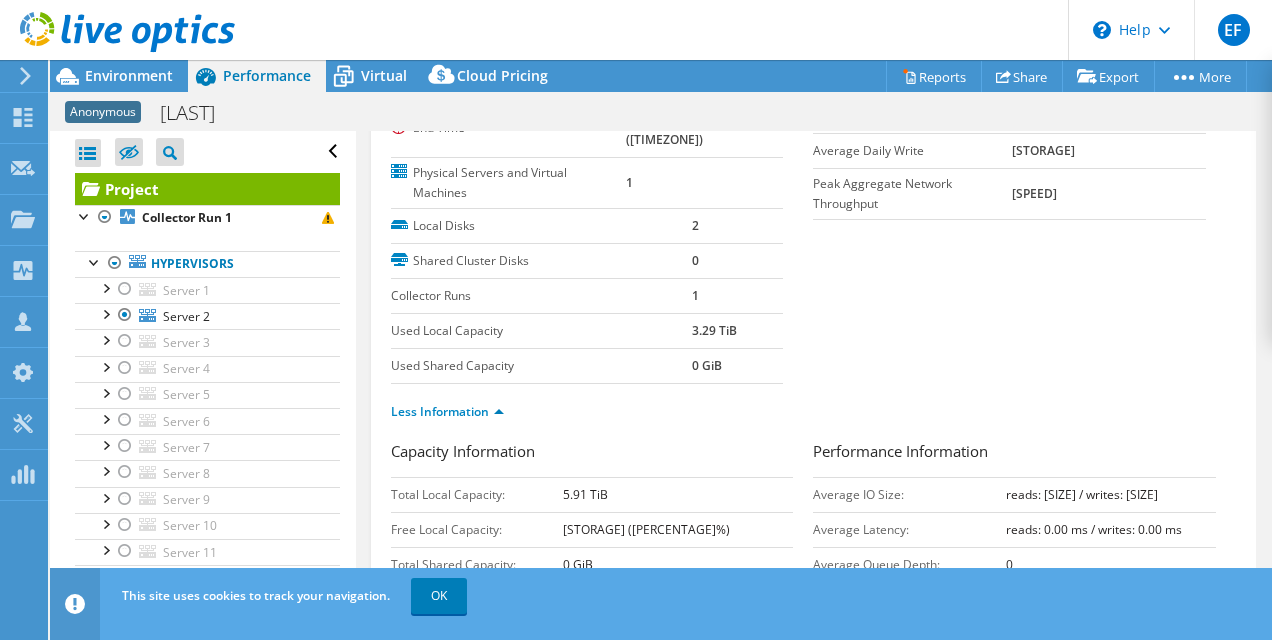 click at bounding box center (117, 33) 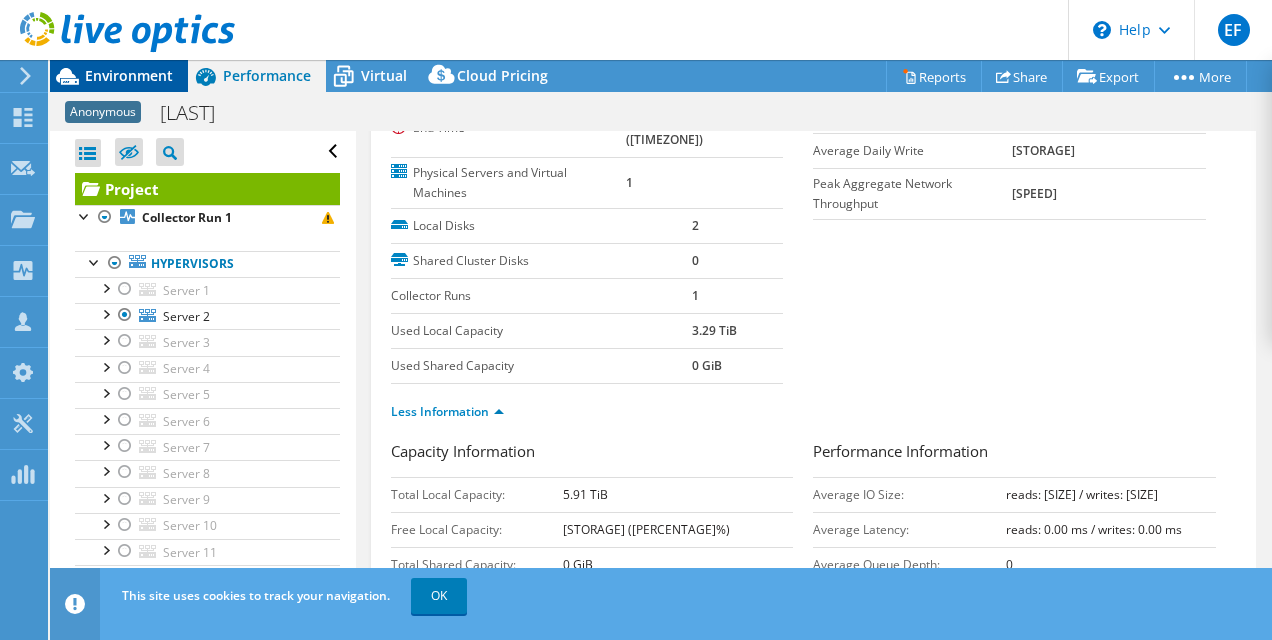 click on "Environment" at bounding box center [129, 75] 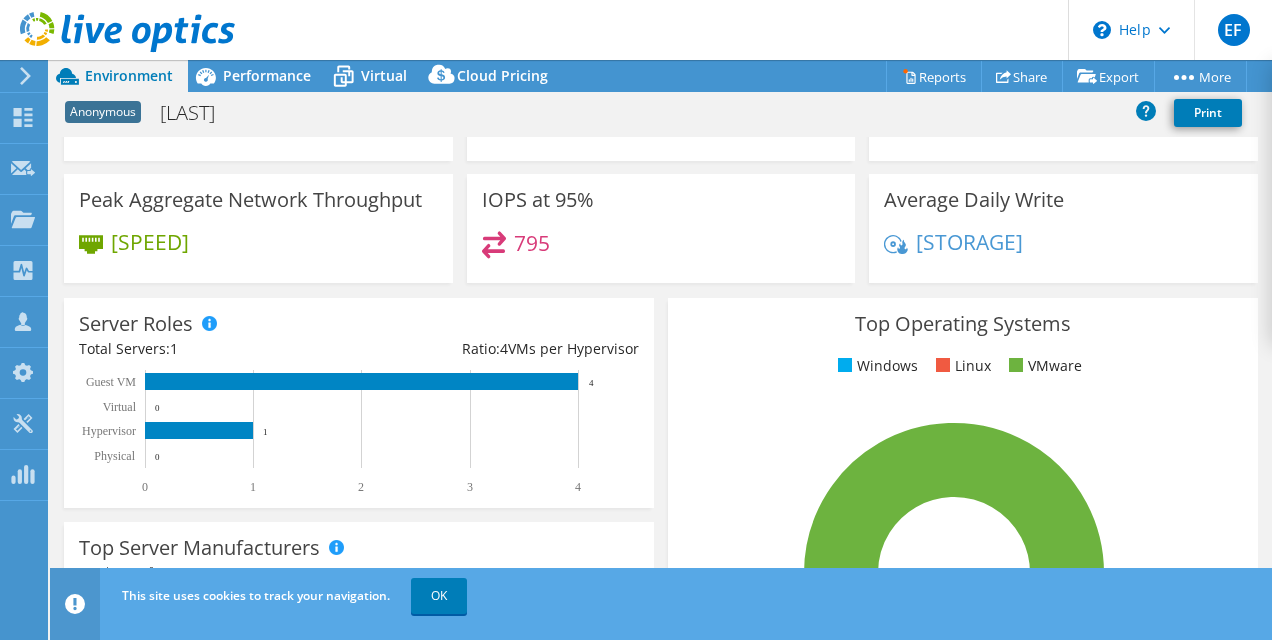 scroll, scrollTop: 0, scrollLeft: 0, axis: both 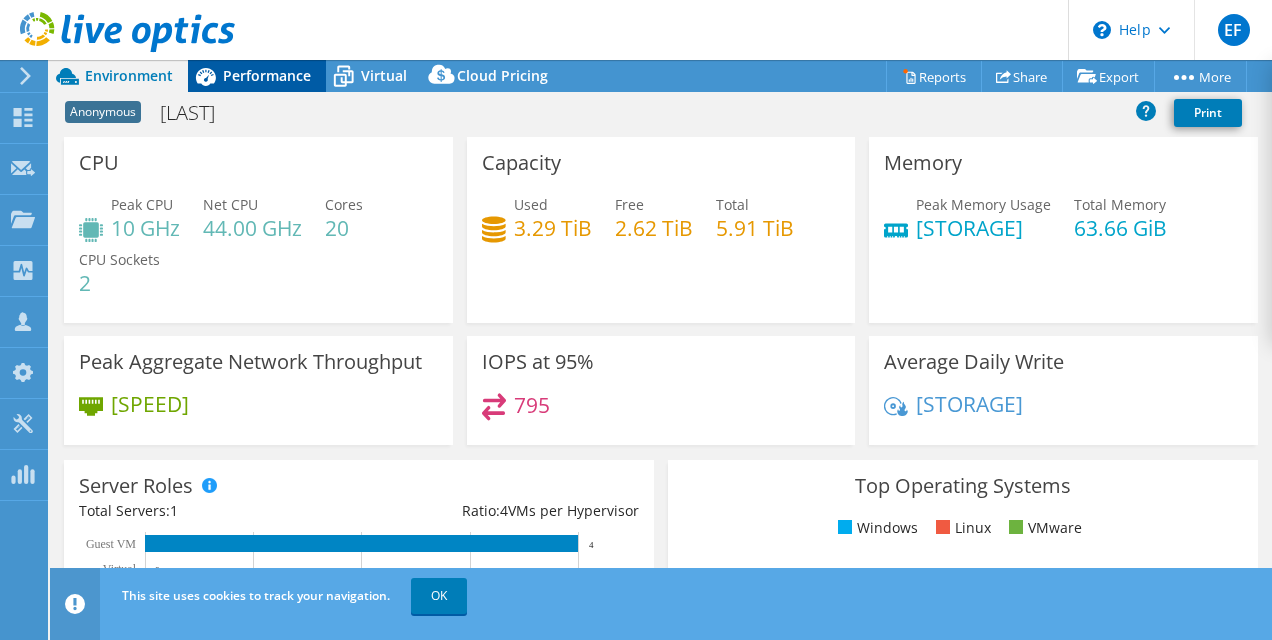 click on "Performance" at bounding box center (267, 75) 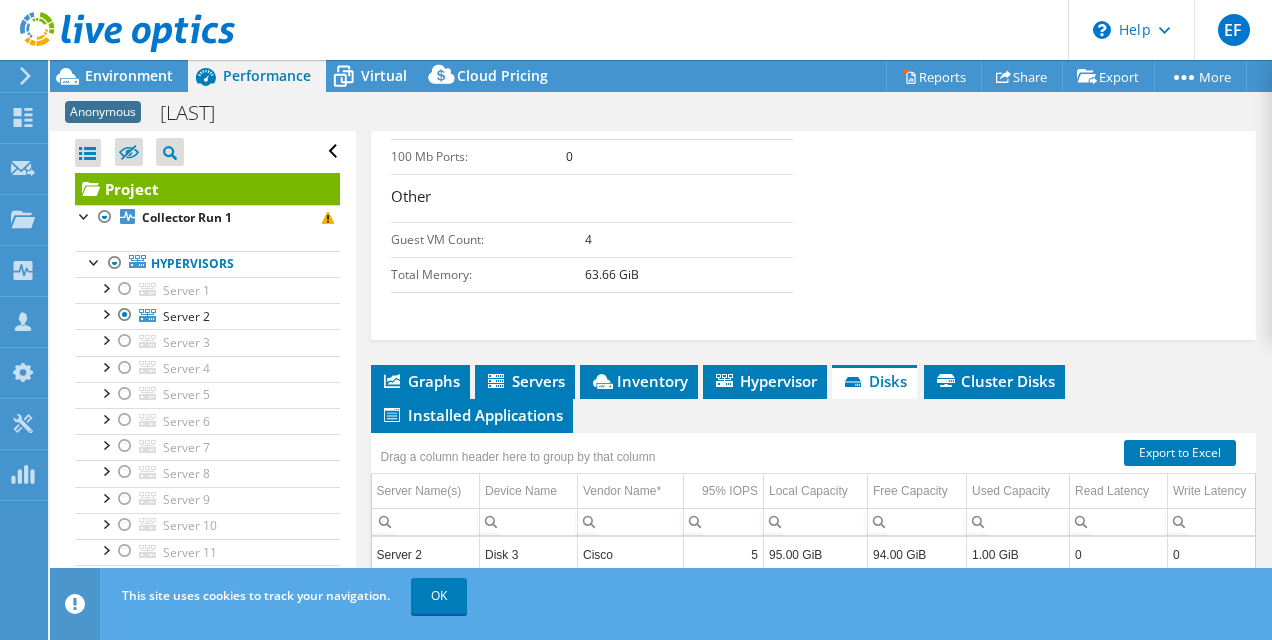 scroll, scrollTop: 977, scrollLeft: 0, axis: vertical 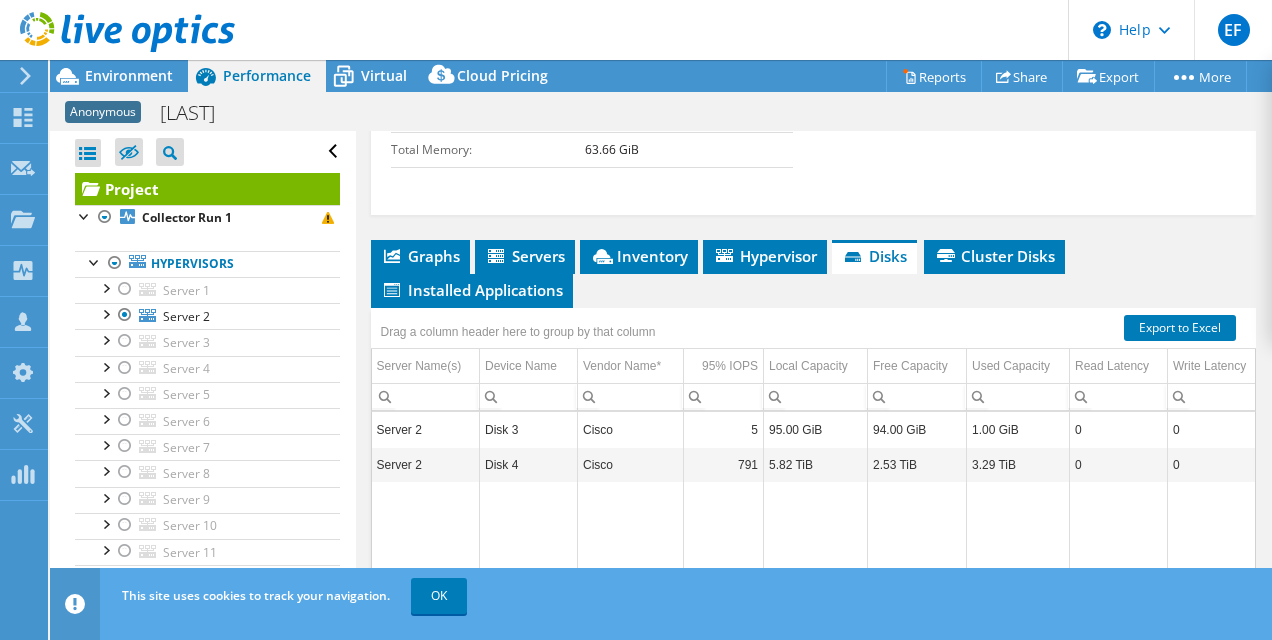 click on "Project
Details
Duration
1 day, 13 hr, 58 min
Start Time
07/22/2025, 11:06 (-04:00)
End Time
07/24/2025, 01:04 (-04:00)
Physical Servers and Virtual Machines
1
Local Disks
2" at bounding box center [814, -16] 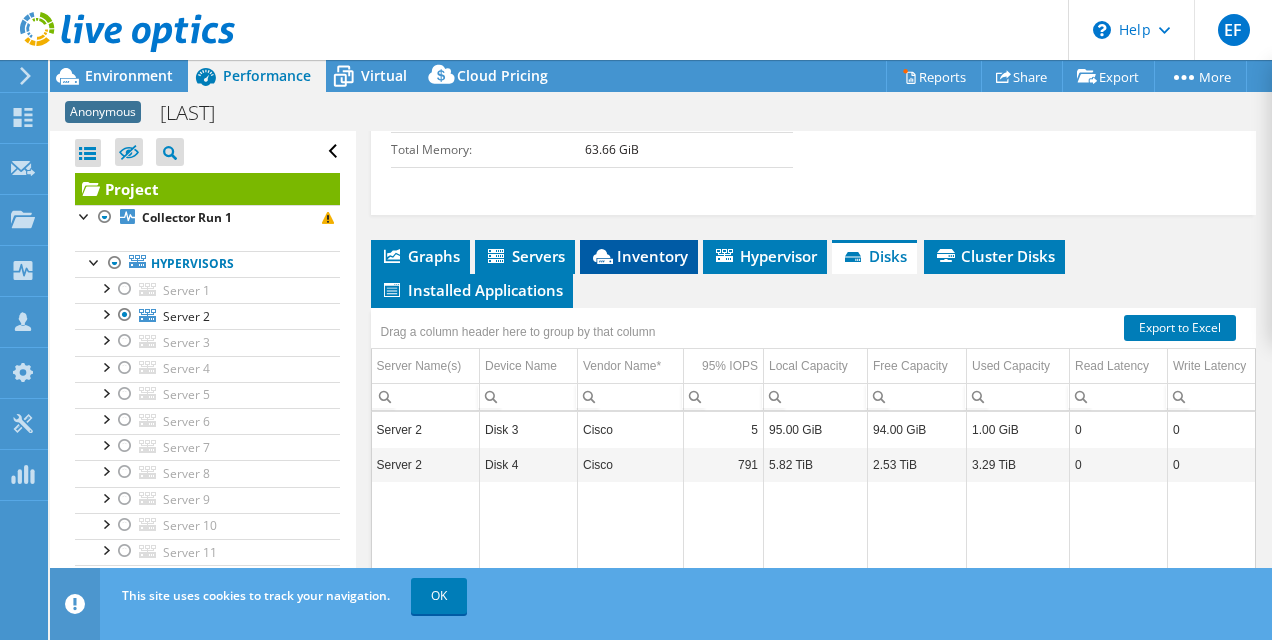 click on "Inventory" at bounding box center (639, 256) 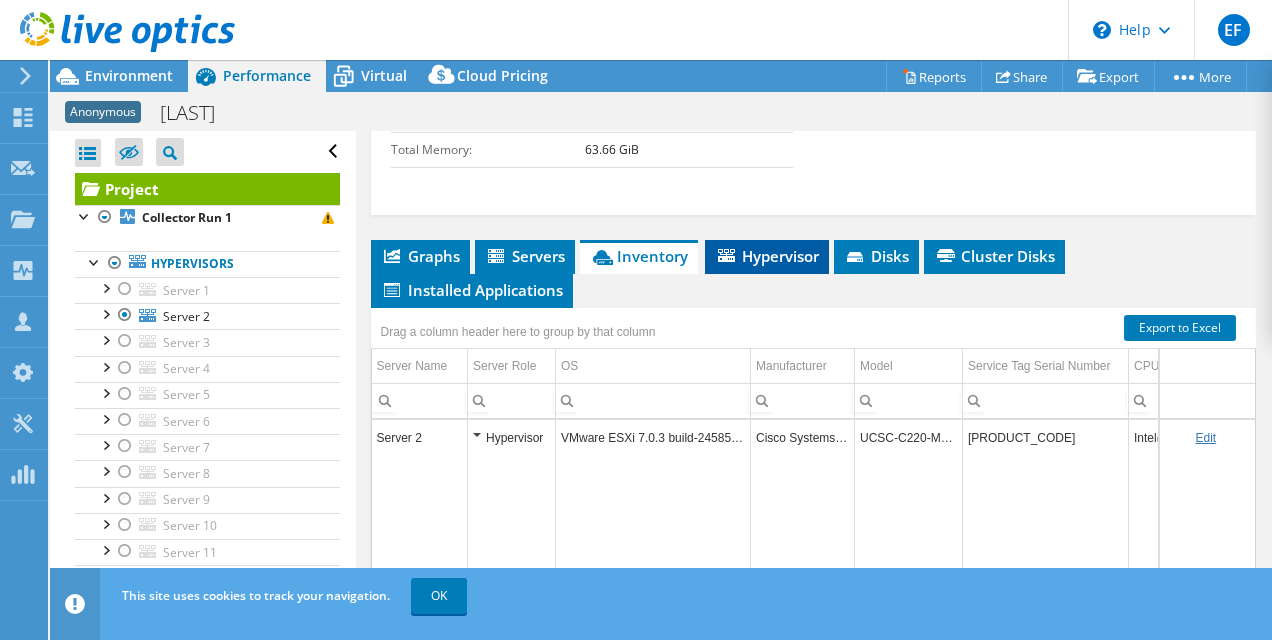 click on "Hypervisor" at bounding box center (767, 256) 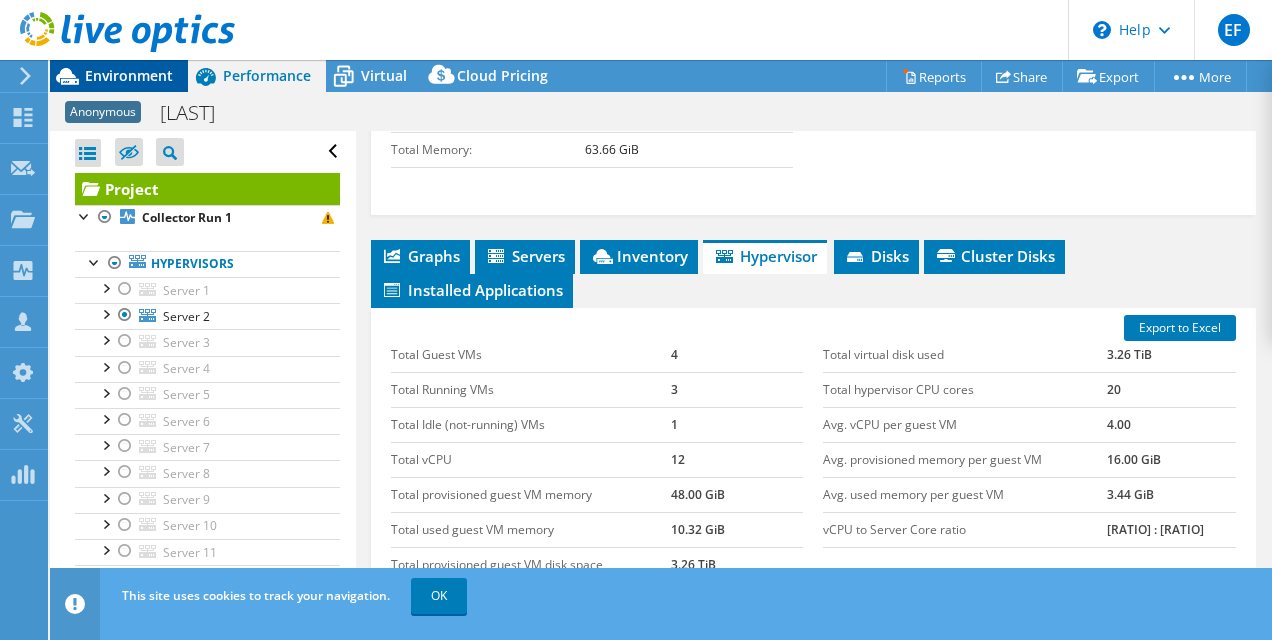 click on "Environment" at bounding box center [129, 75] 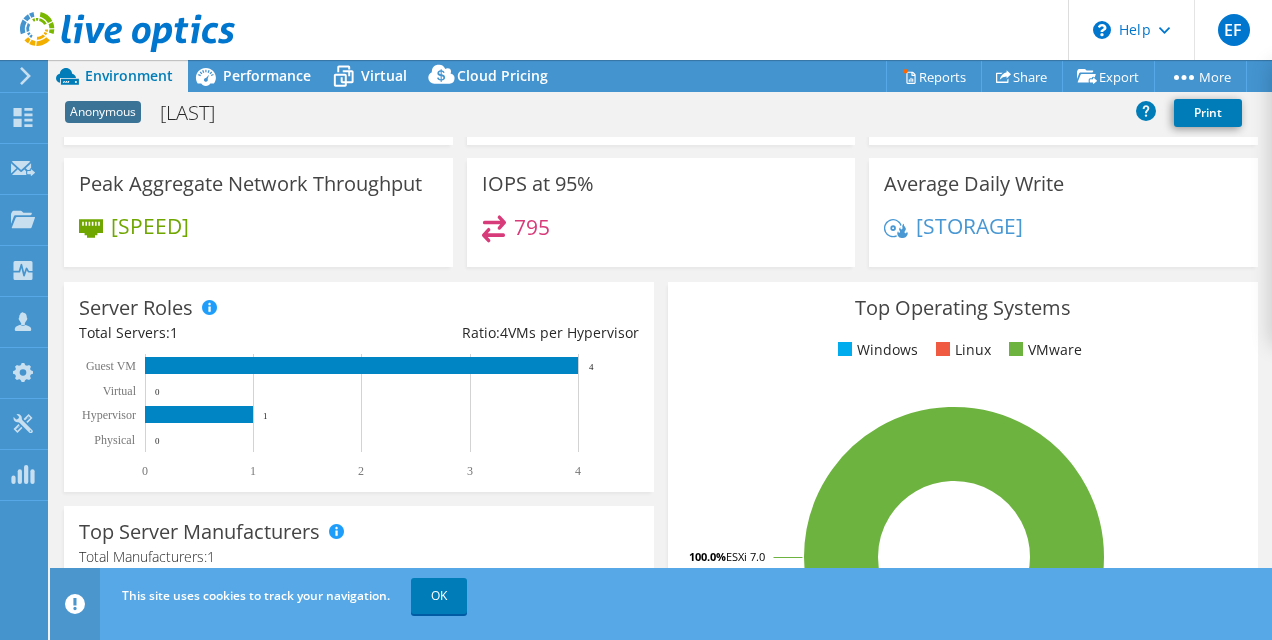 scroll, scrollTop: 0, scrollLeft: 0, axis: both 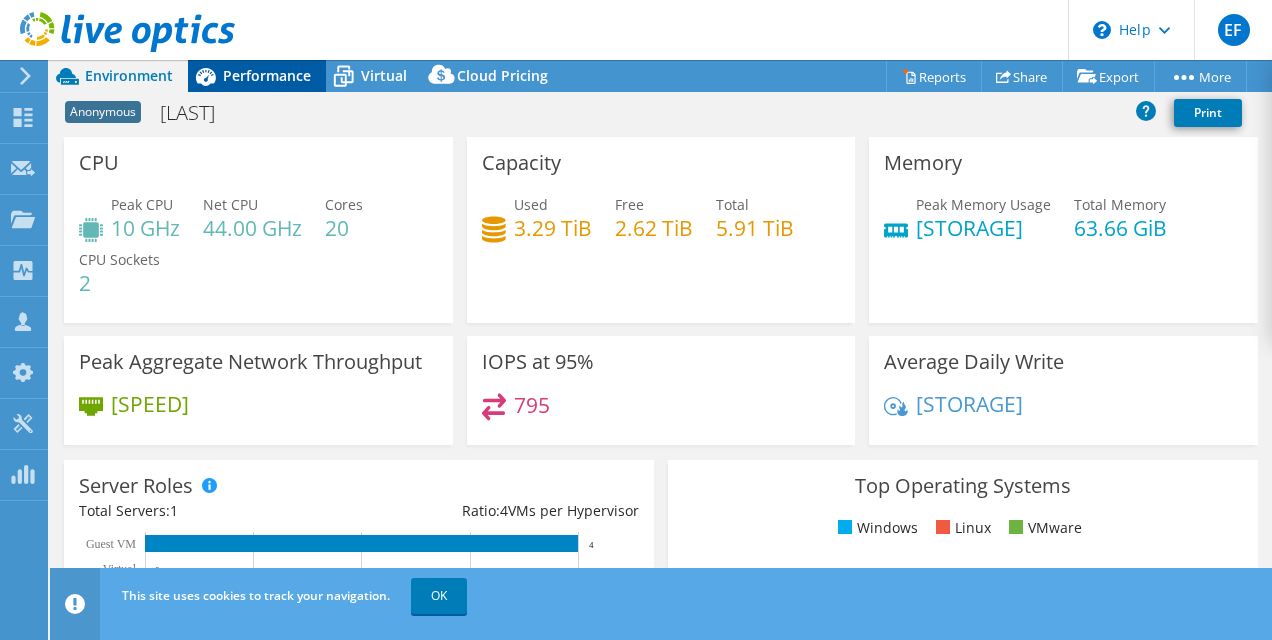 click on "Performance" at bounding box center [267, 75] 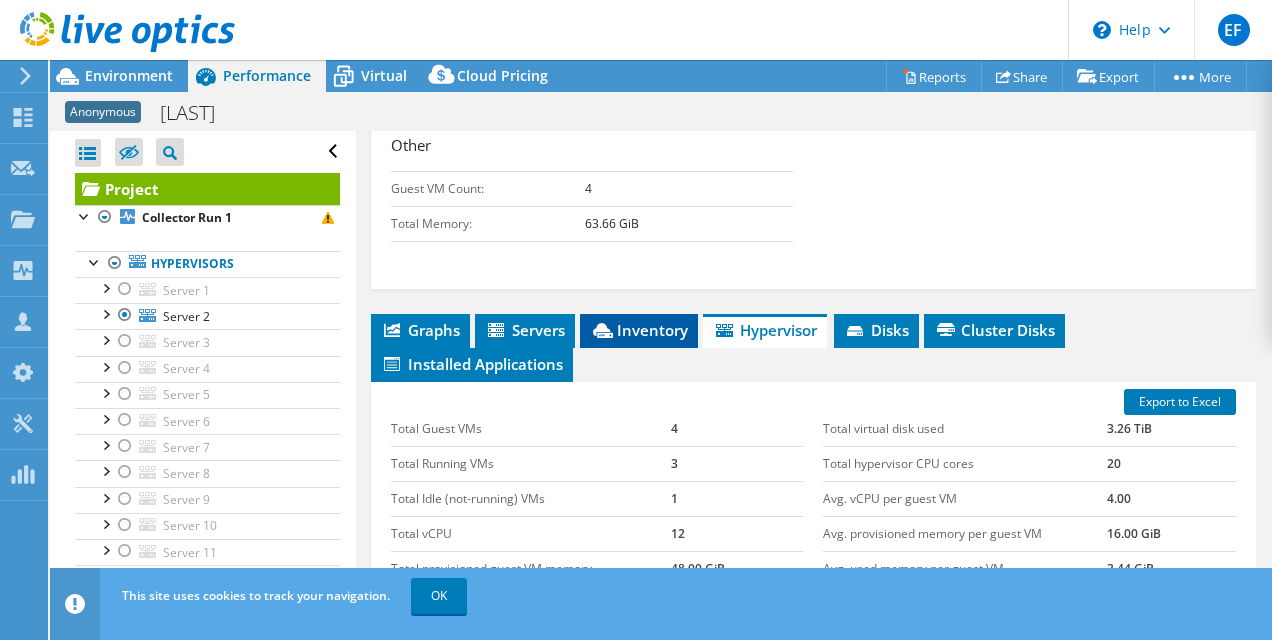 scroll, scrollTop: 901, scrollLeft: 0, axis: vertical 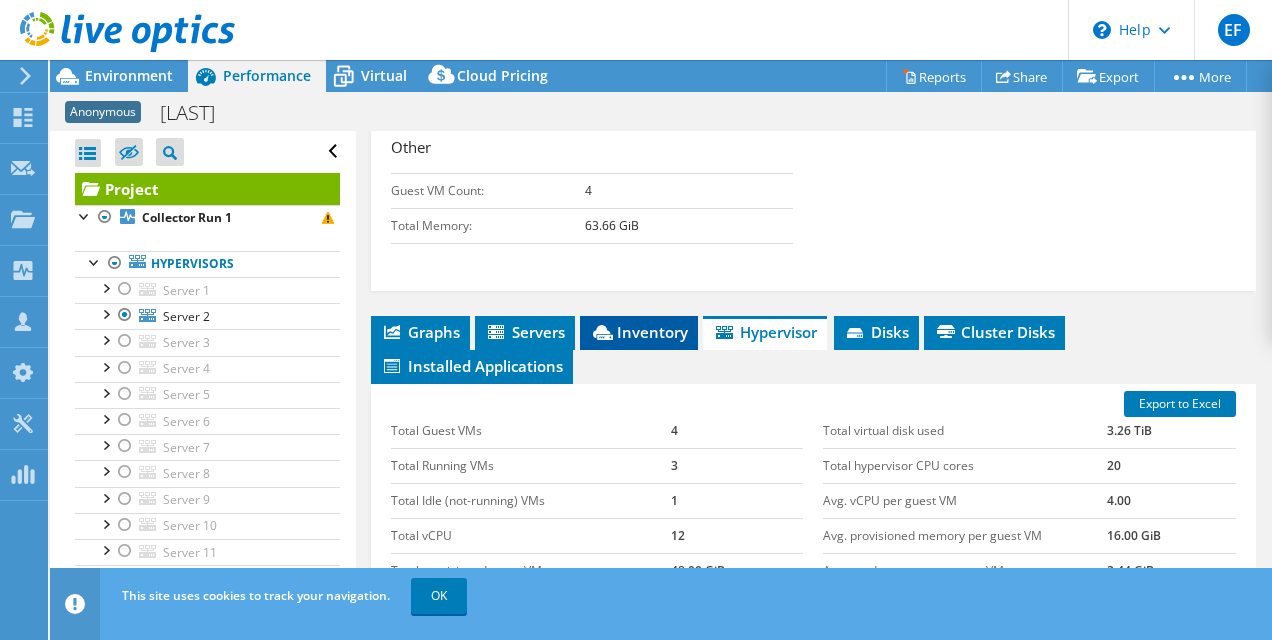 click on "Inventory" at bounding box center [639, 332] 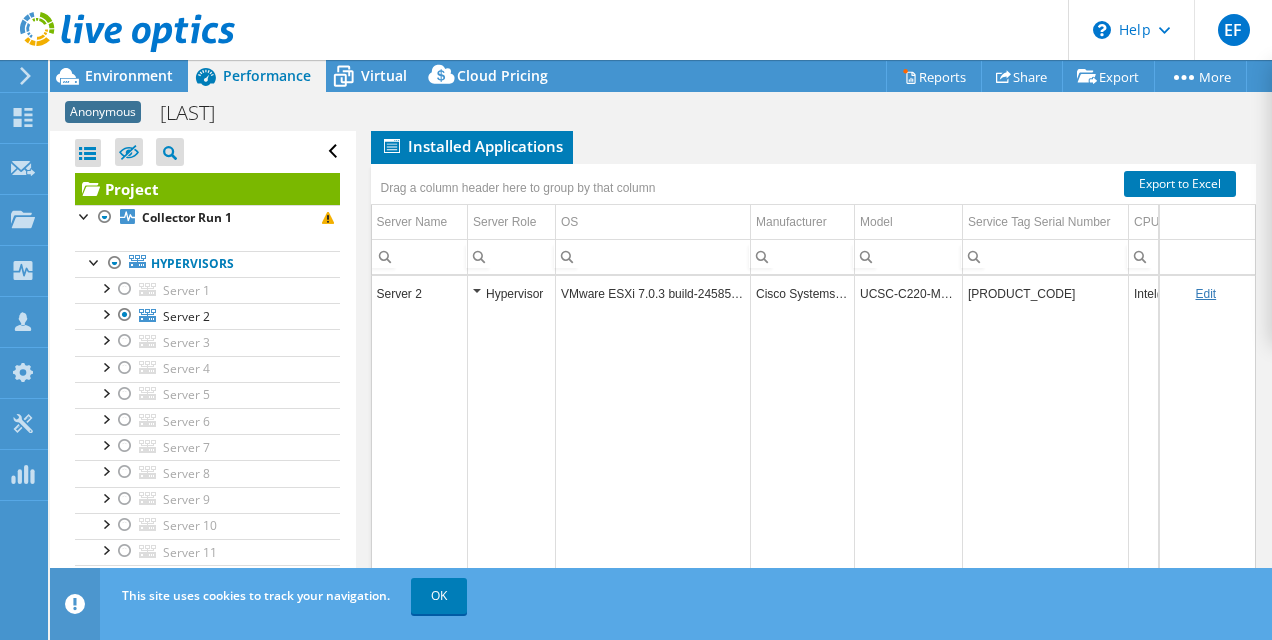 scroll, scrollTop: 1120, scrollLeft: 0, axis: vertical 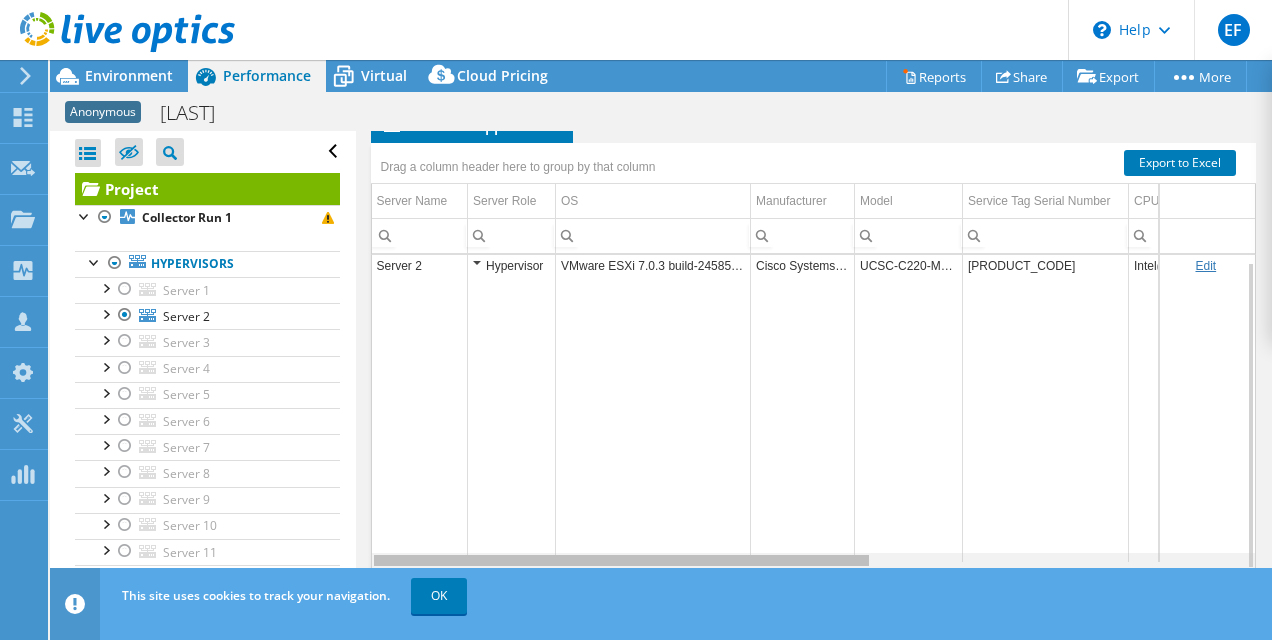 drag, startPoint x: 767, startPoint y: 552, endPoint x: 774, endPoint y: 567, distance: 16.552946 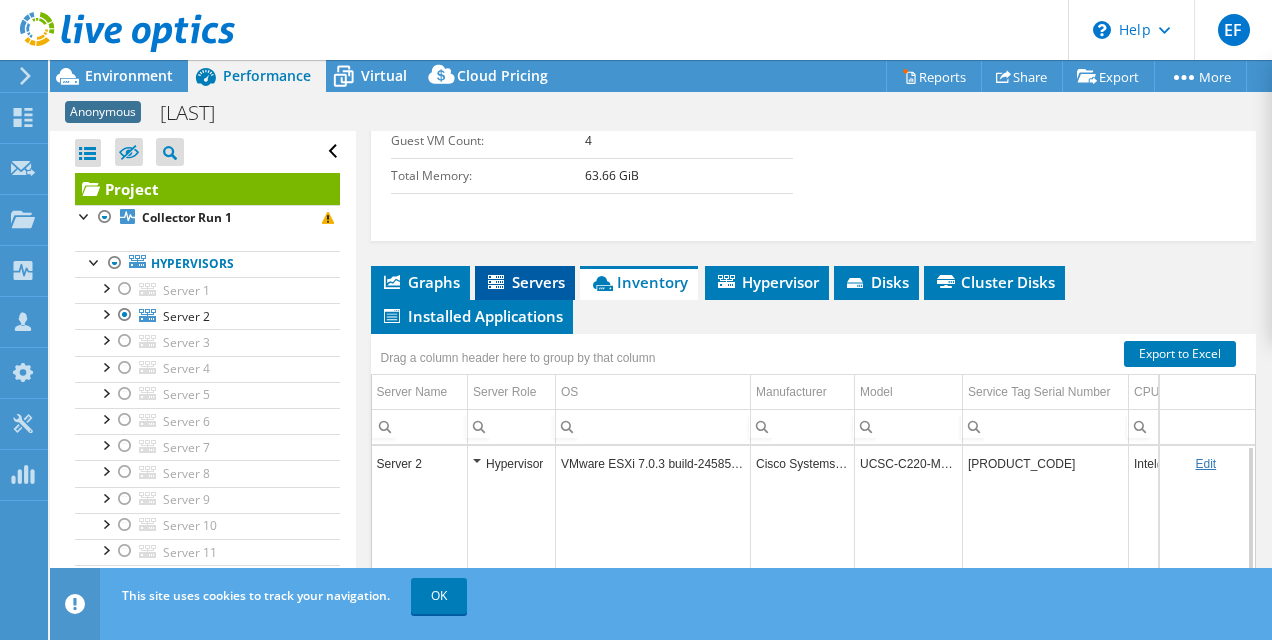 click on "Servers" at bounding box center (525, 282) 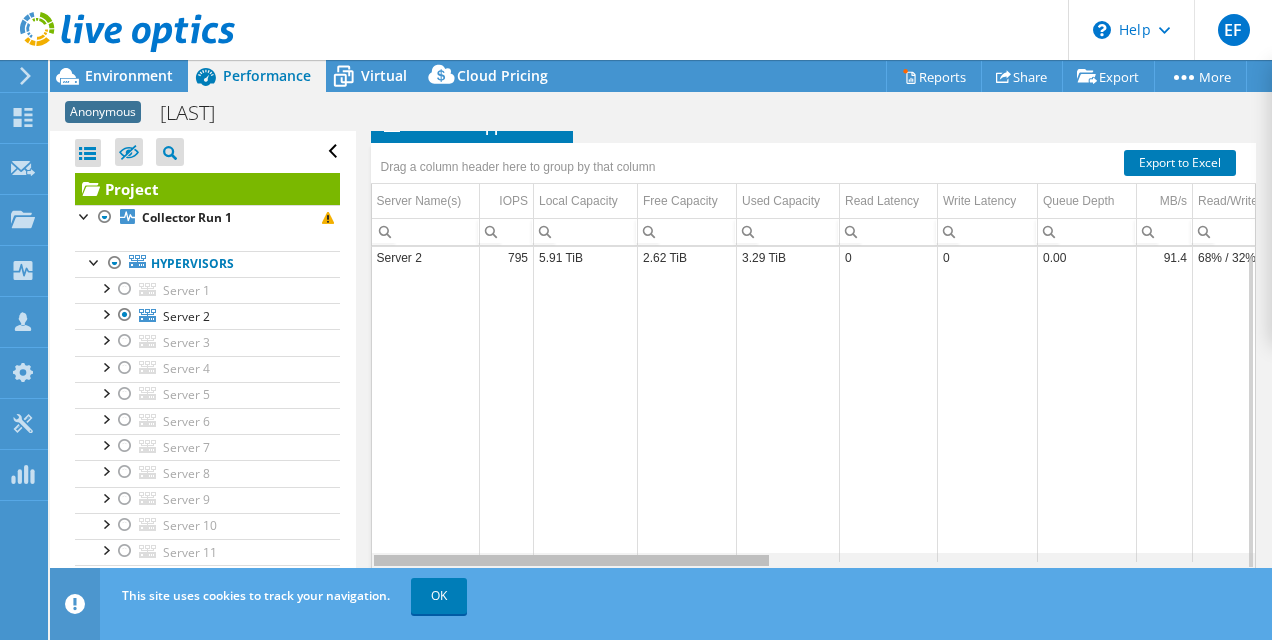 drag, startPoint x: 679, startPoint y: 555, endPoint x: 706, endPoint y: 557, distance: 27.073973 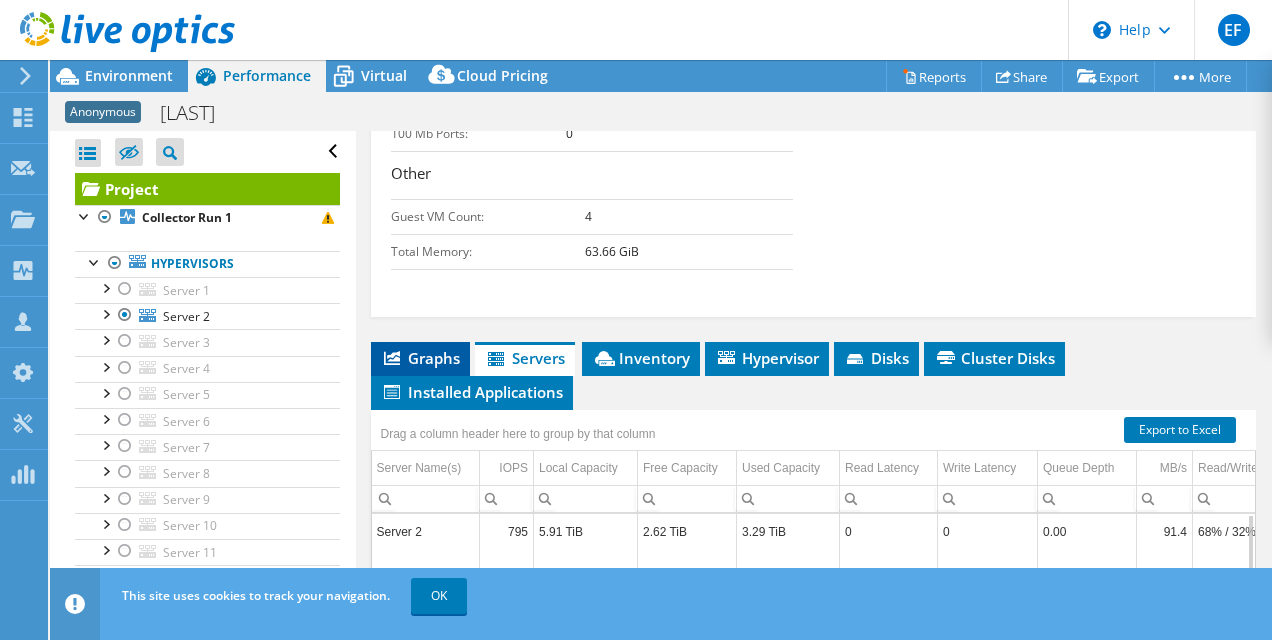 click on "Graphs" at bounding box center [420, 358] 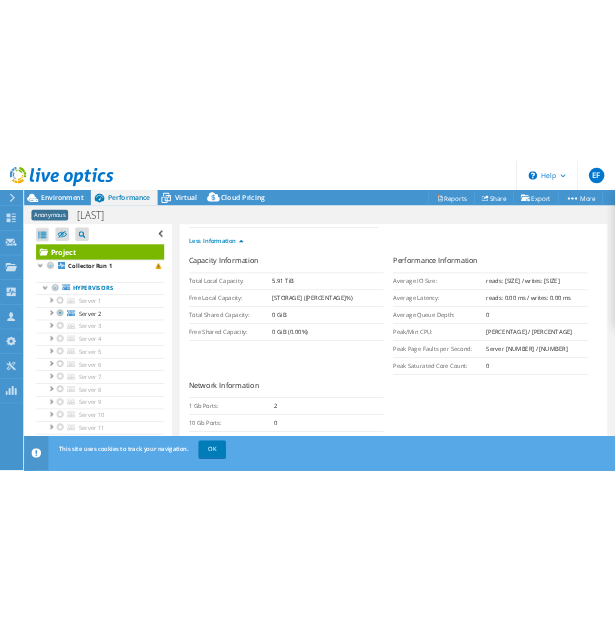 scroll, scrollTop: 431, scrollLeft: 0, axis: vertical 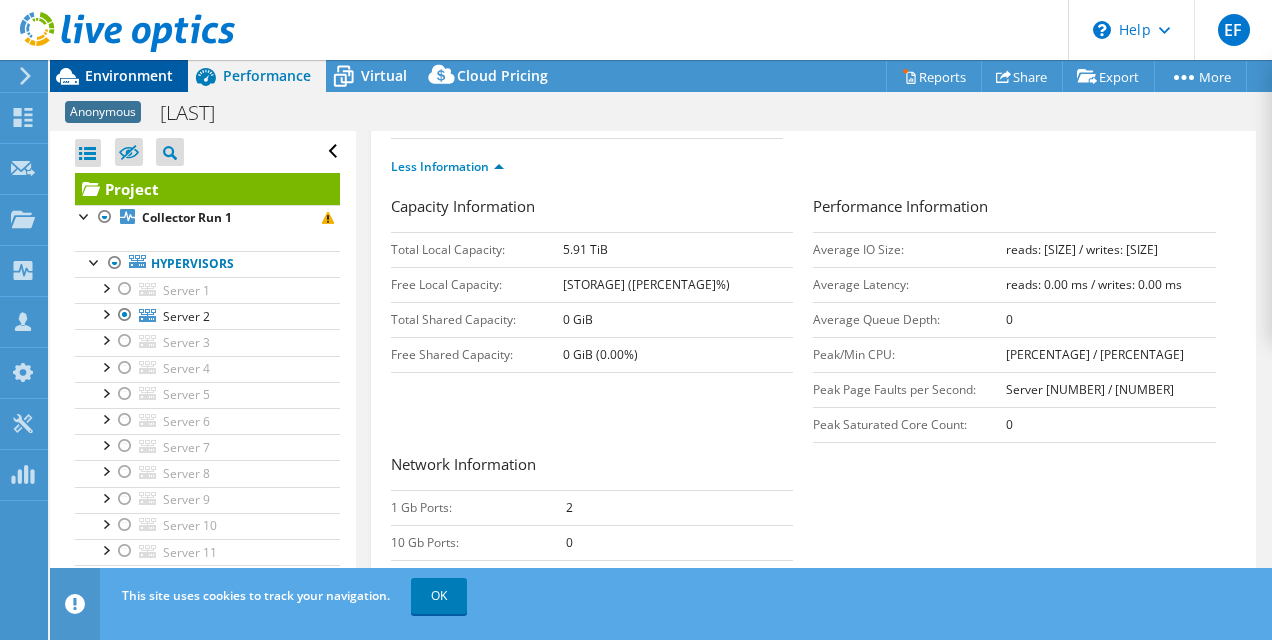 click on "Environment" at bounding box center [129, 75] 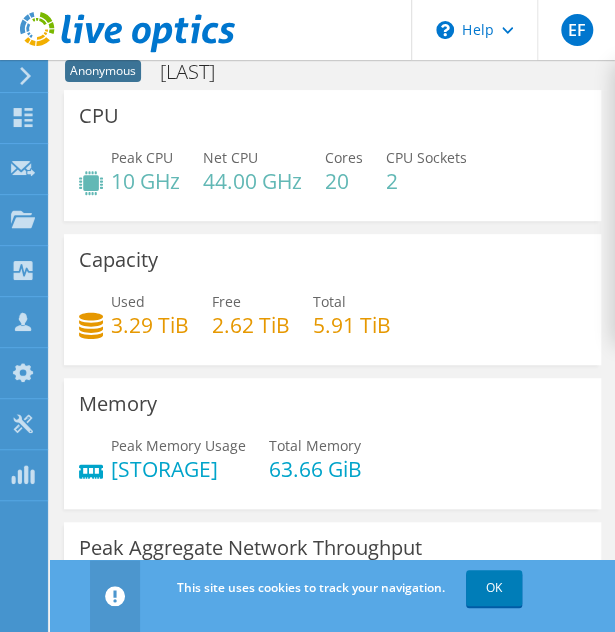 scroll, scrollTop: 80, scrollLeft: 0, axis: vertical 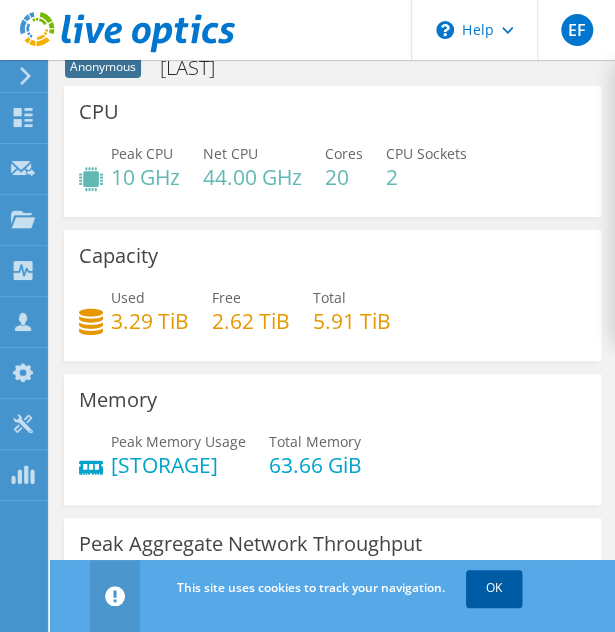 click on "OK" at bounding box center (494, 588) 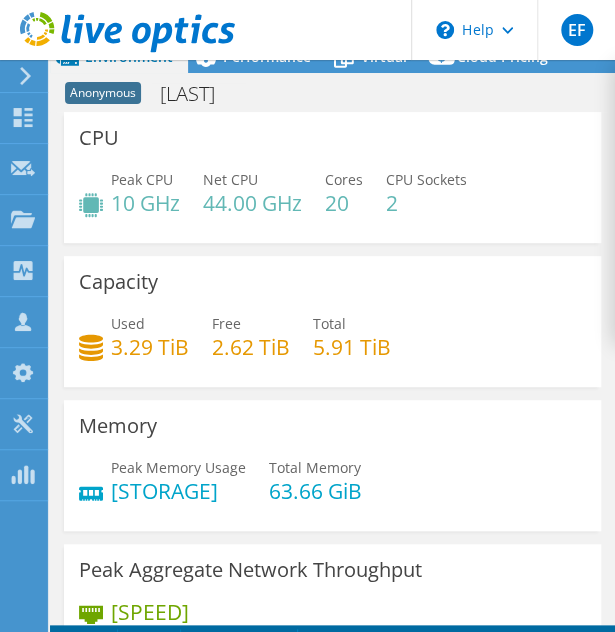 scroll, scrollTop: 58, scrollLeft: 0, axis: vertical 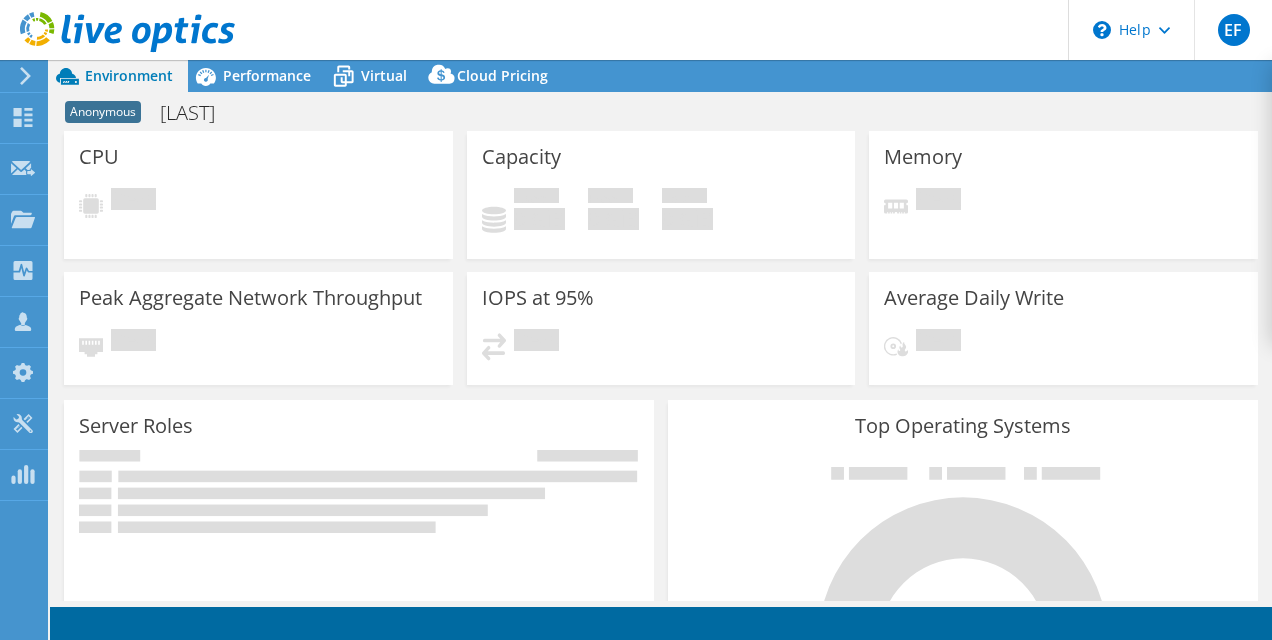 select on "USD" 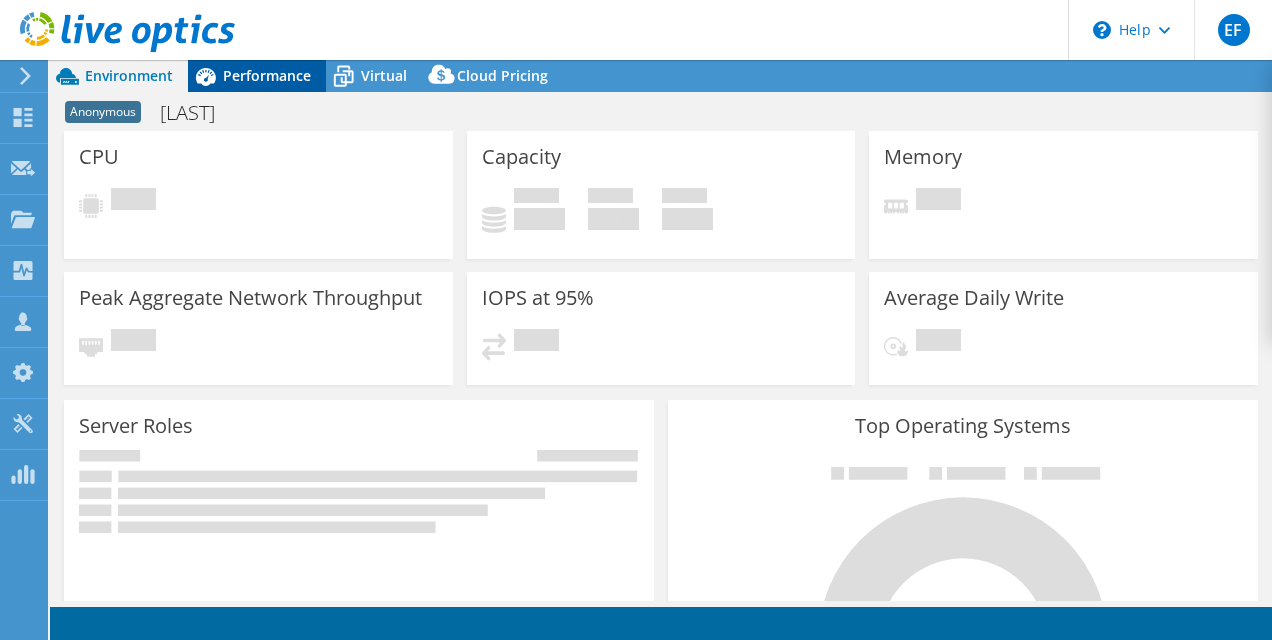 click on "Performance" at bounding box center [267, 75] 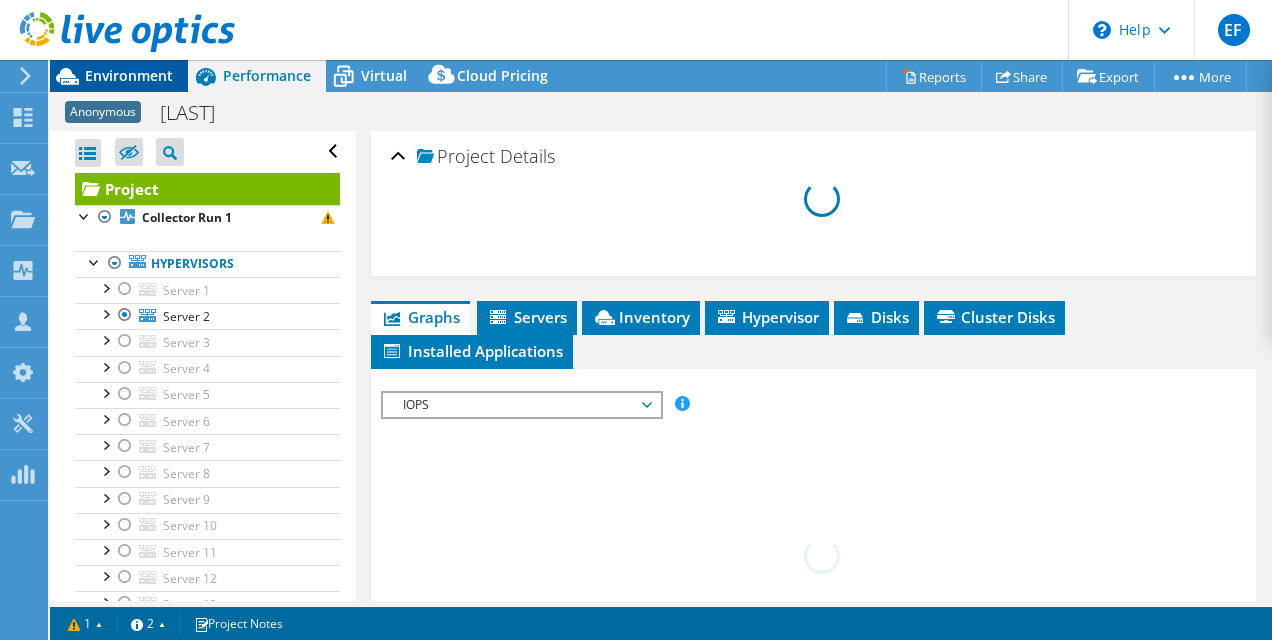 click on "Environment" at bounding box center [119, 76] 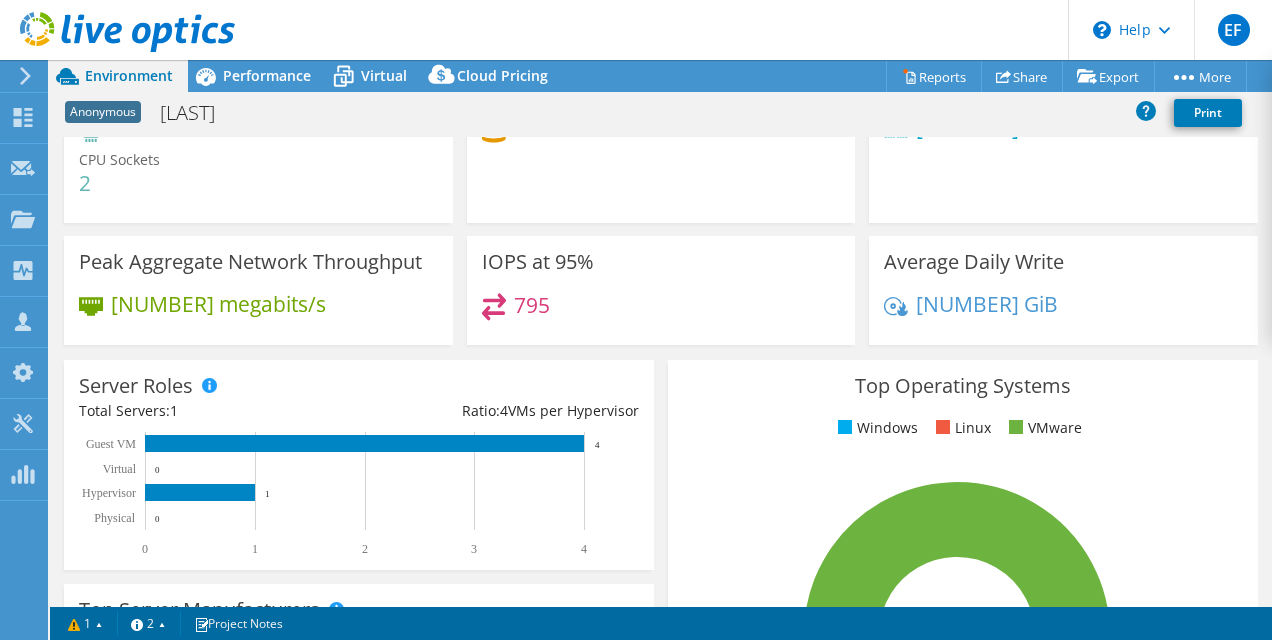 scroll, scrollTop: 0, scrollLeft: 0, axis: both 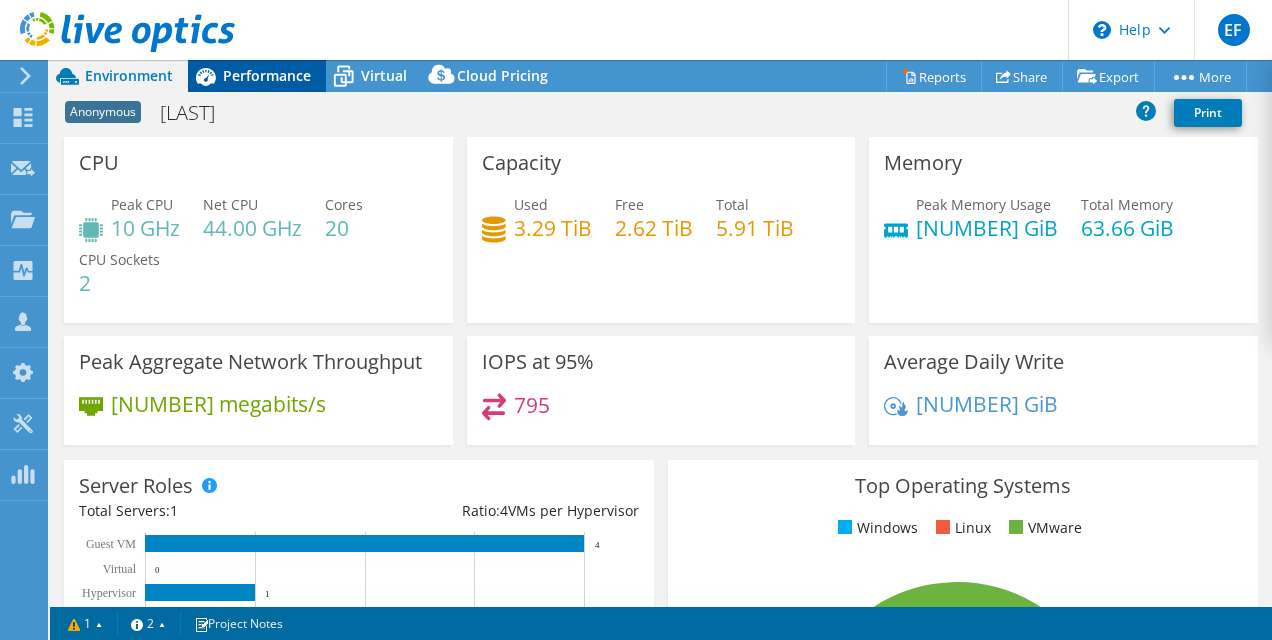 click on "Performance" at bounding box center [257, 76] 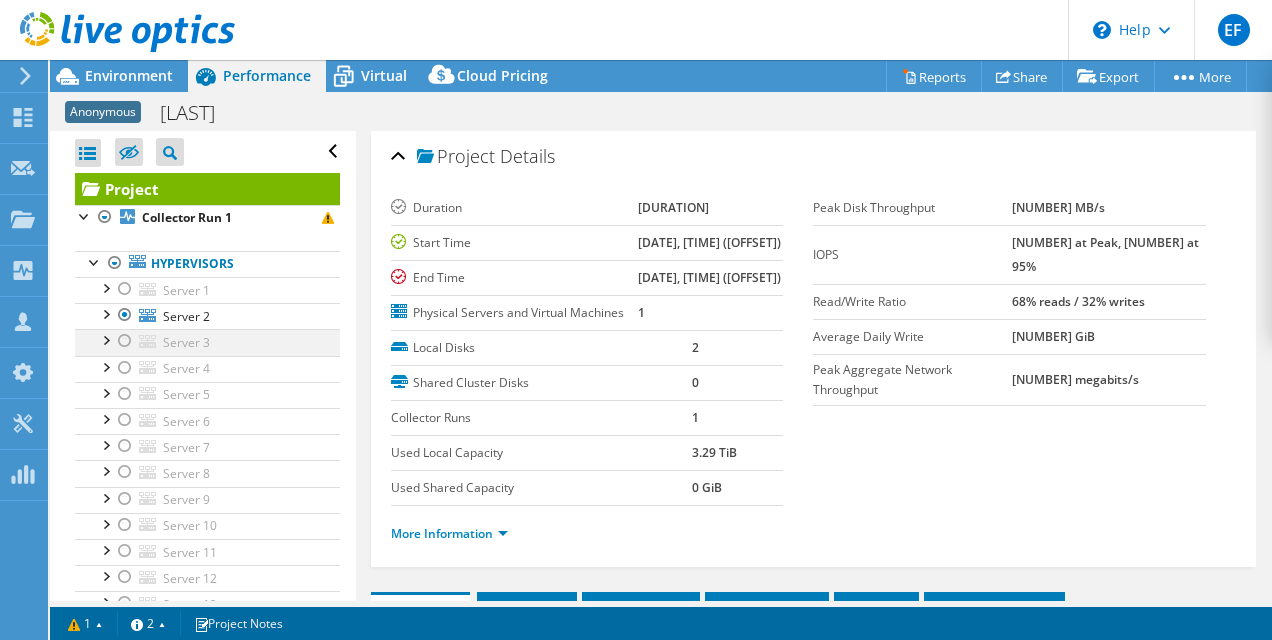 click at bounding box center [125, 341] 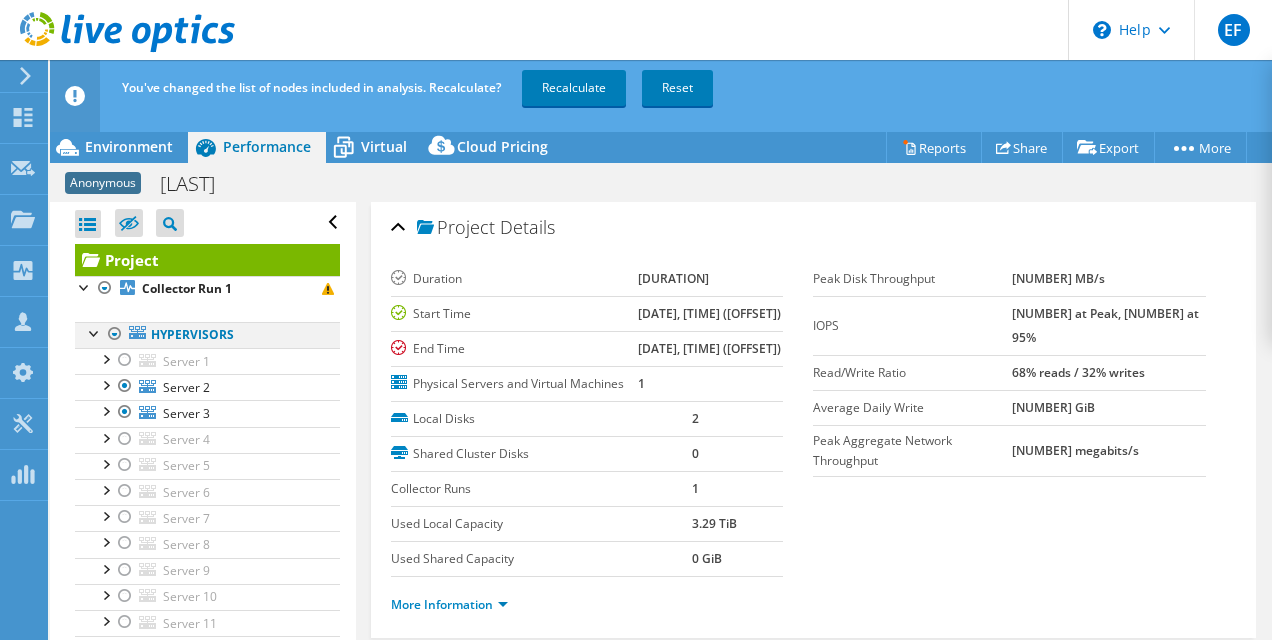 click at bounding box center (115, 334) 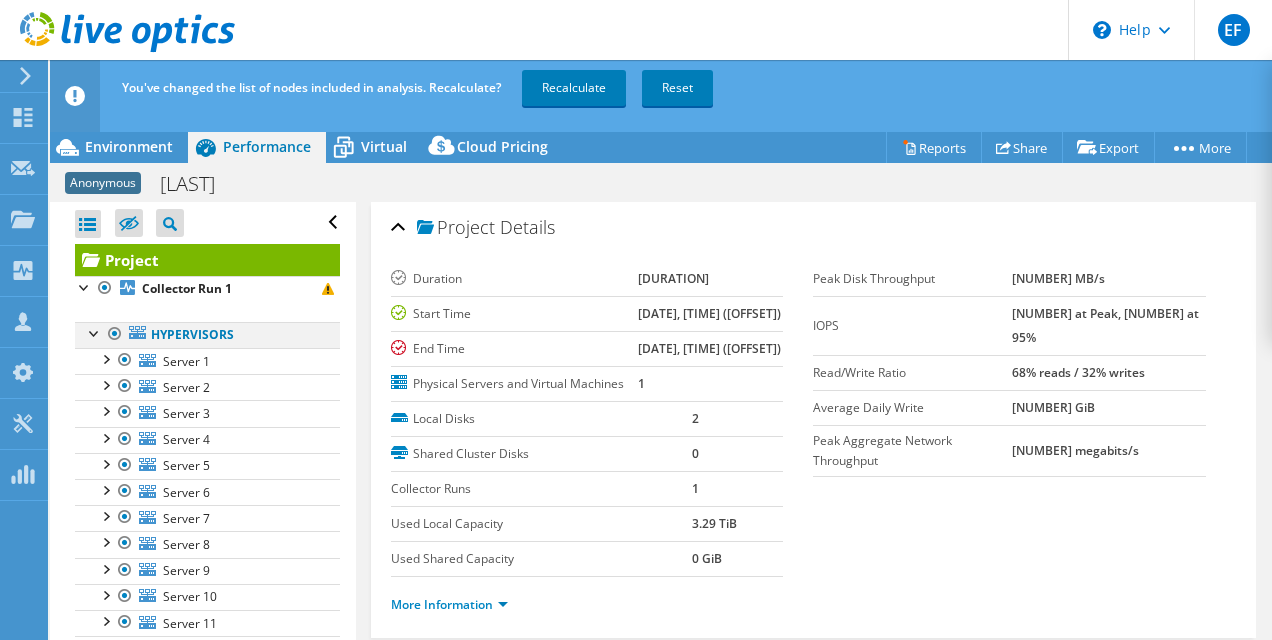 click at bounding box center [115, 334] 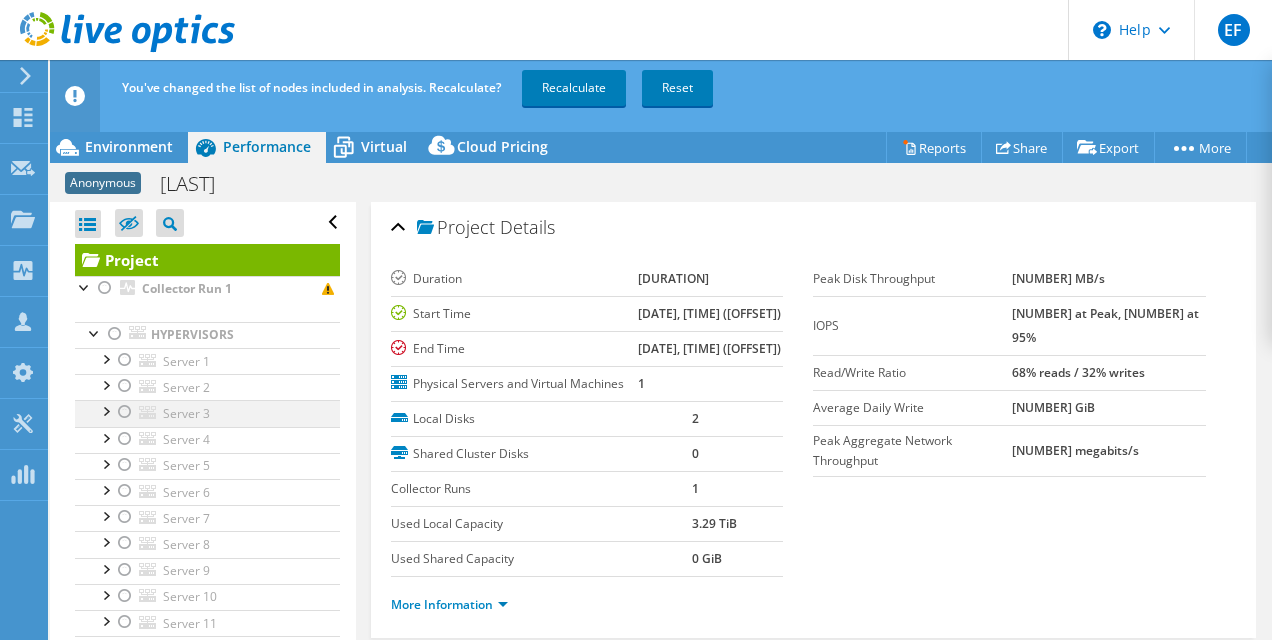 click at bounding box center [125, 412] 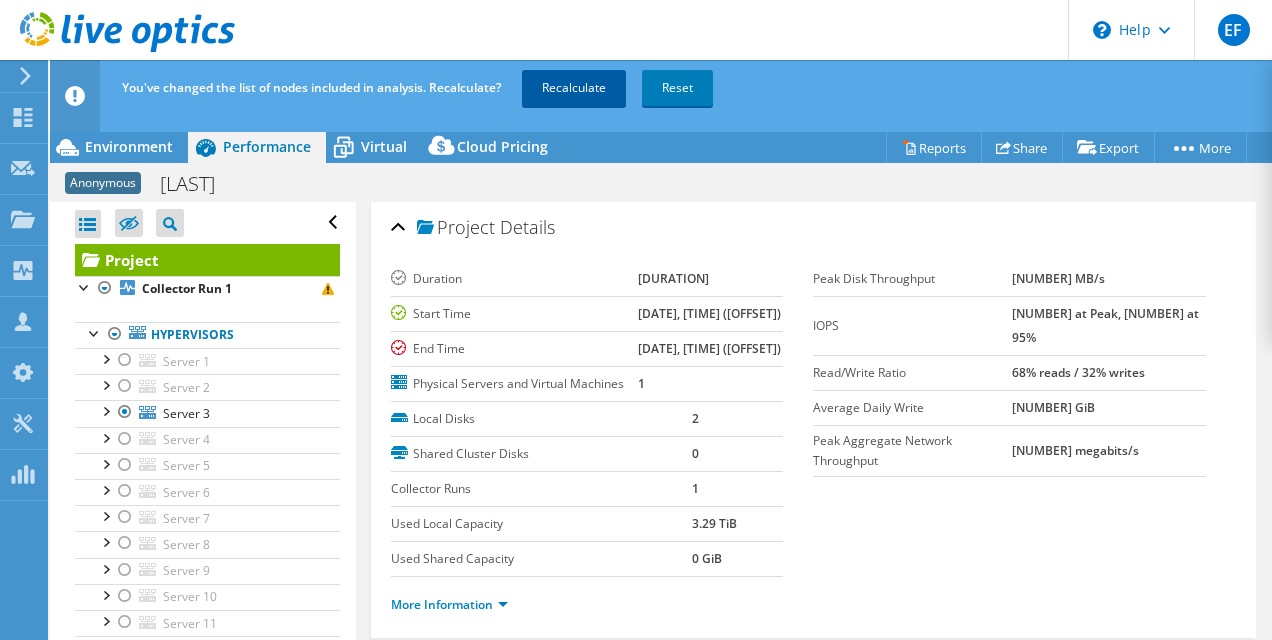 click on "Recalculate" at bounding box center [574, 88] 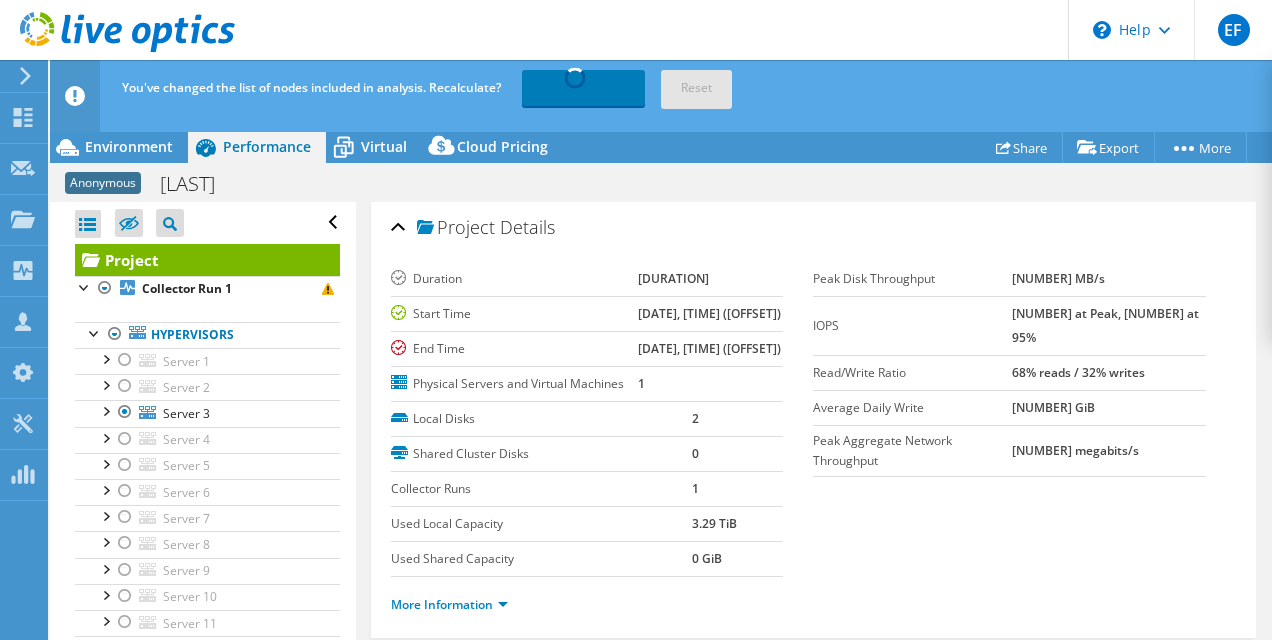 scroll, scrollTop: 335, scrollLeft: 0, axis: vertical 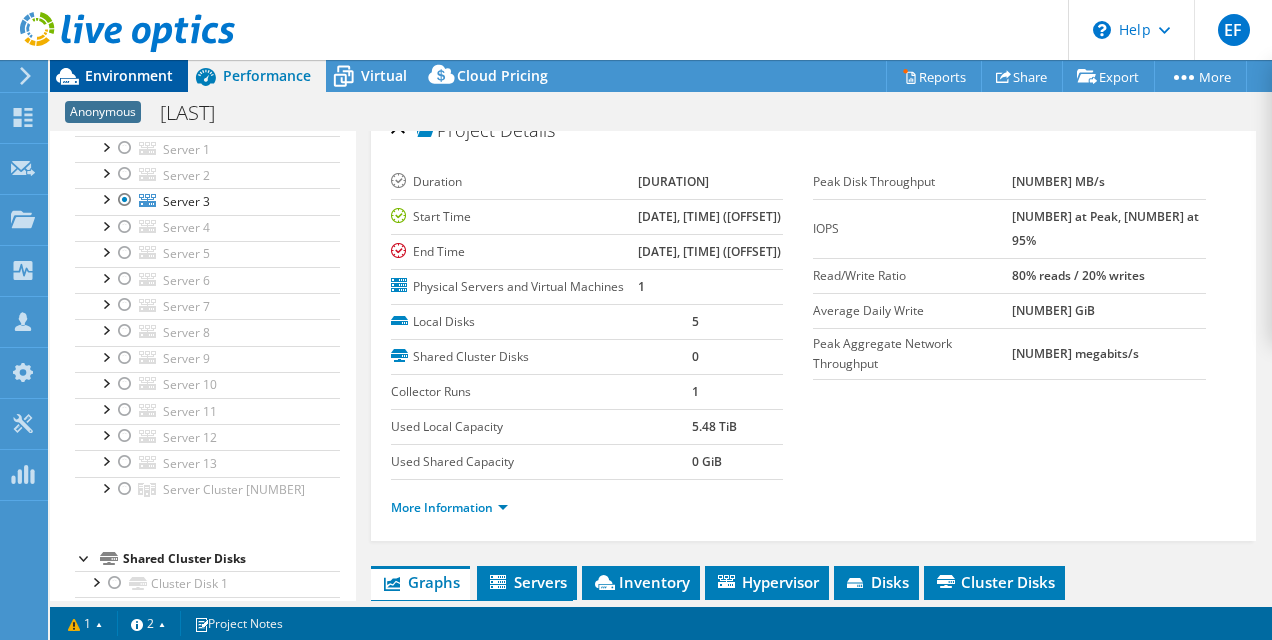 click on "Environment" at bounding box center [129, 75] 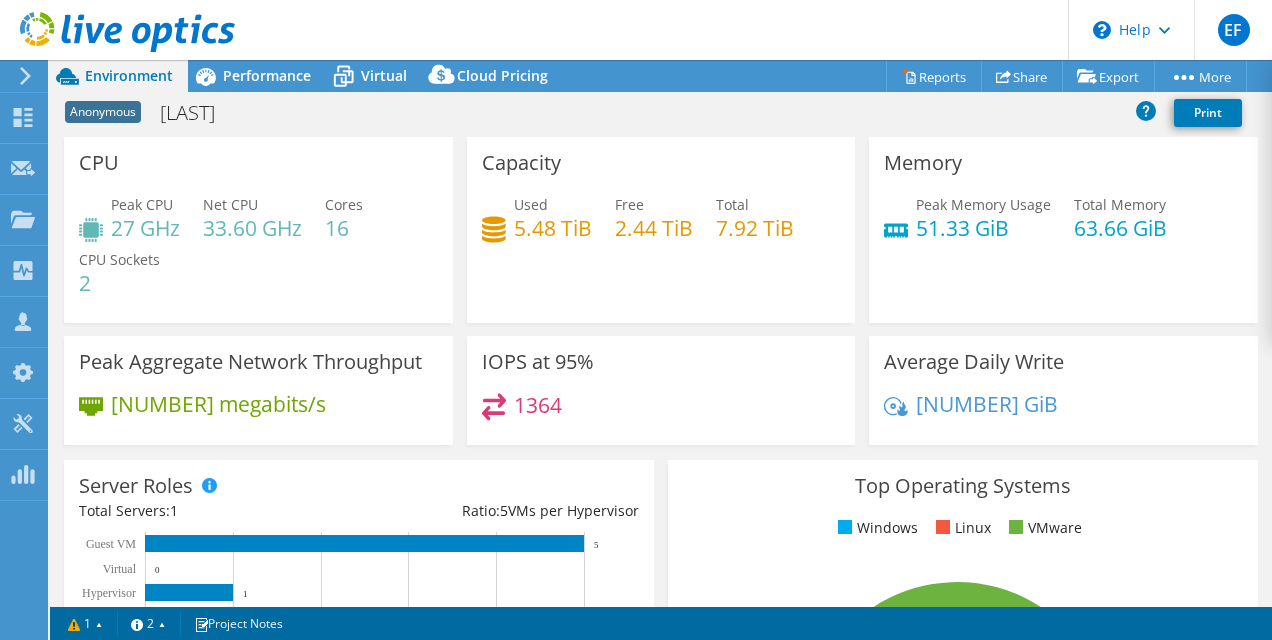 click on "1364" at bounding box center (538, 405) 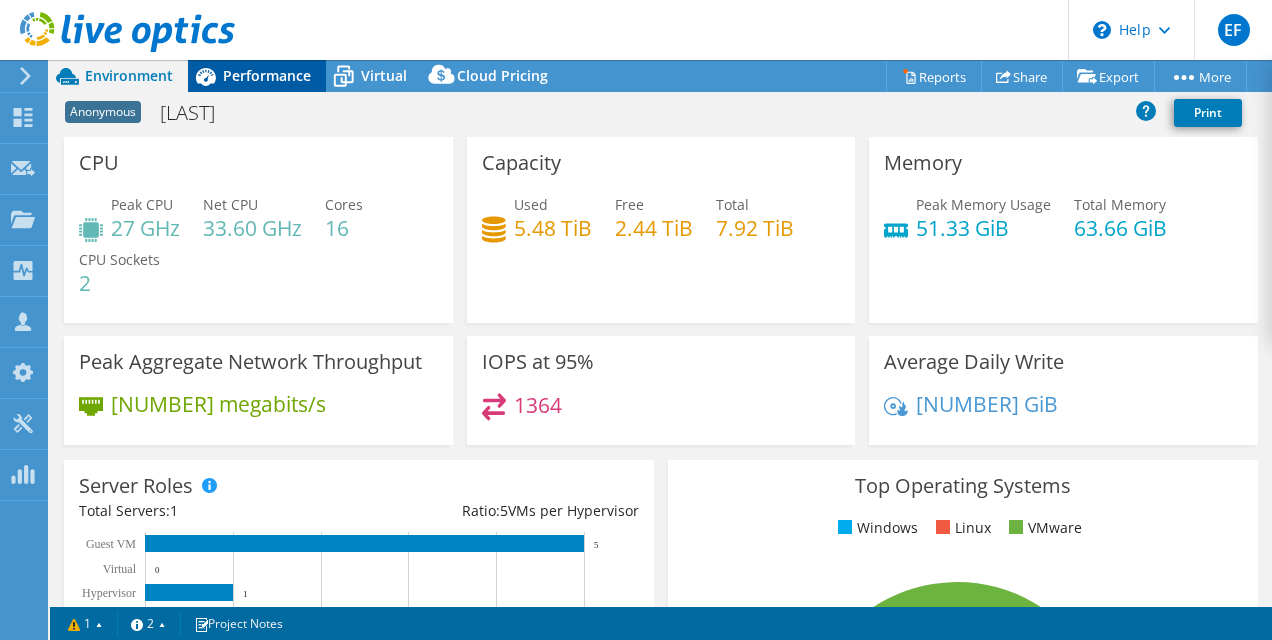 click on "Performance" at bounding box center [267, 75] 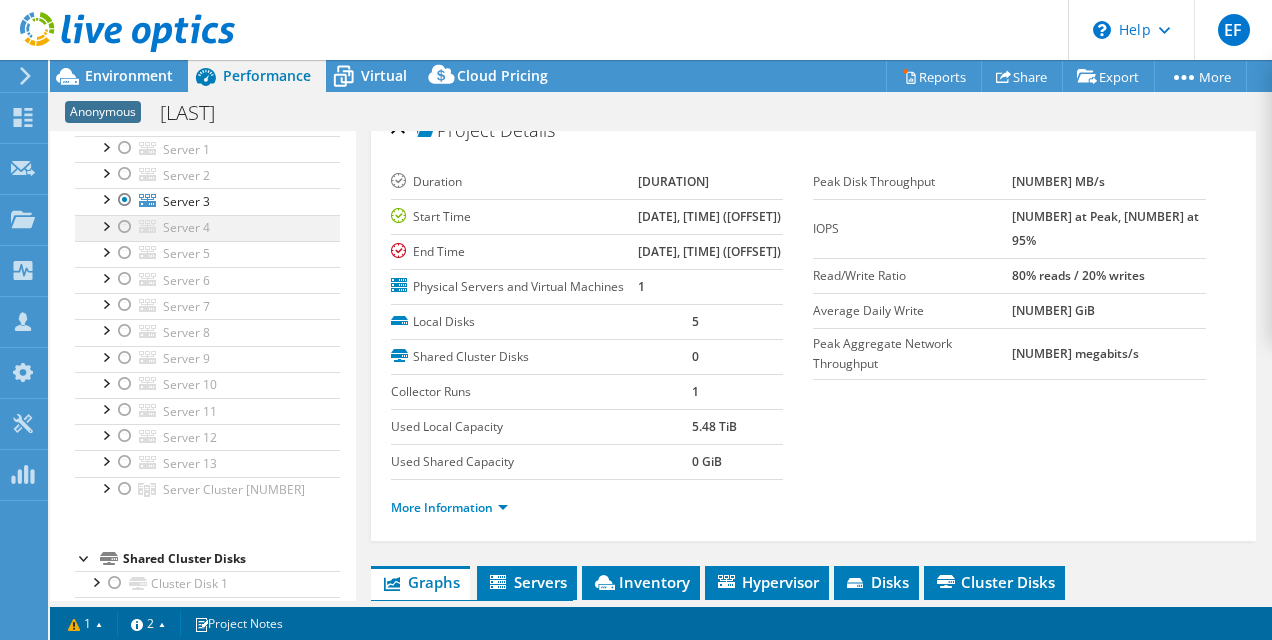 click at bounding box center [125, 227] 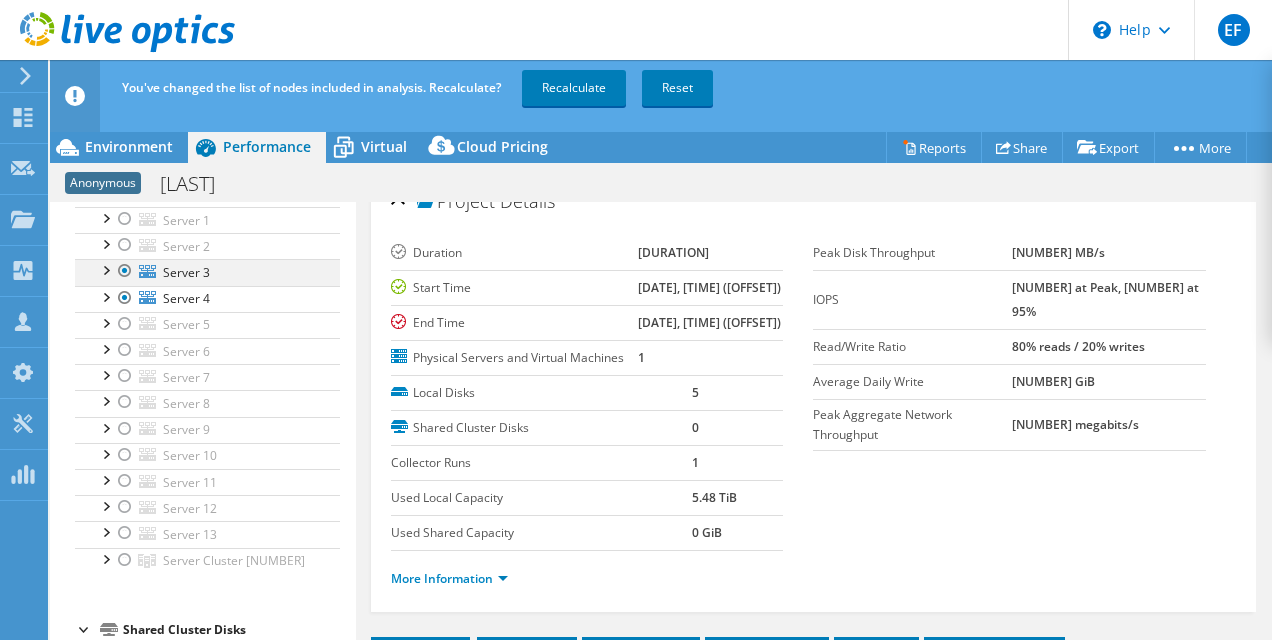 click at bounding box center [125, 271] 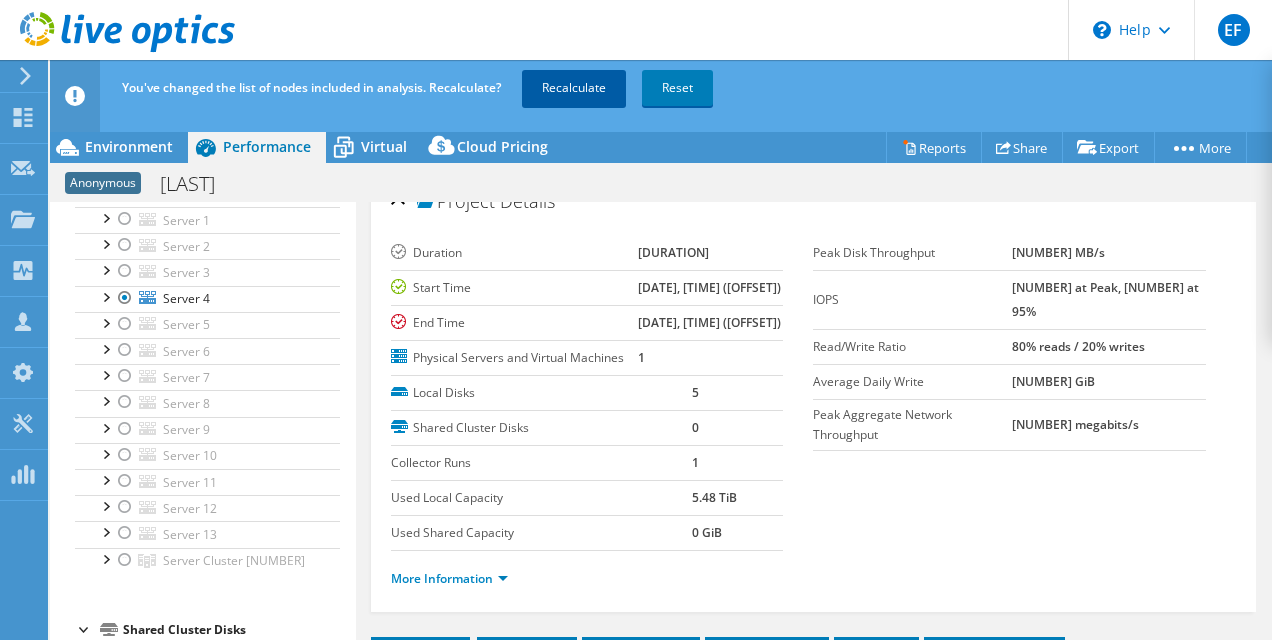 click on "Recalculate" at bounding box center (574, 88) 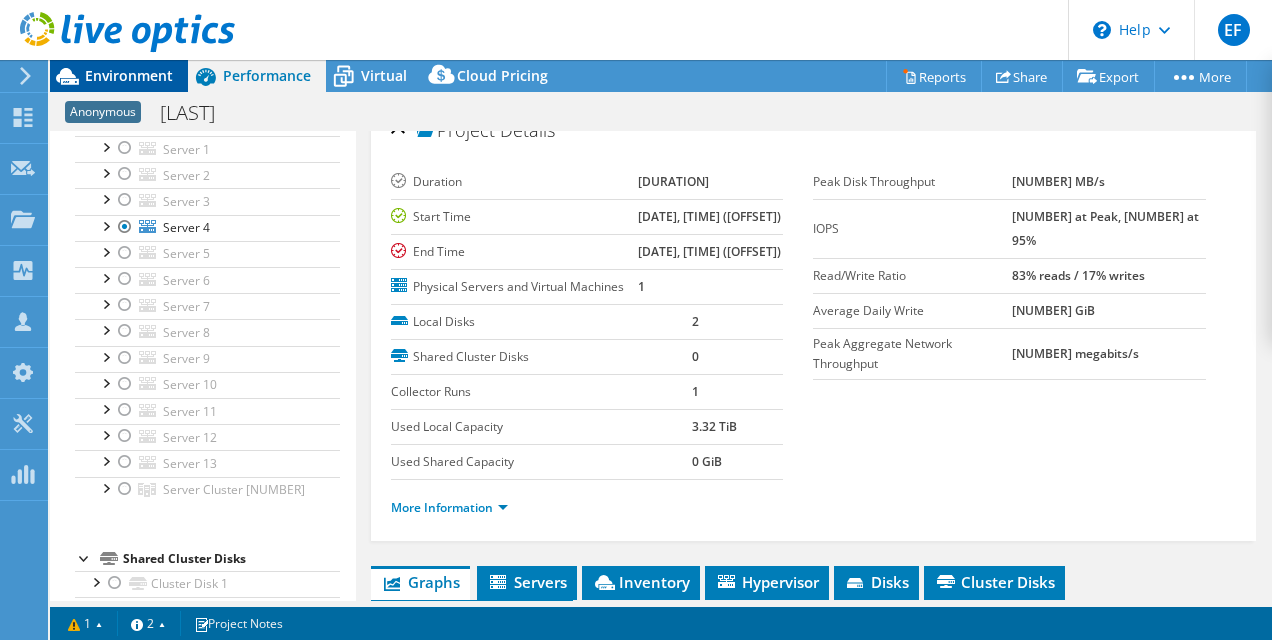 click on "Environment" at bounding box center [129, 75] 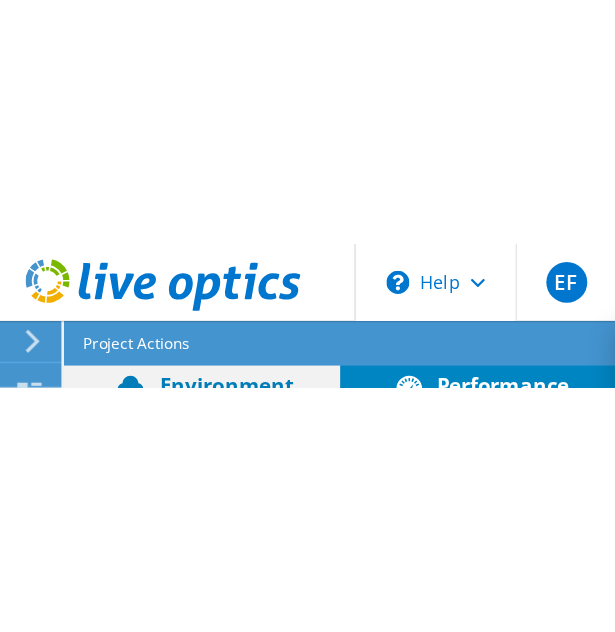 scroll, scrollTop: 0, scrollLeft: 0, axis: both 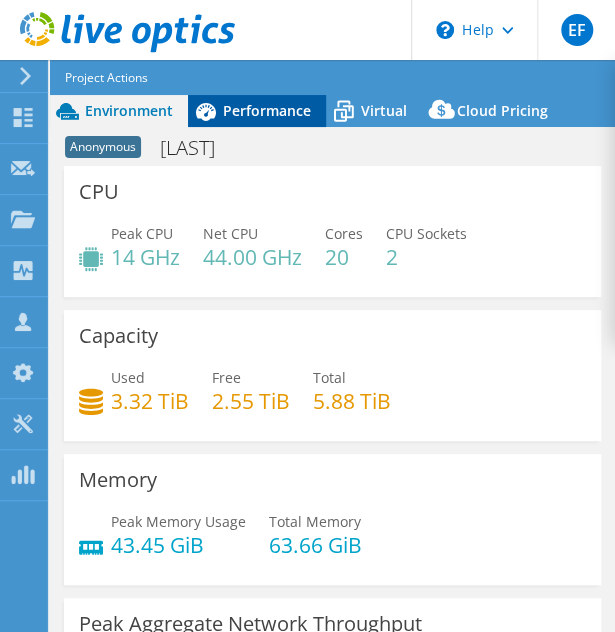 click on "Performance" at bounding box center [257, 111] 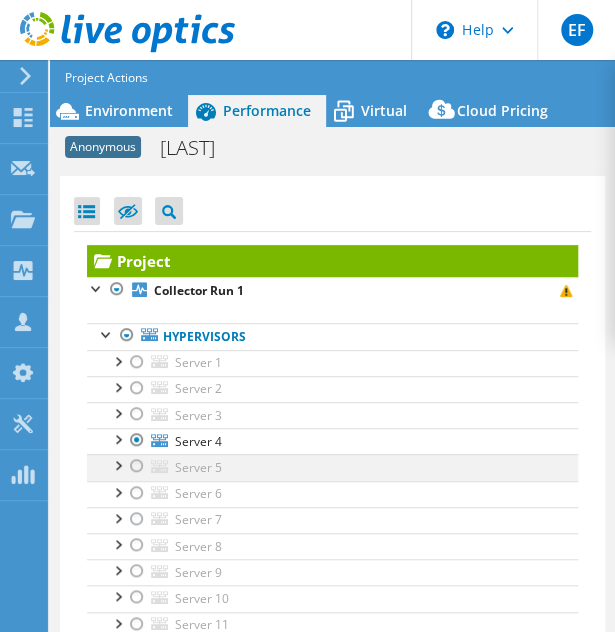 click at bounding box center [137, 466] 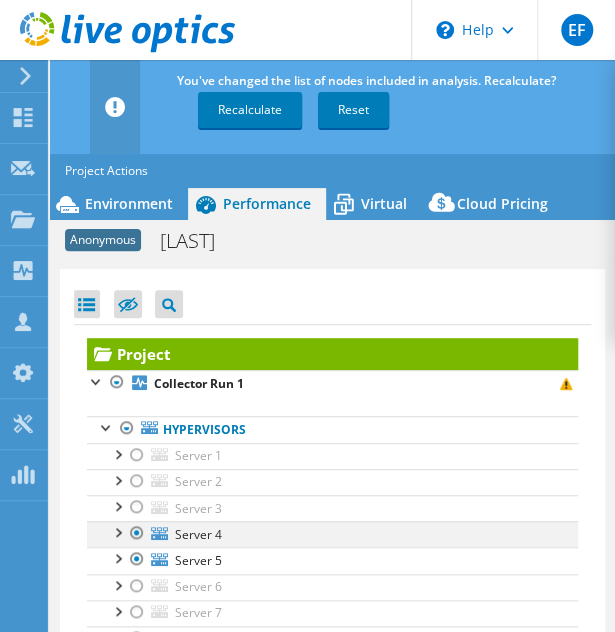 click at bounding box center [137, 533] 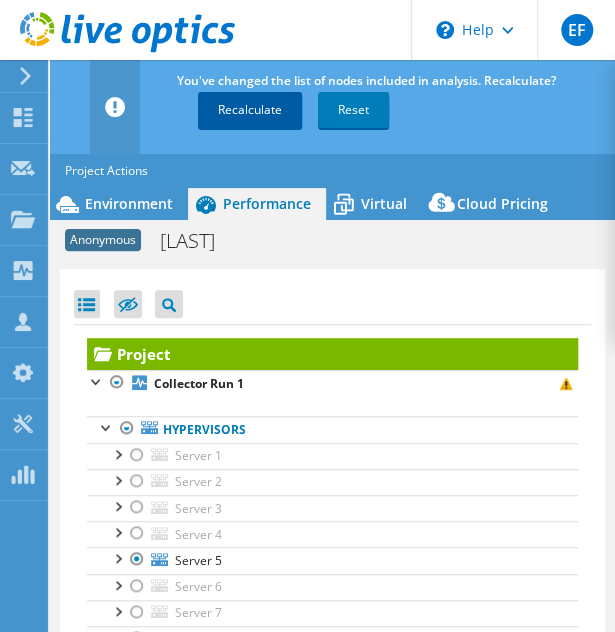 click on "Recalculate" at bounding box center (250, 110) 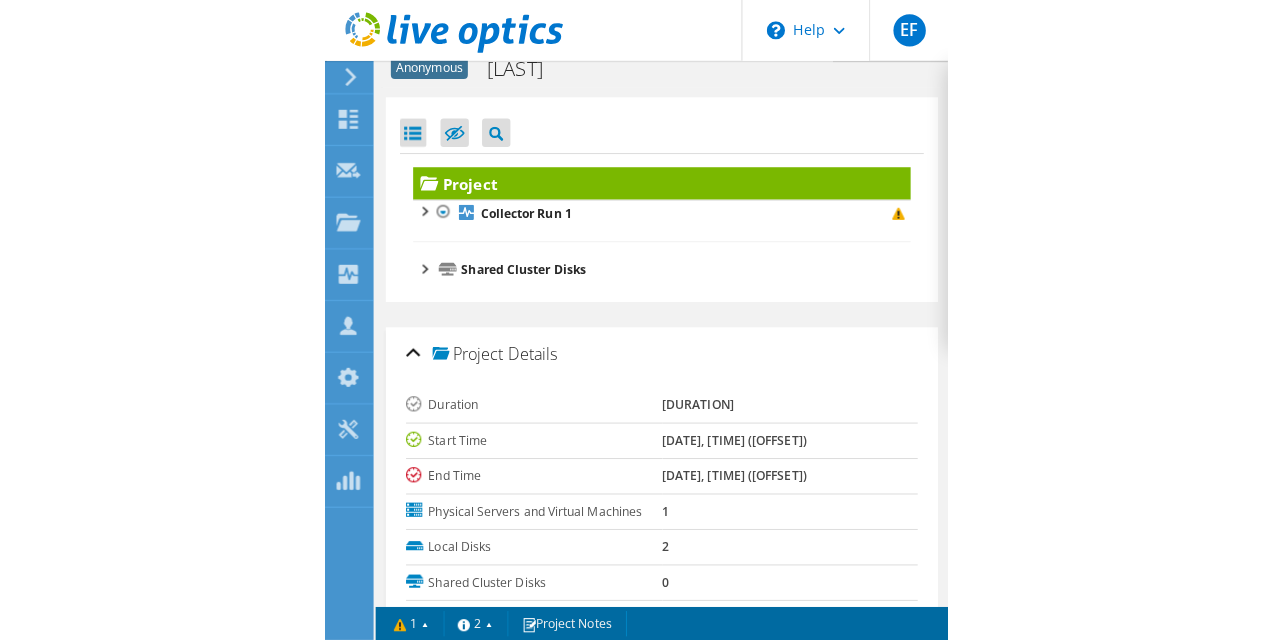scroll, scrollTop: 0, scrollLeft: 0, axis: both 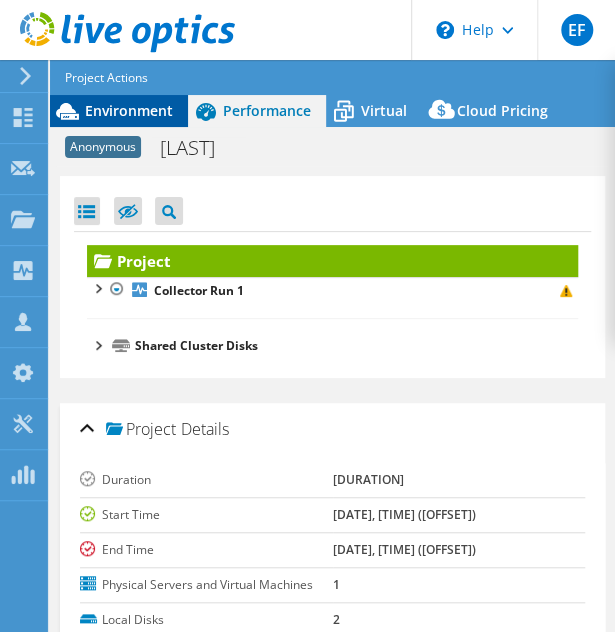 click on "Environment" at bounding box center [119, 111] 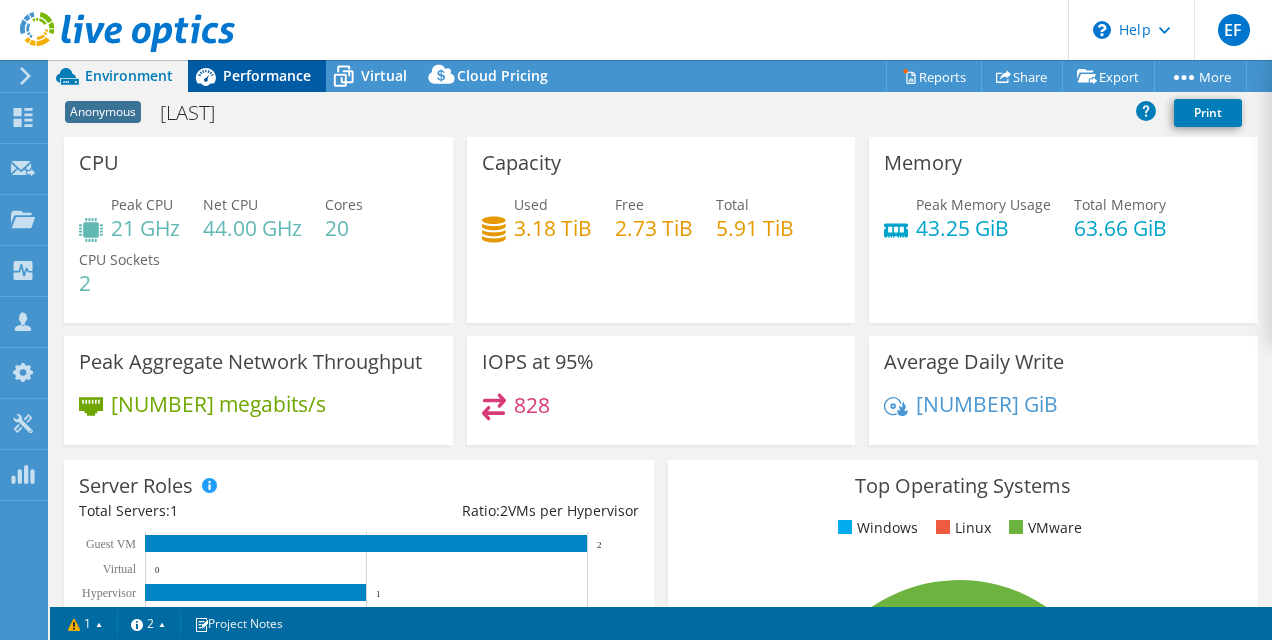 click on "Performance" at bounding box center [267, 75] 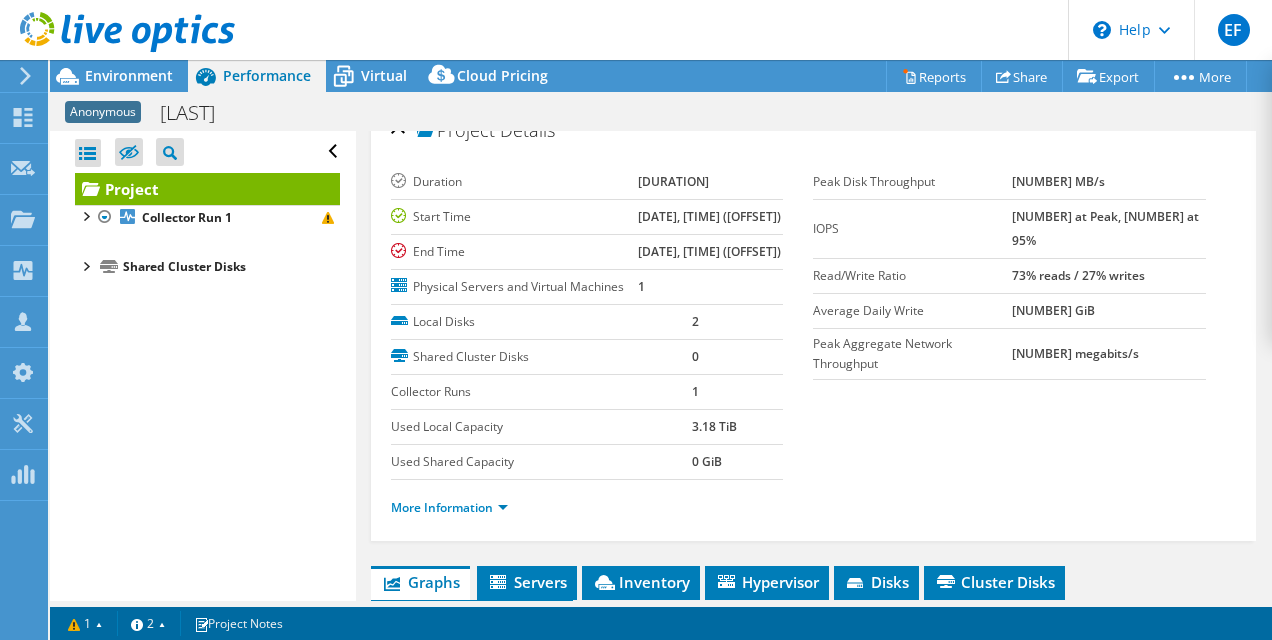 click at bounding box center (85, 265) 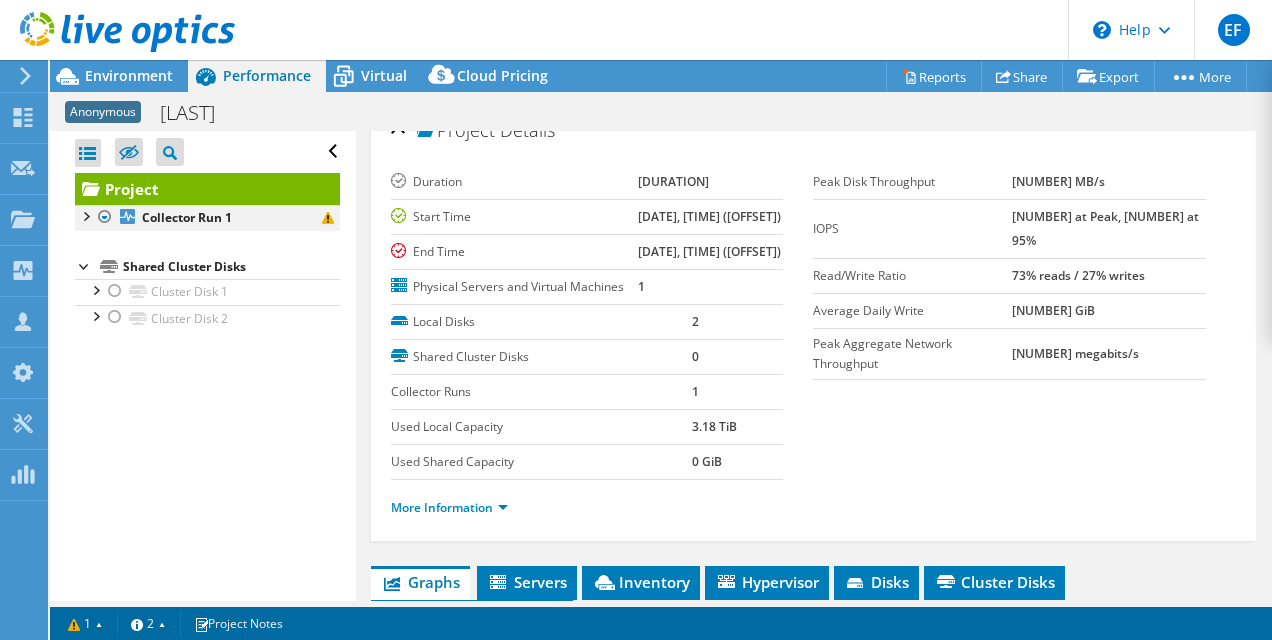 click at bounding box center [85, 215] 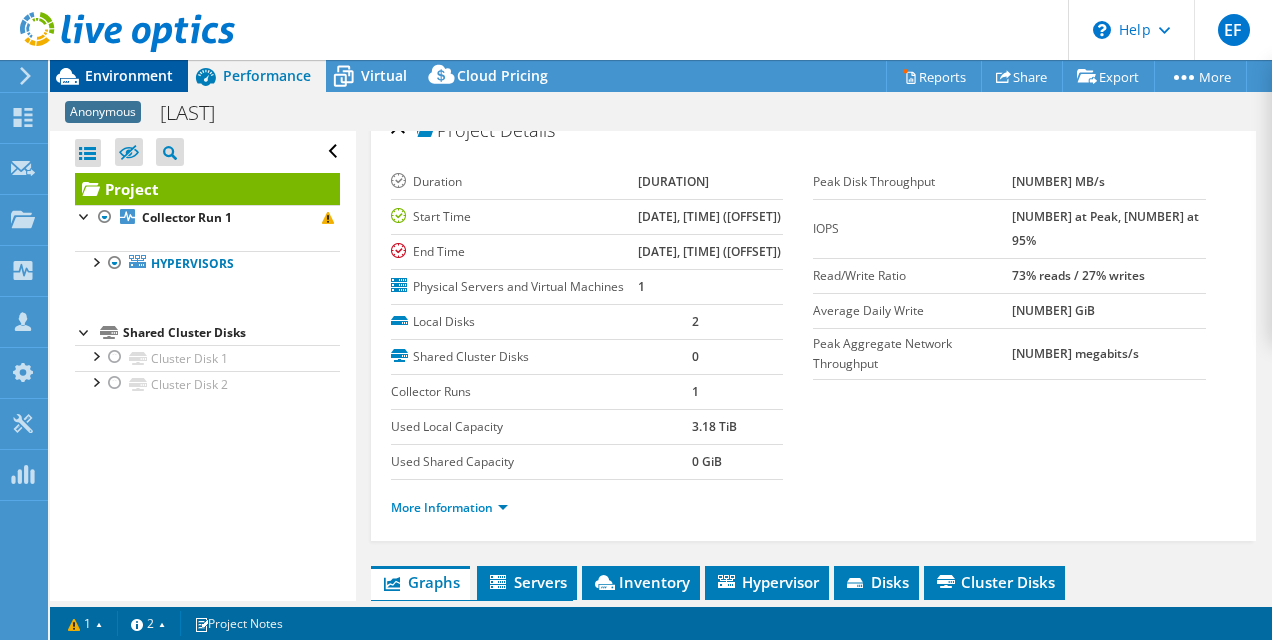 click on "Environment" at bounding box center [129, 75] 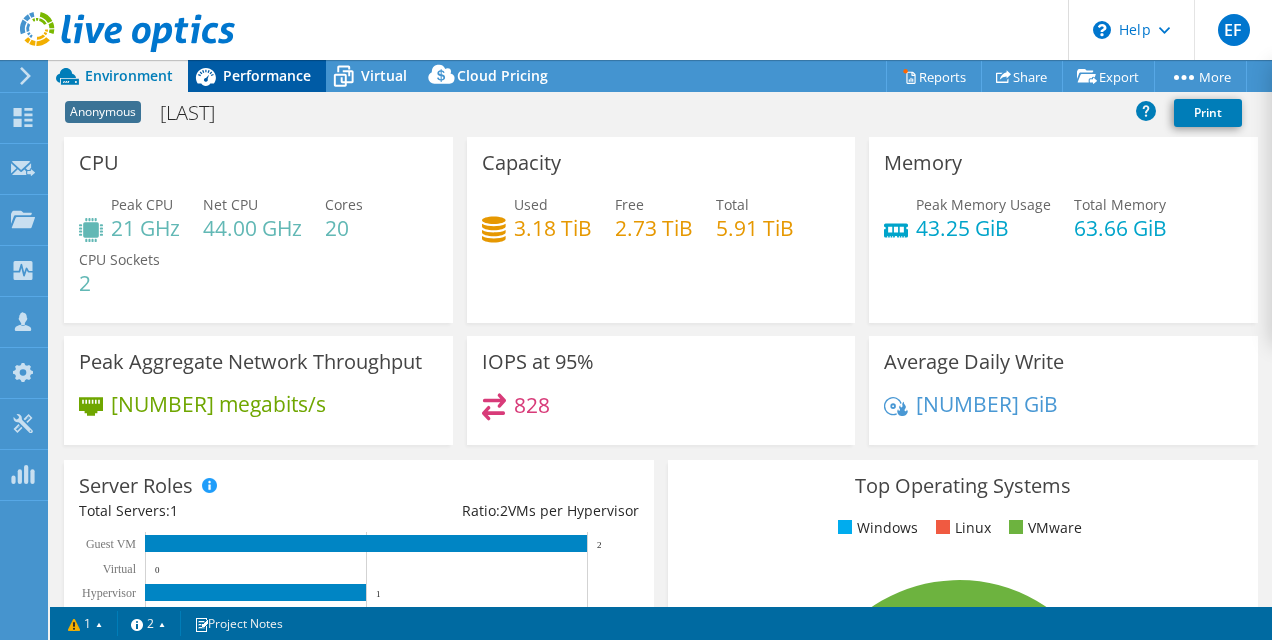 click on "Performance" at bounding box center [267, 75] 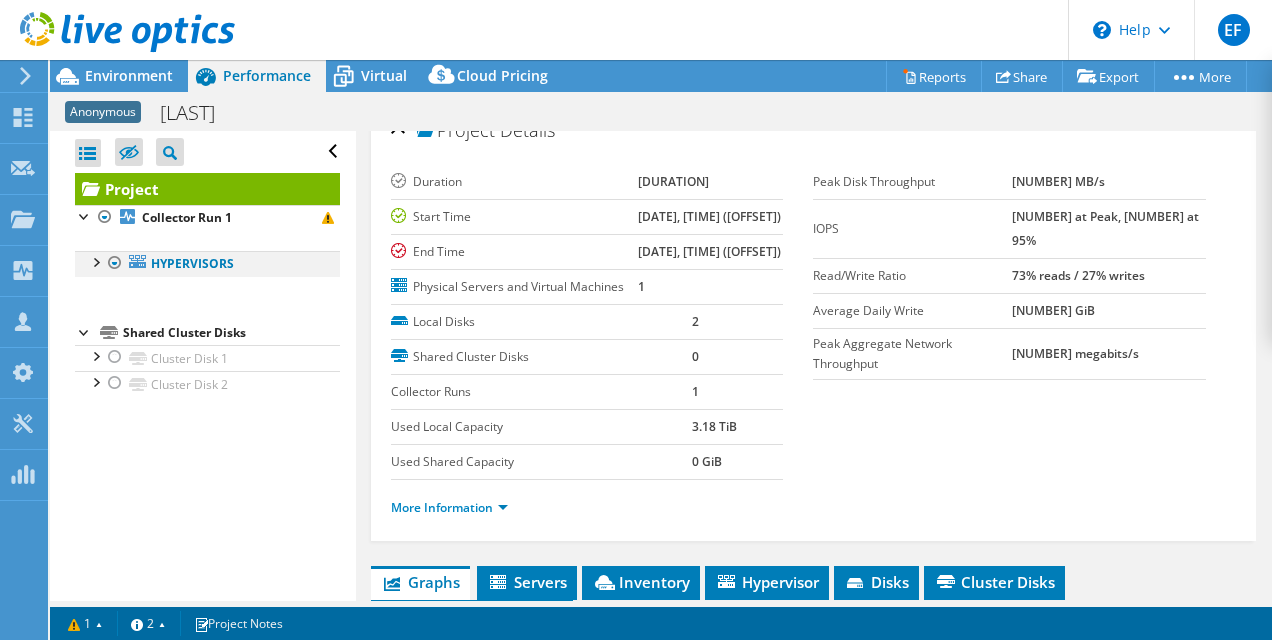 click at bounding box center (95, 261) 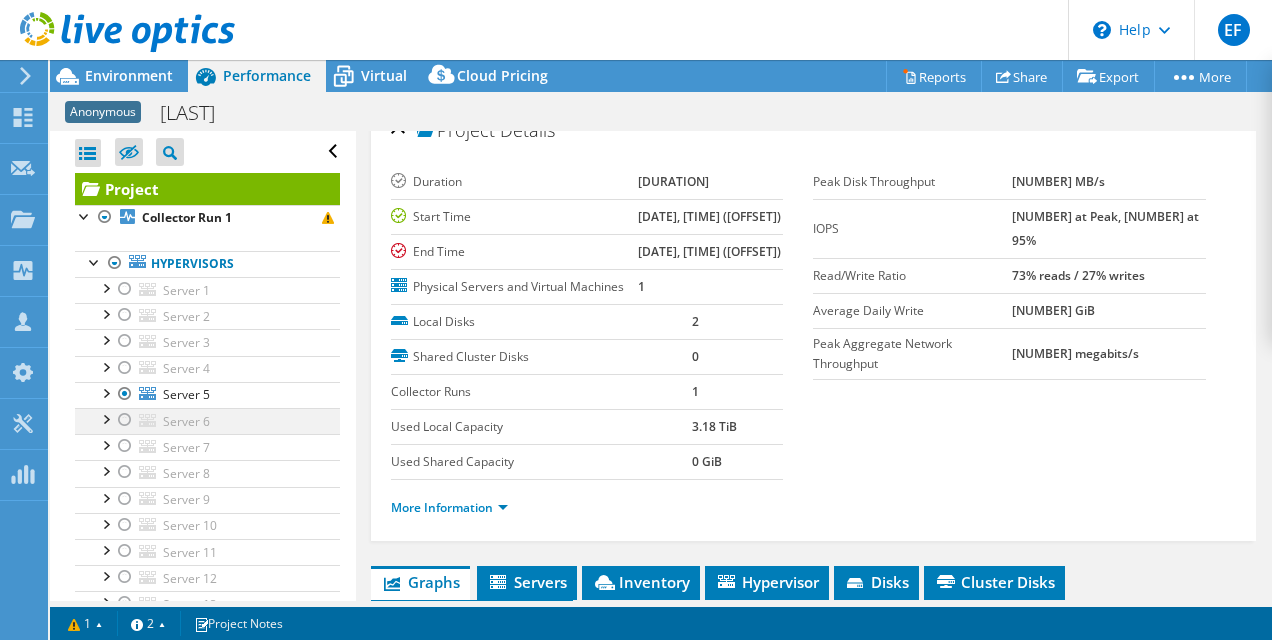 click at bounding box center [125, 420] 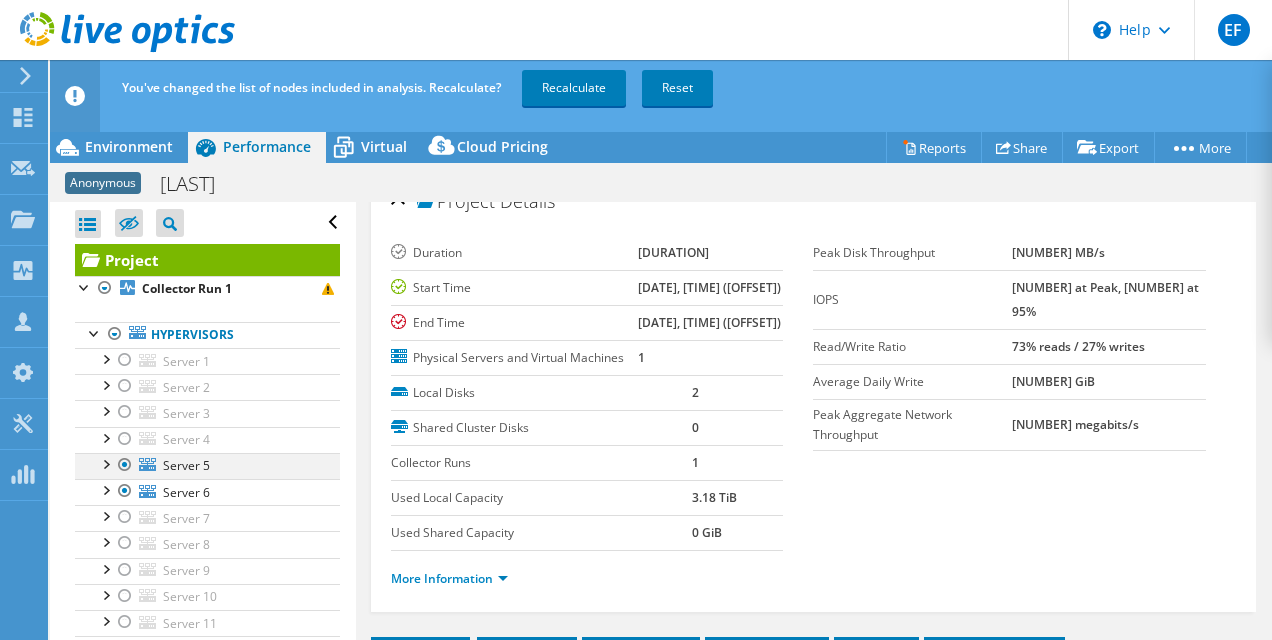 click at bounding box center (125, 465) 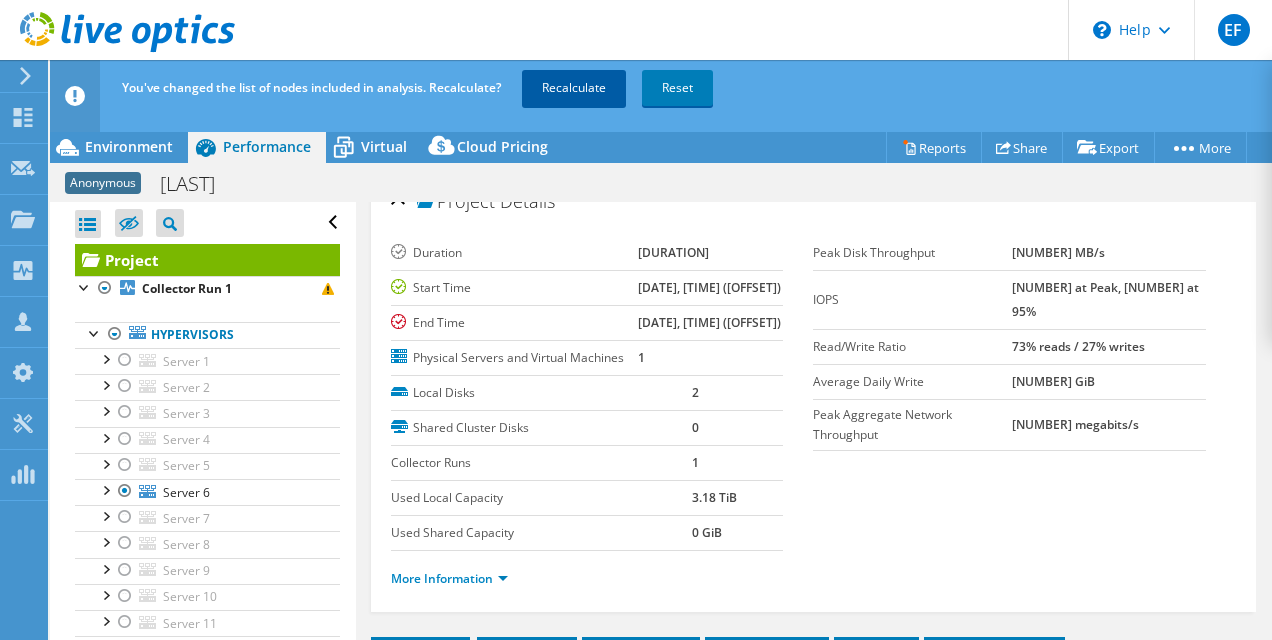 click on "Recalculate" at bounding box center (574, 88) 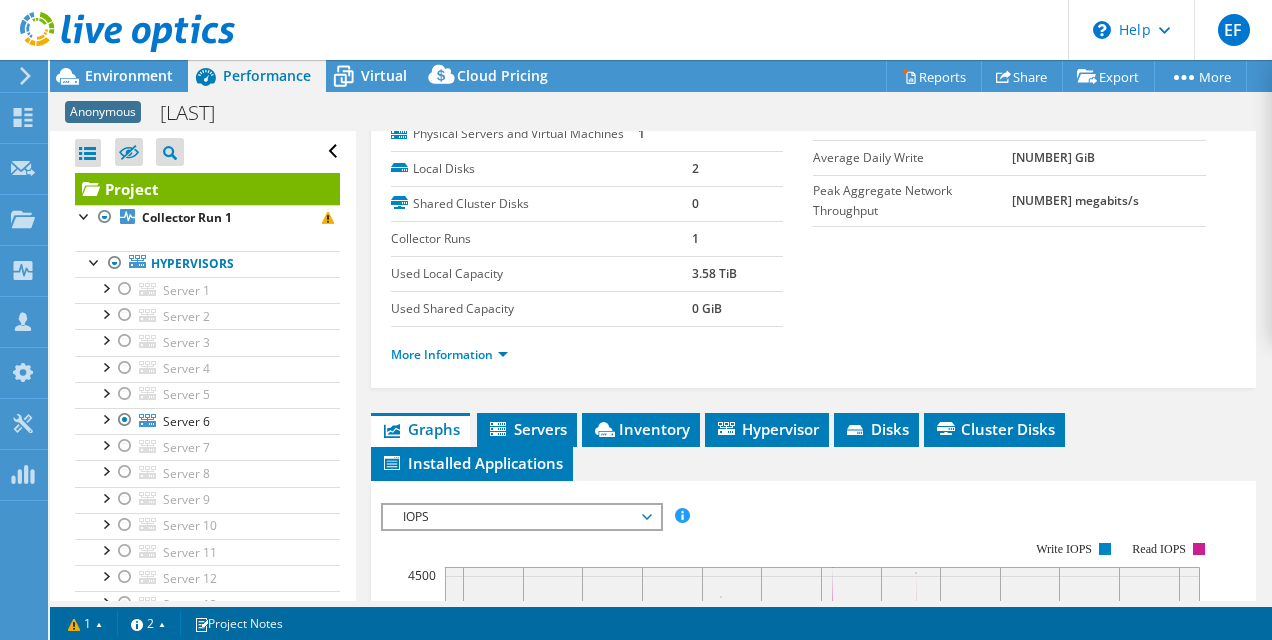 scroll, scrollTop: 0, scrollLeft: 0, axis: both 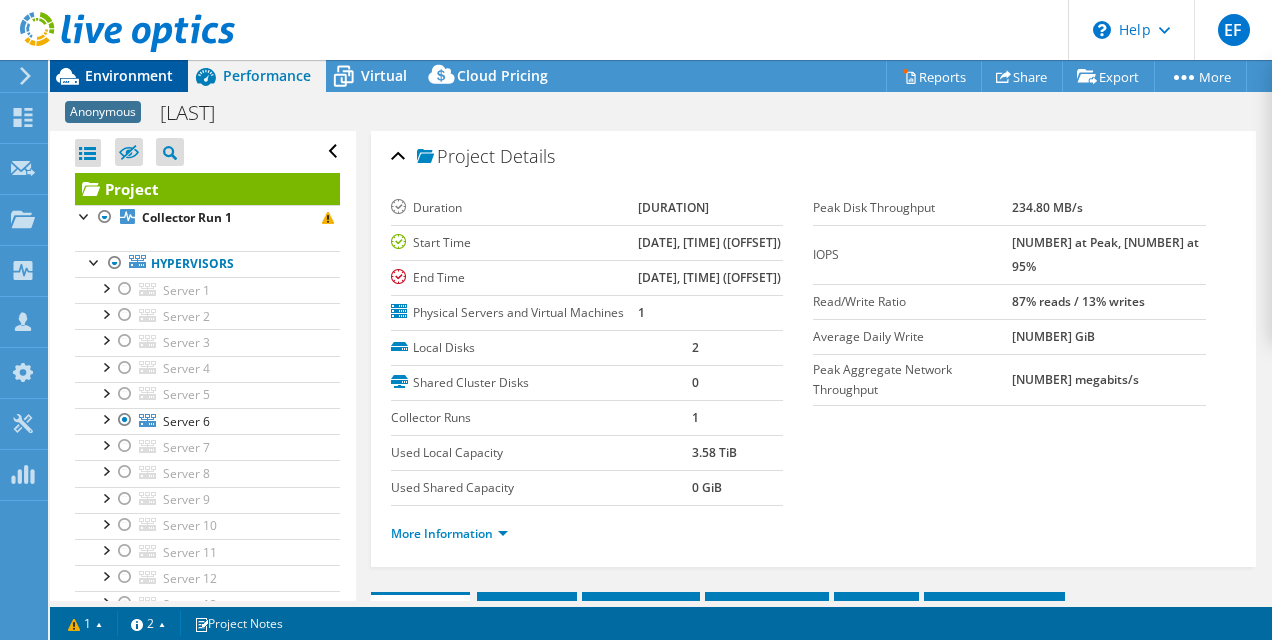 click on "Environment" at bounding box center [129, 75] 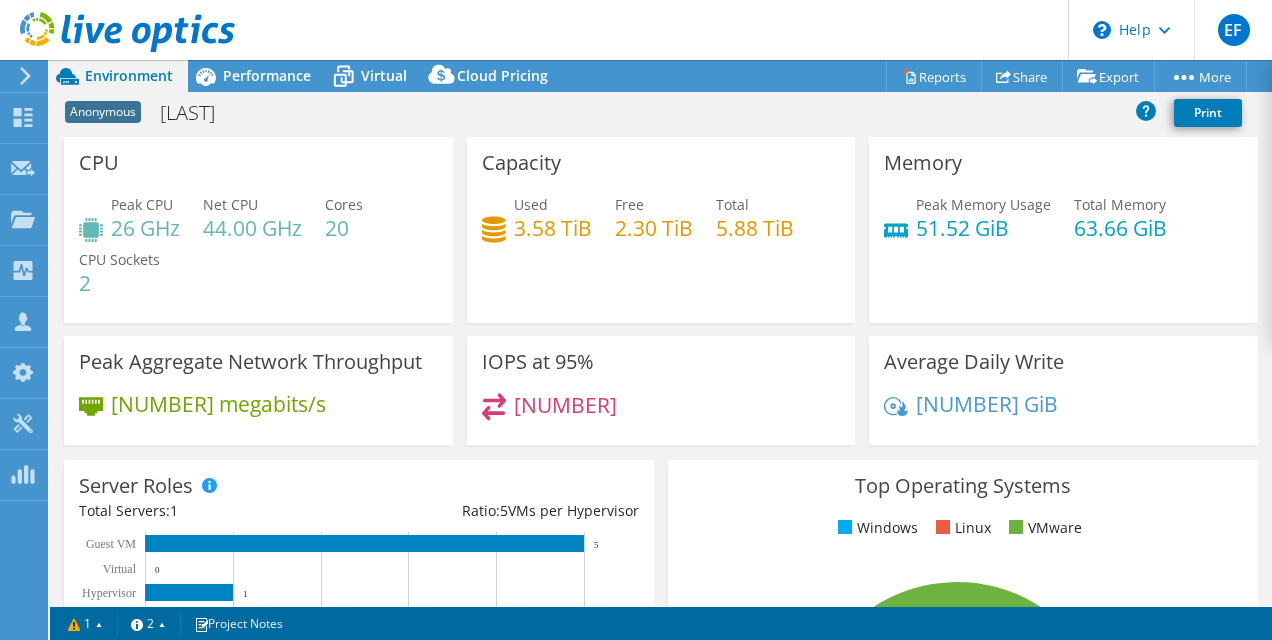 click on "Top Operating Systems
Windows
Linux
VMware
100.0%  ESXi 7.0" at bounding box center [963, 699] 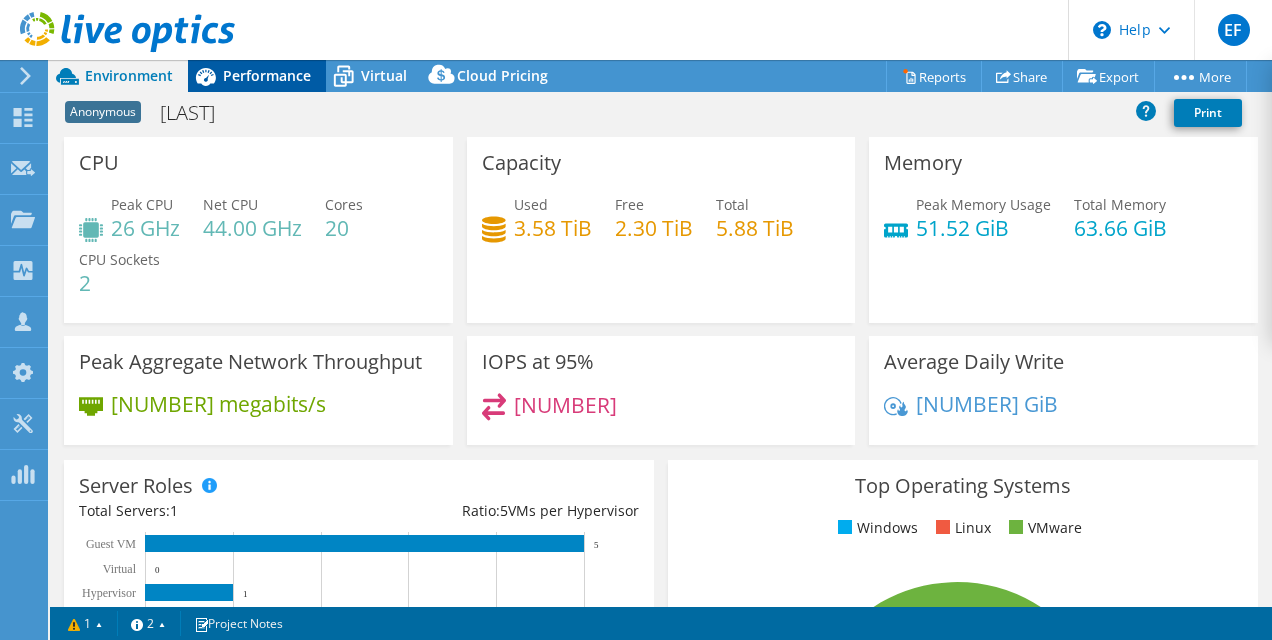 click on "Performance" at bounding box center [267, 75] 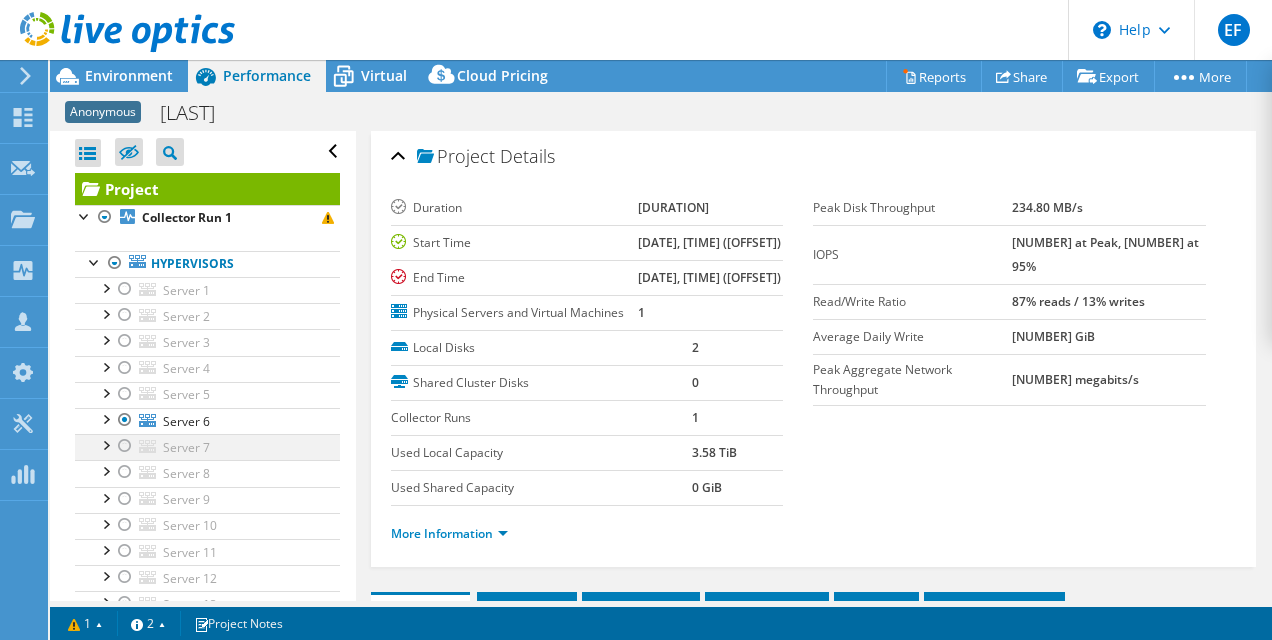 click at bounding box center [125, 446] 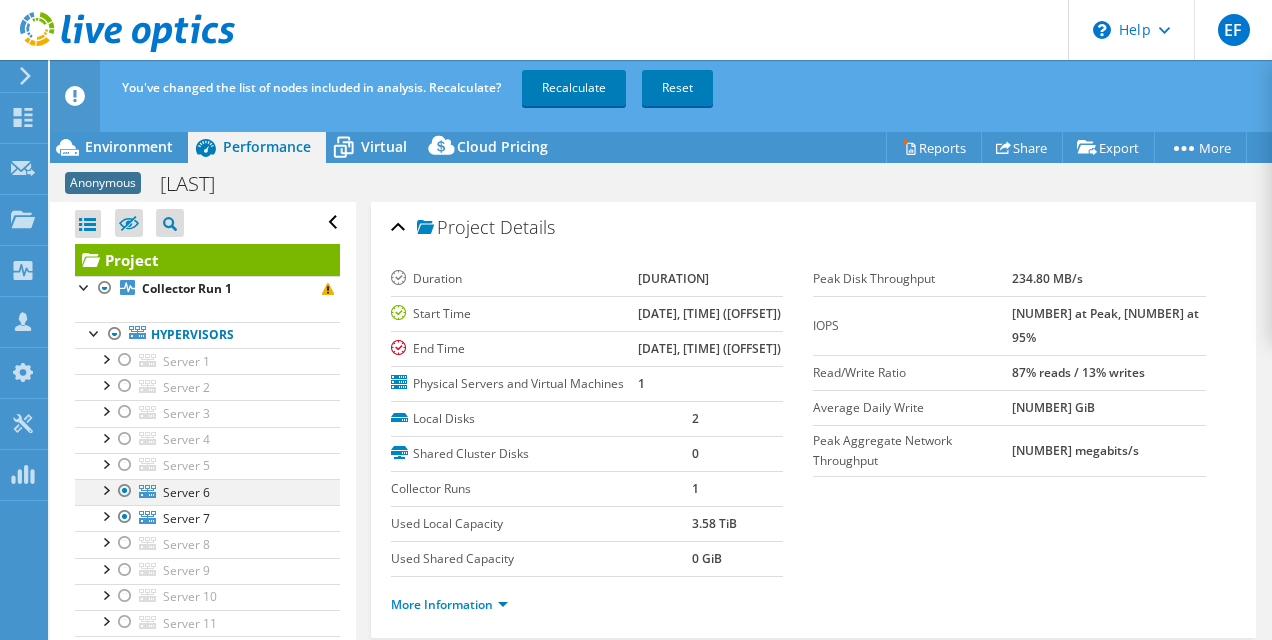 click at bounding box center [125, 491] 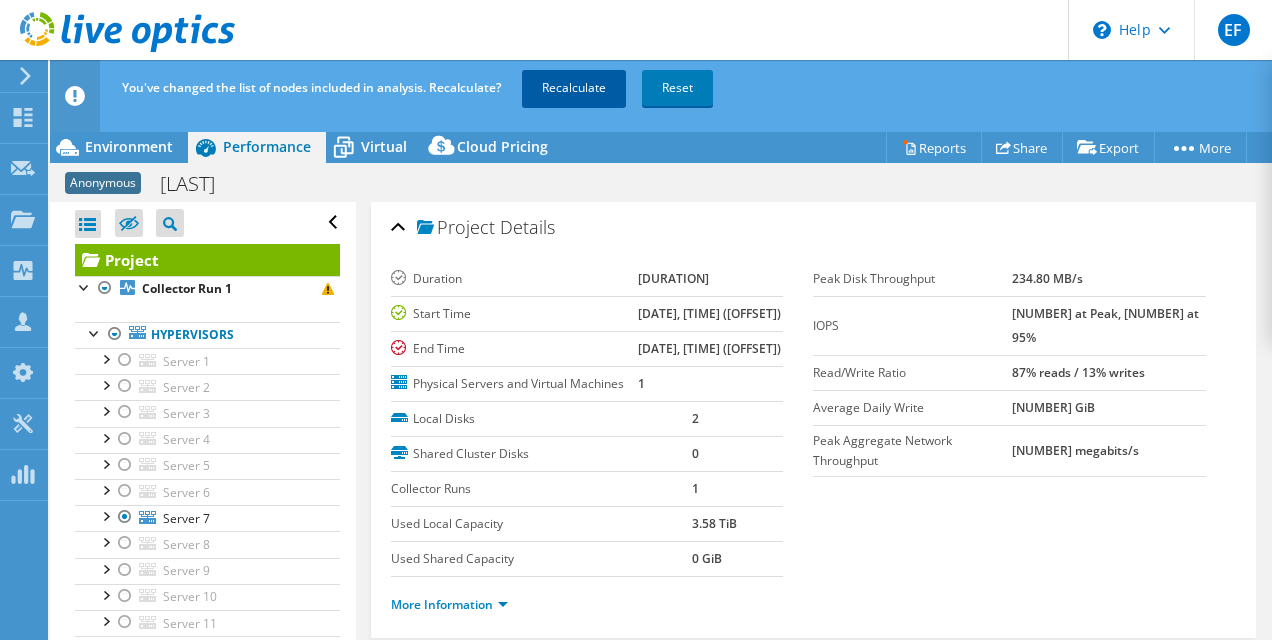 click on "Recalculate" at bounding box center [574, 88] 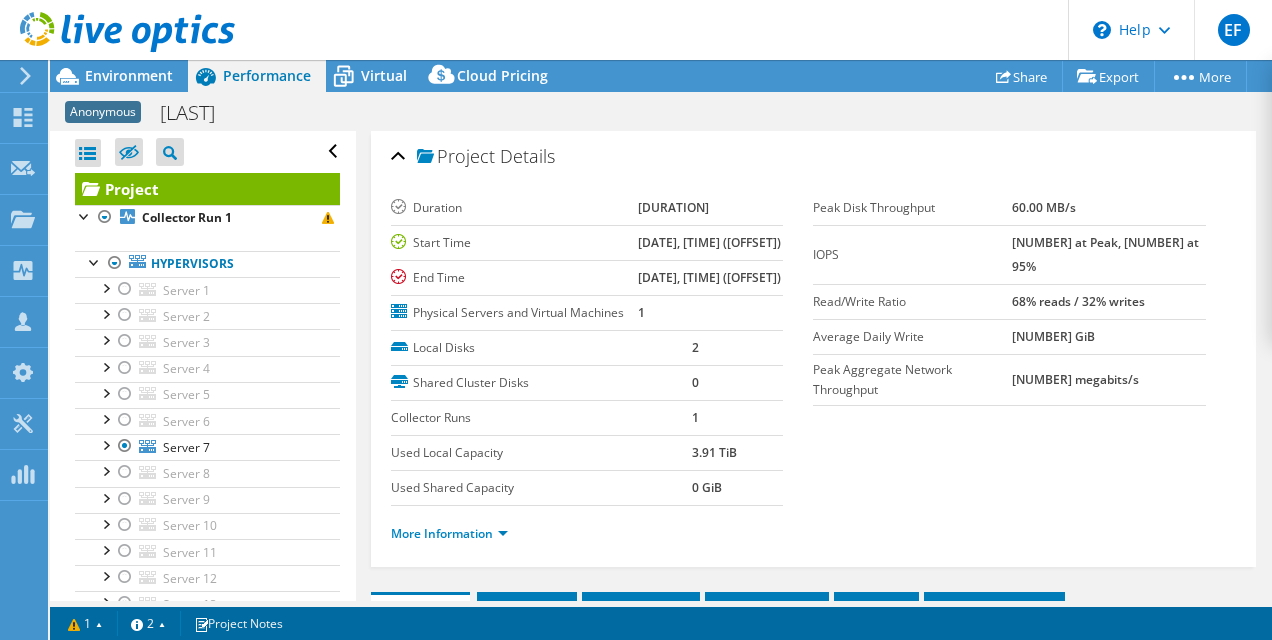 click at bounding box center [117, 33] 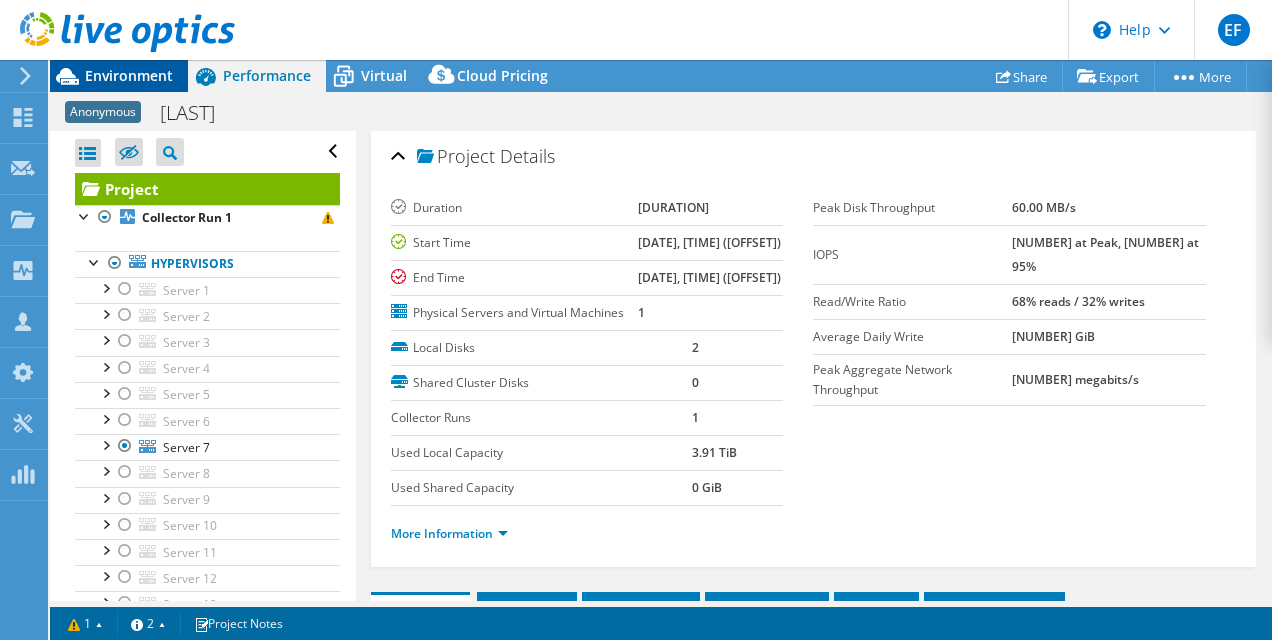 click on "Environment" at bounding box center [119, 76] 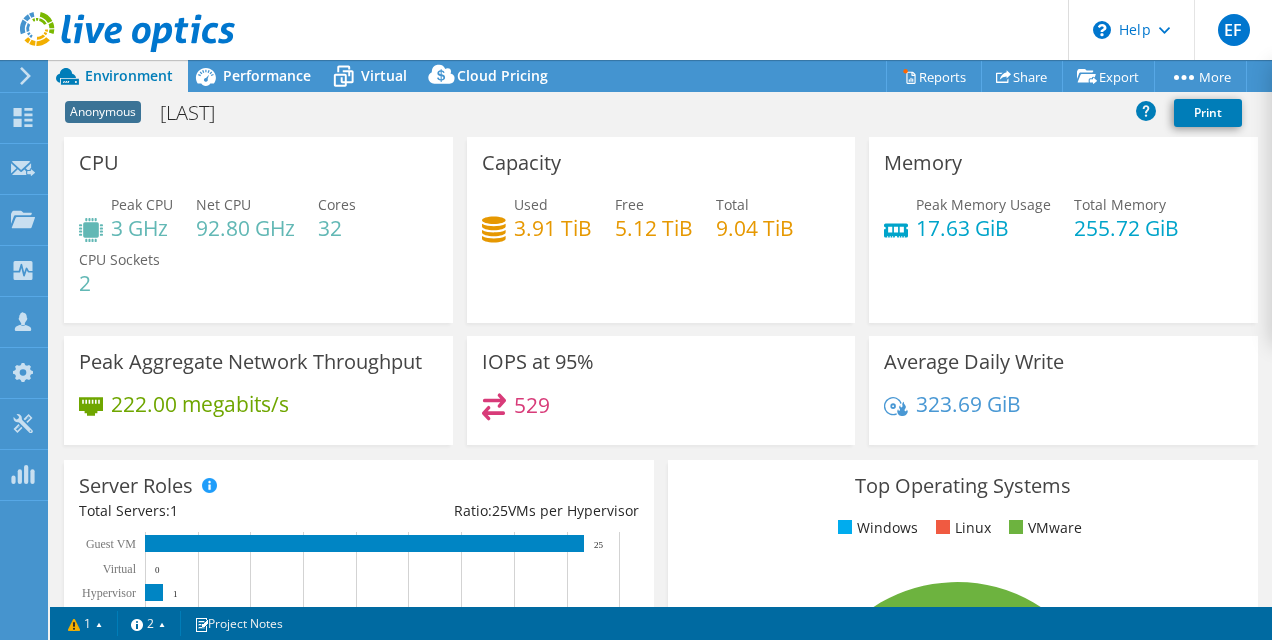 select on "USD" 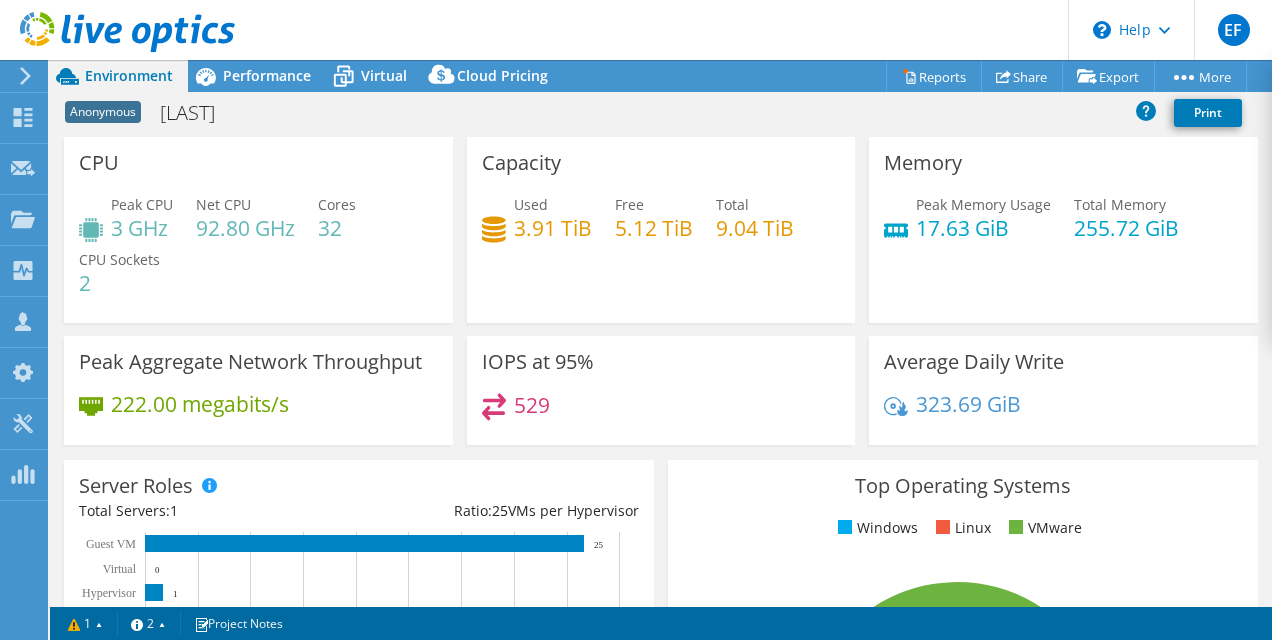 click on "Peak CPU
3 GHz
Net CPU
92.80 GHz
Cores
32
CPU Sockets
2" at bounding box center (258, 254) 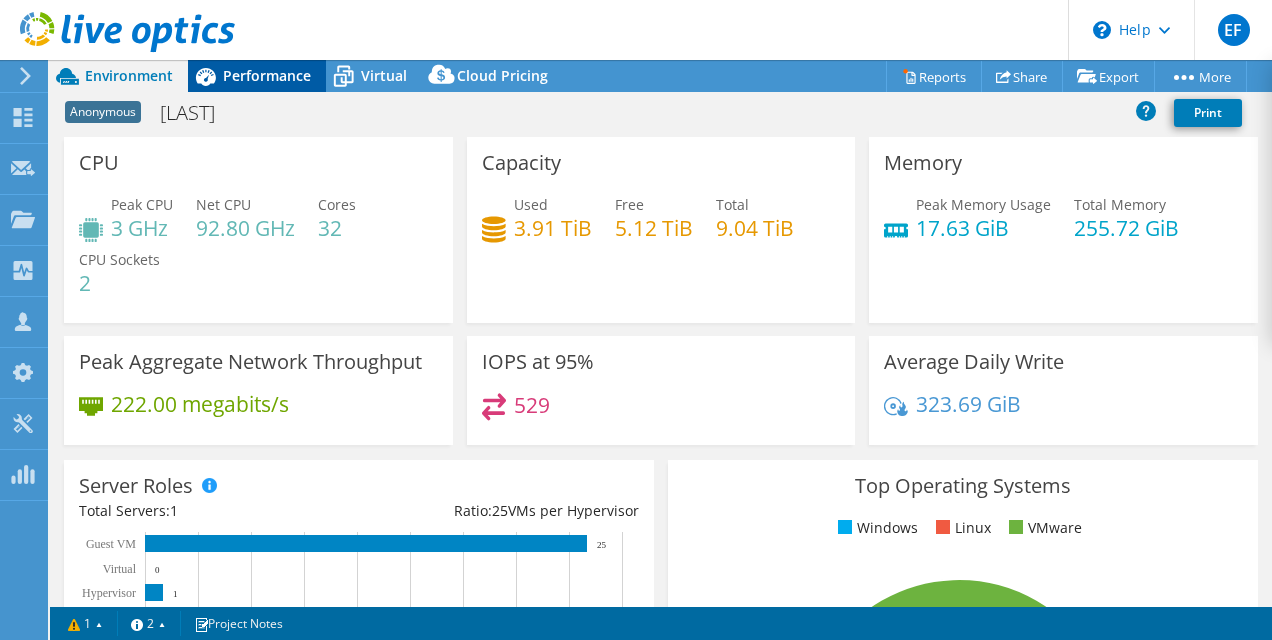 click on "Performance" at bounding box center [267, 75] 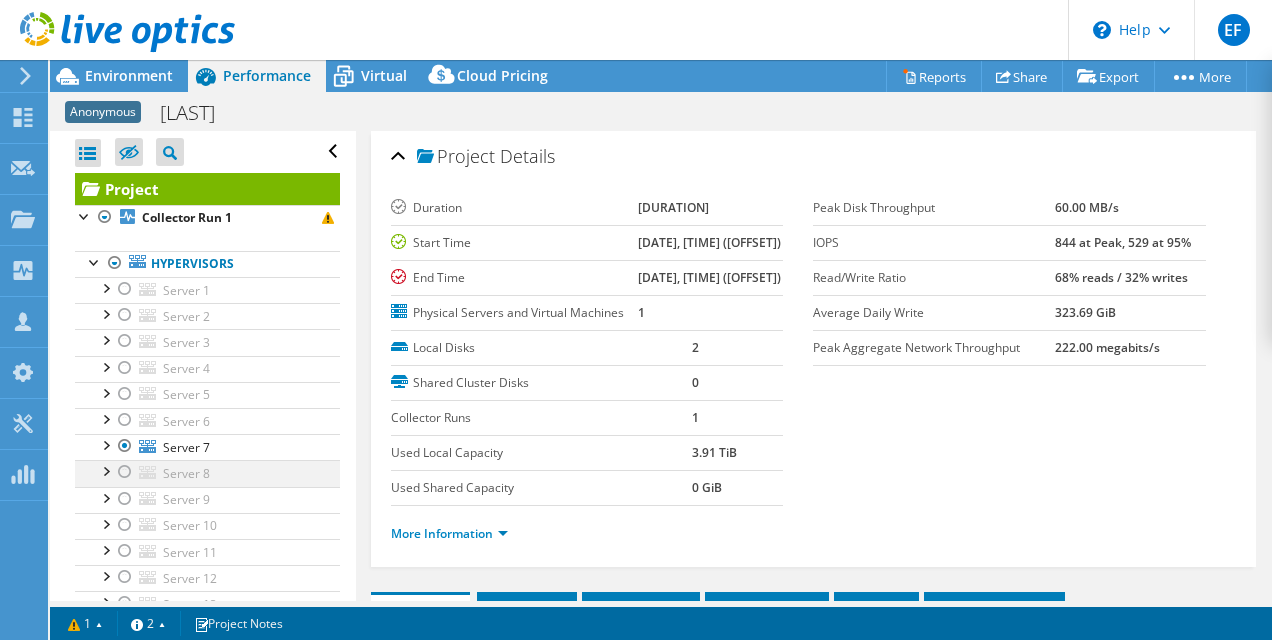 scroll, scrollTop: 160, scrollLeft: 0, axis: vertical 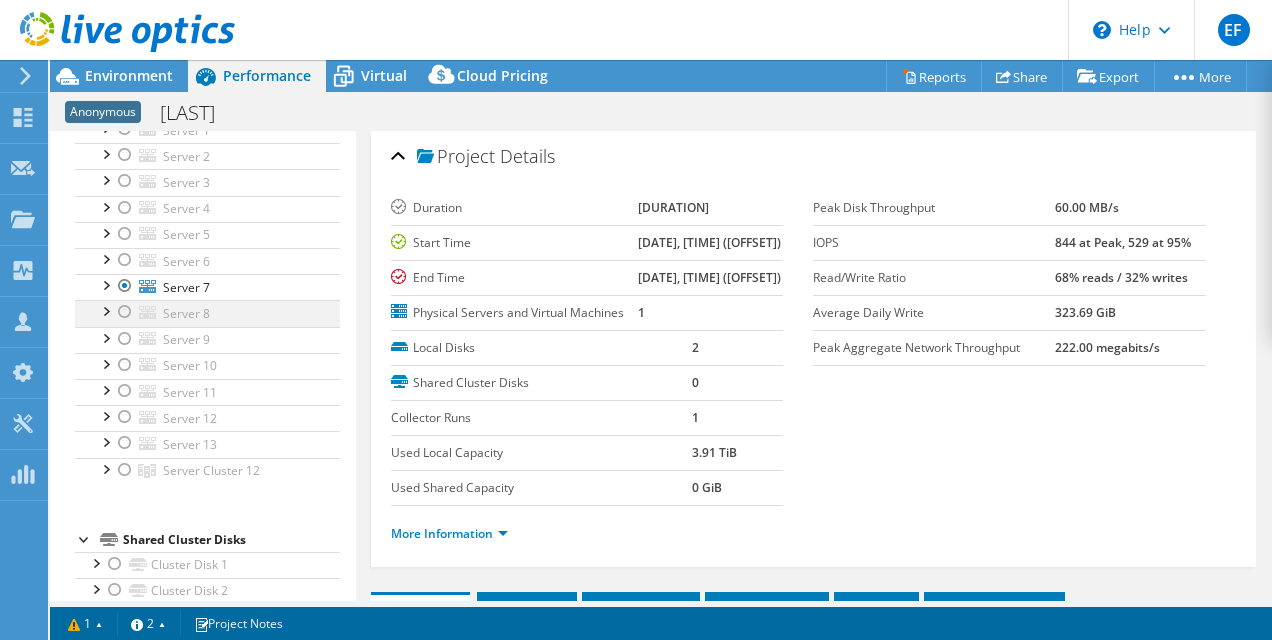 click at bounding box center (125, 312) 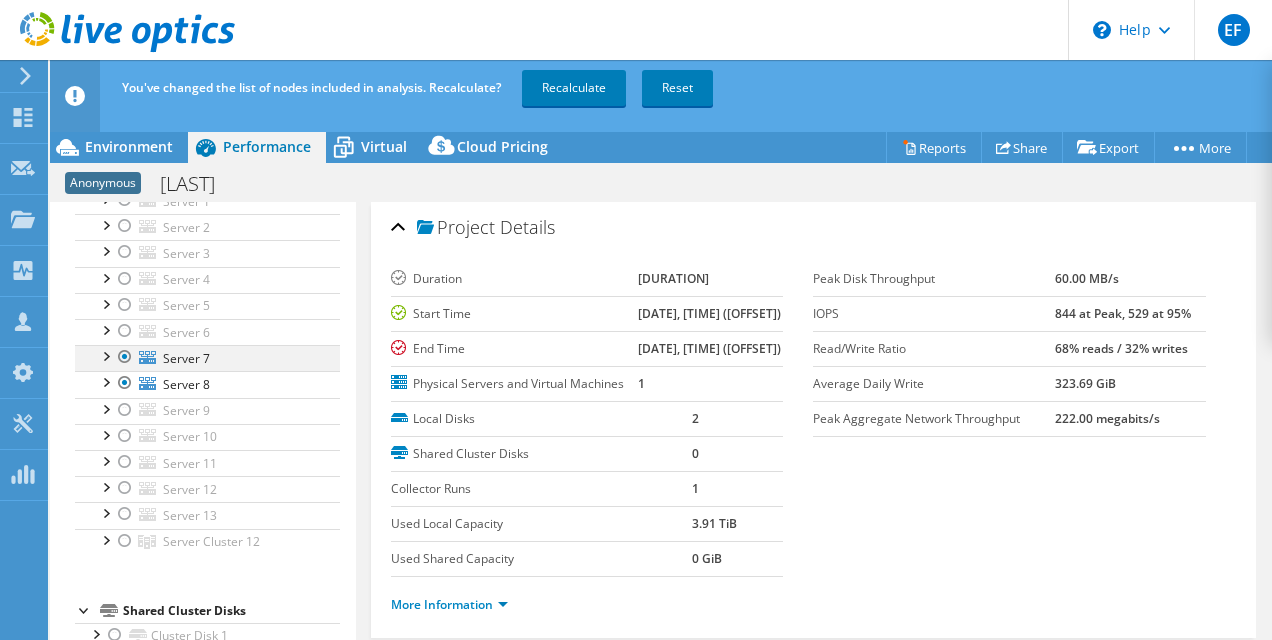 click at bounding box center [125, 357] 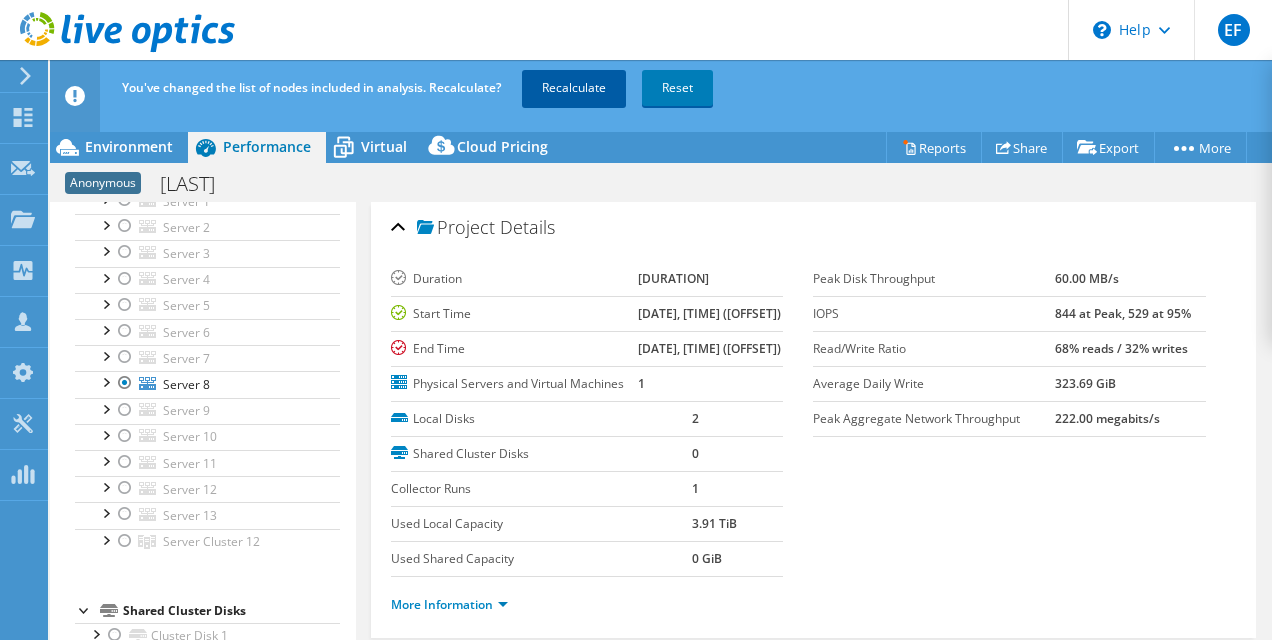 click on "Recalculate" at bounding box center [574, 88] 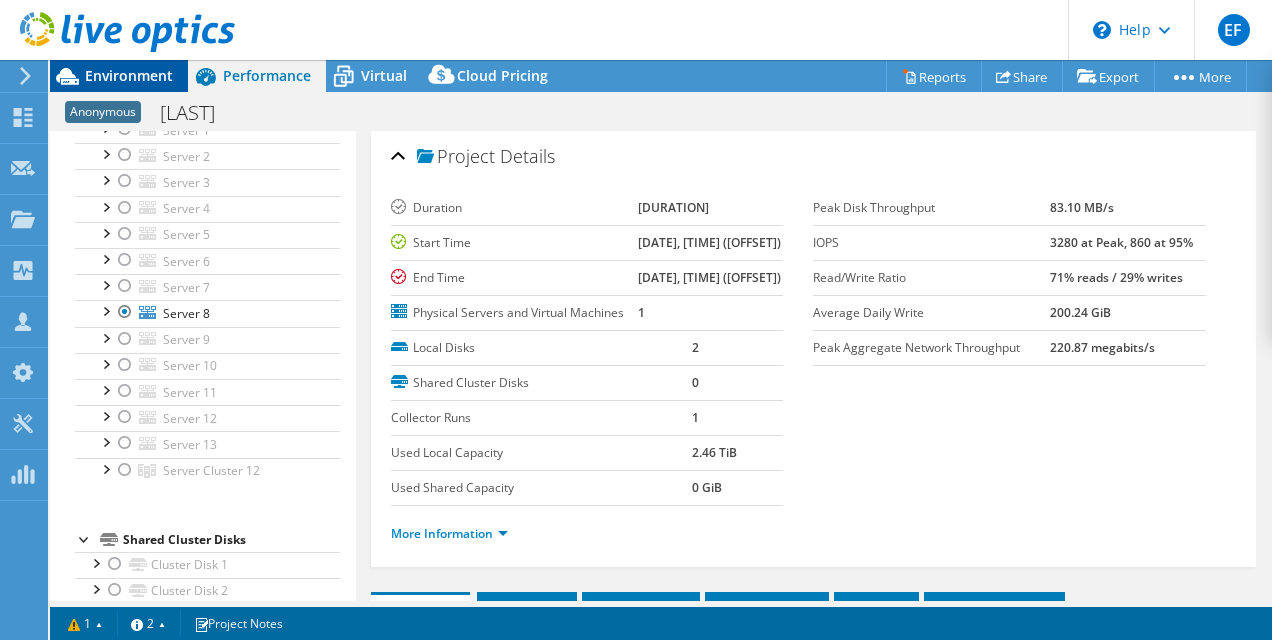 click on "Environment" at bounding box center (129, 75) 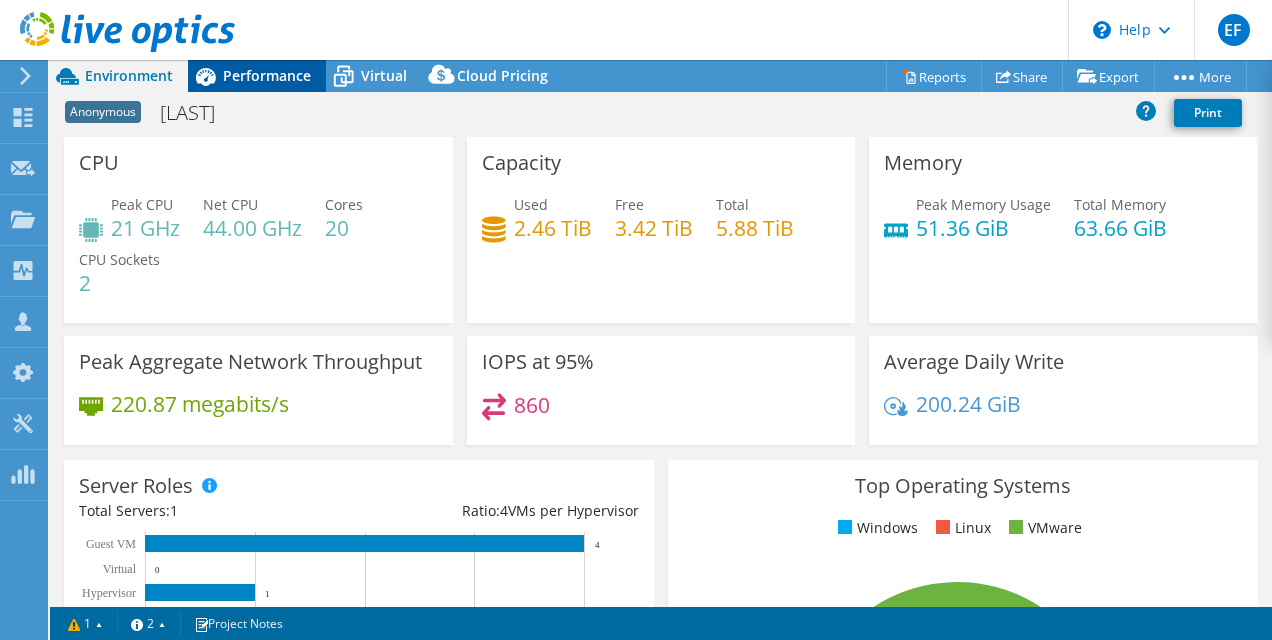 click on "Performance" at bounding box center [257, 76] 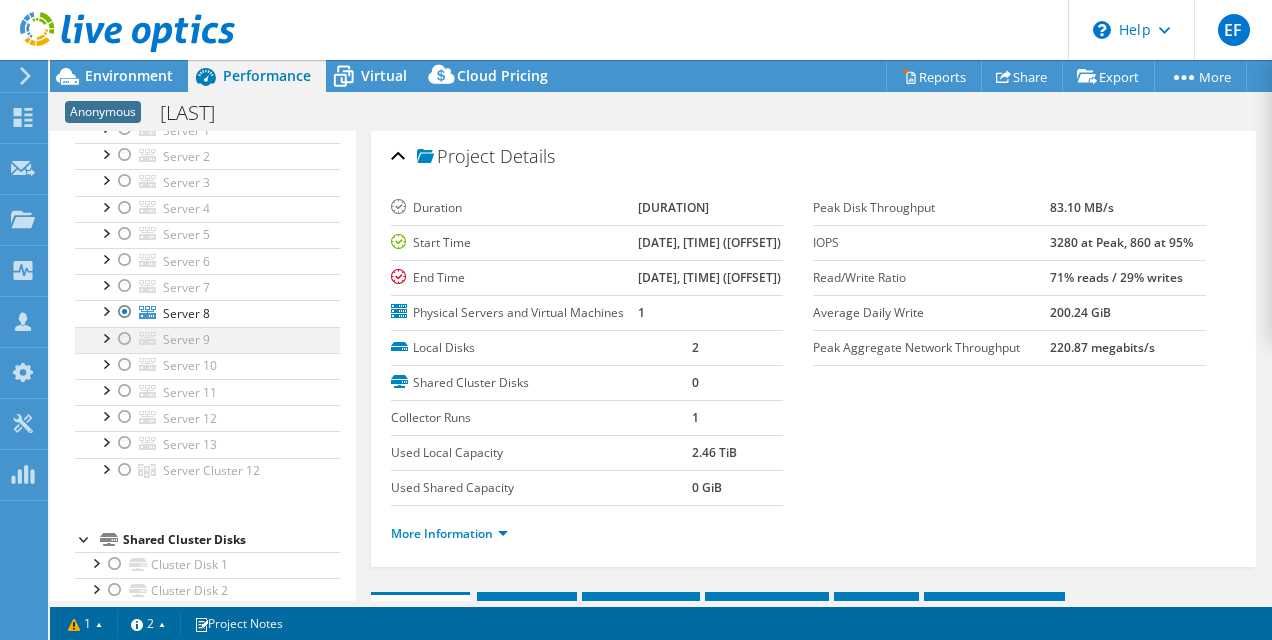 click at bounding box center [125, 339] 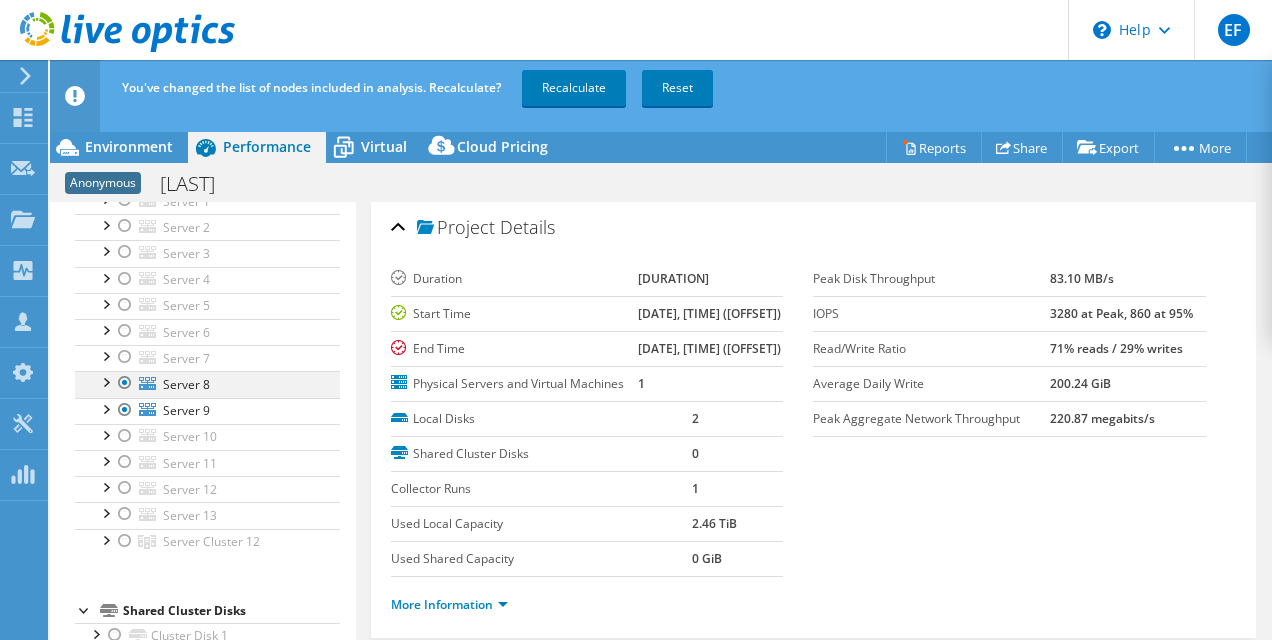 click at bounding box center [125, 383] 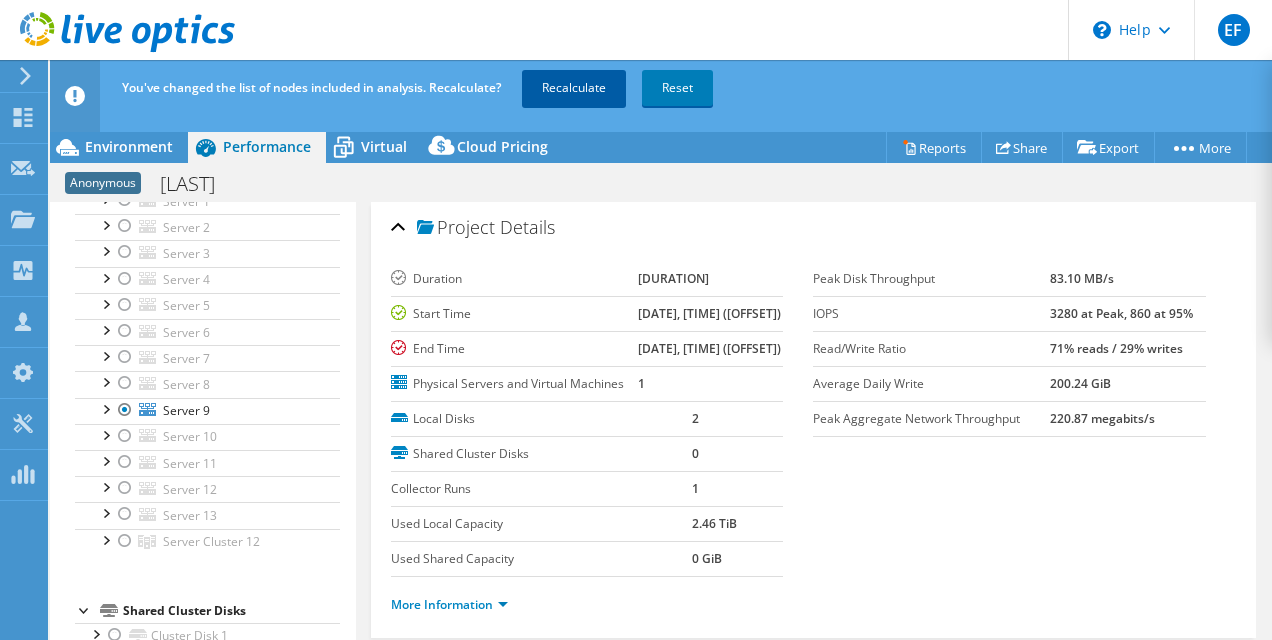 click on "Recalculate" at bounding box center (574, 88) 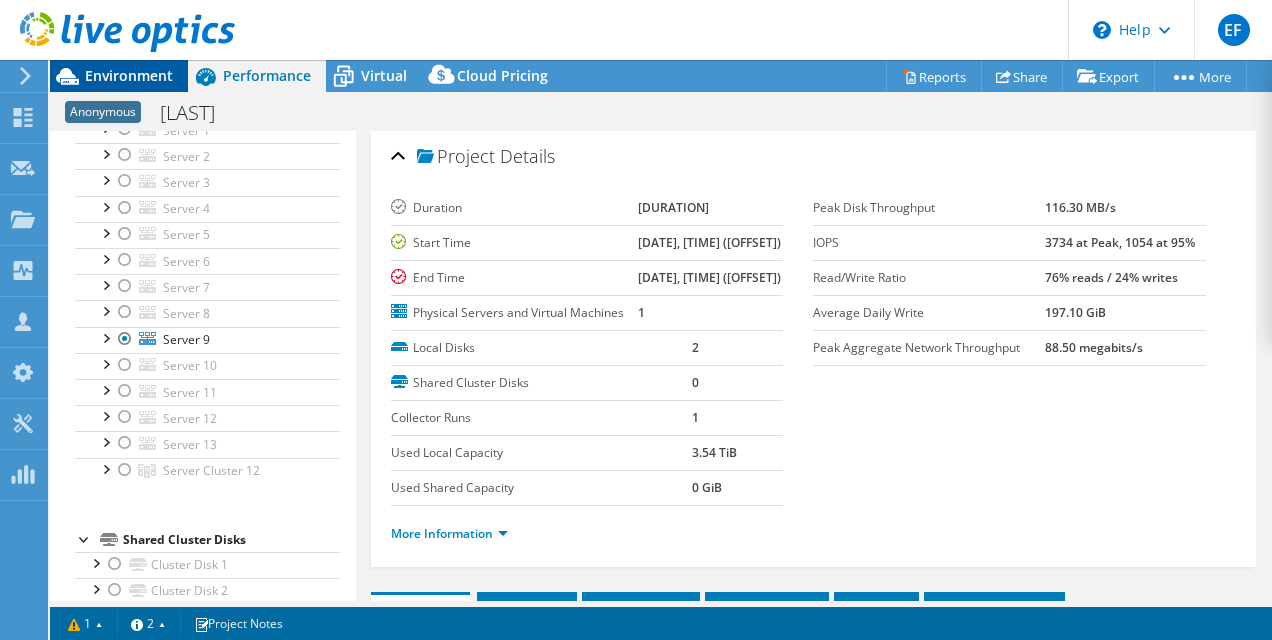 click on "Environment" at bounding box center [129, 75] 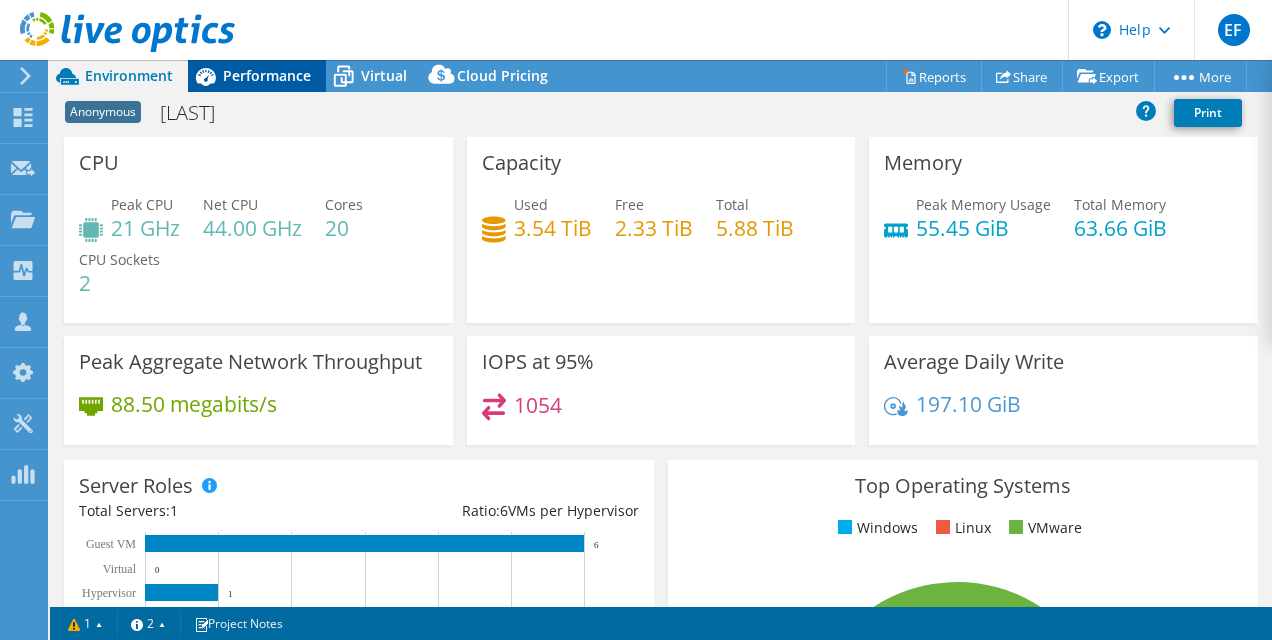 click on "Performance" at bounding box center [267, 75] 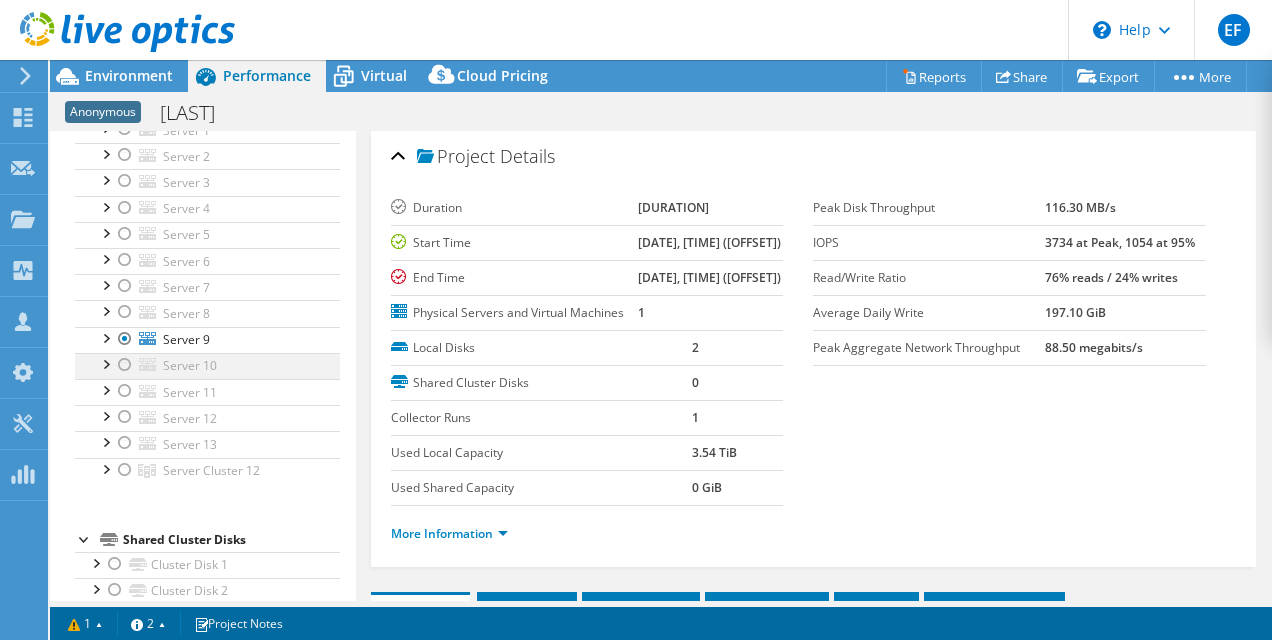 click at bounding box center (125, 365) 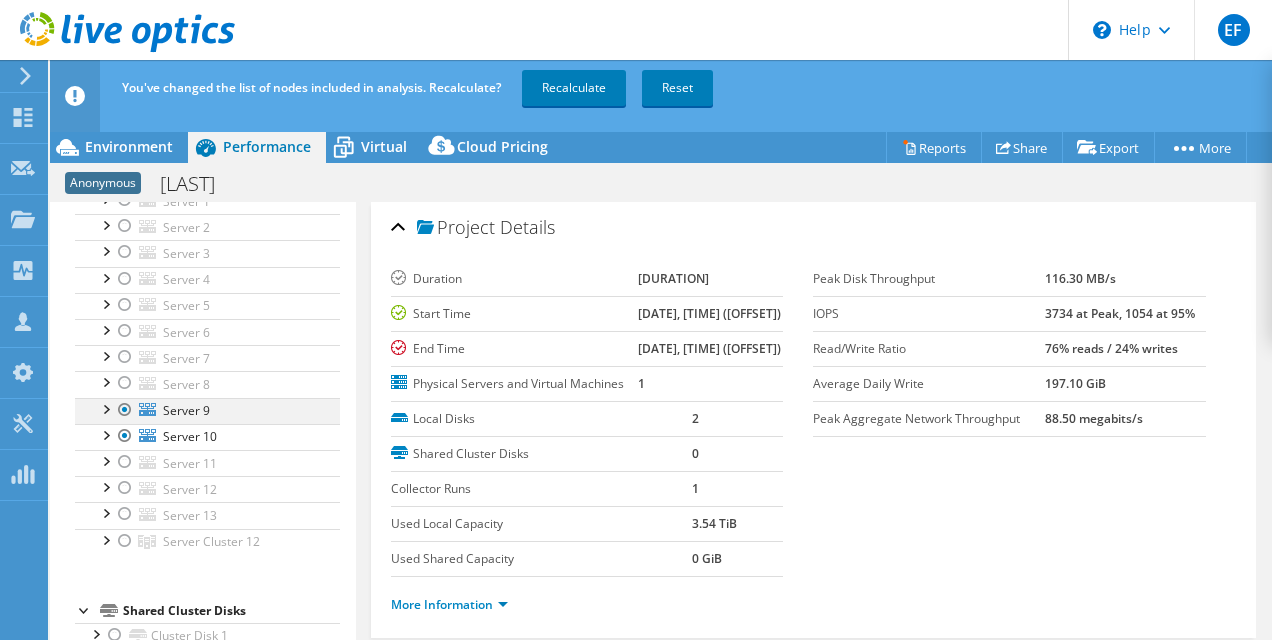 click at bounding box center (125, 410) 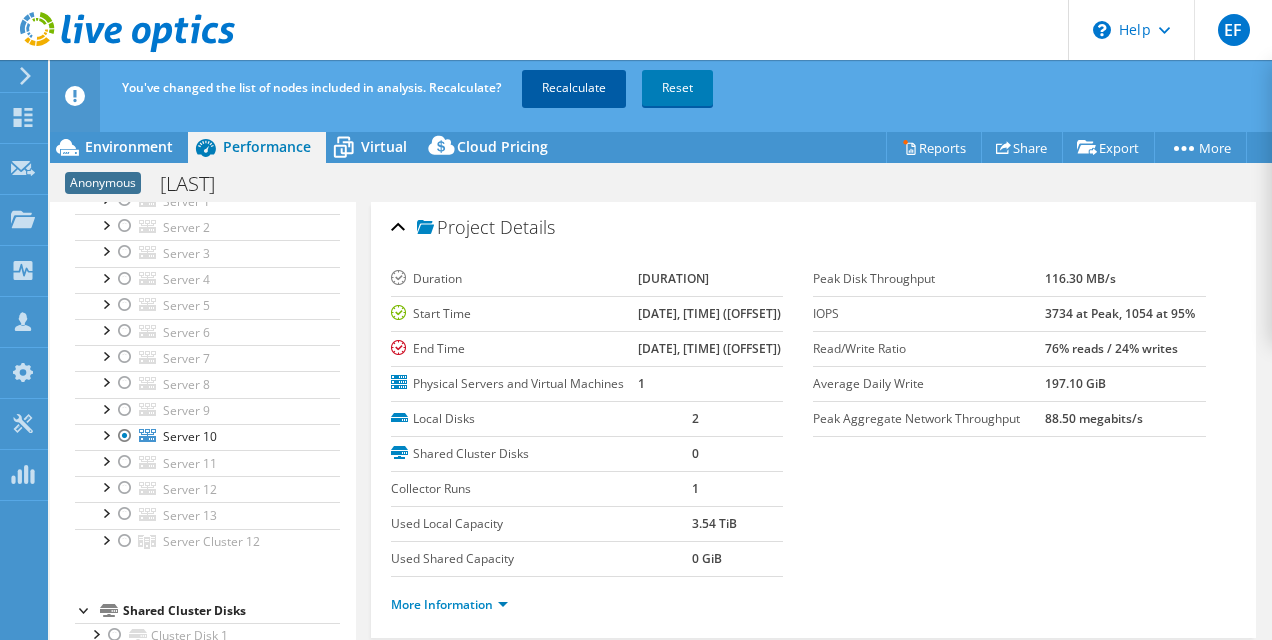 click on "Recalculate" at bounding box center [574, 88] 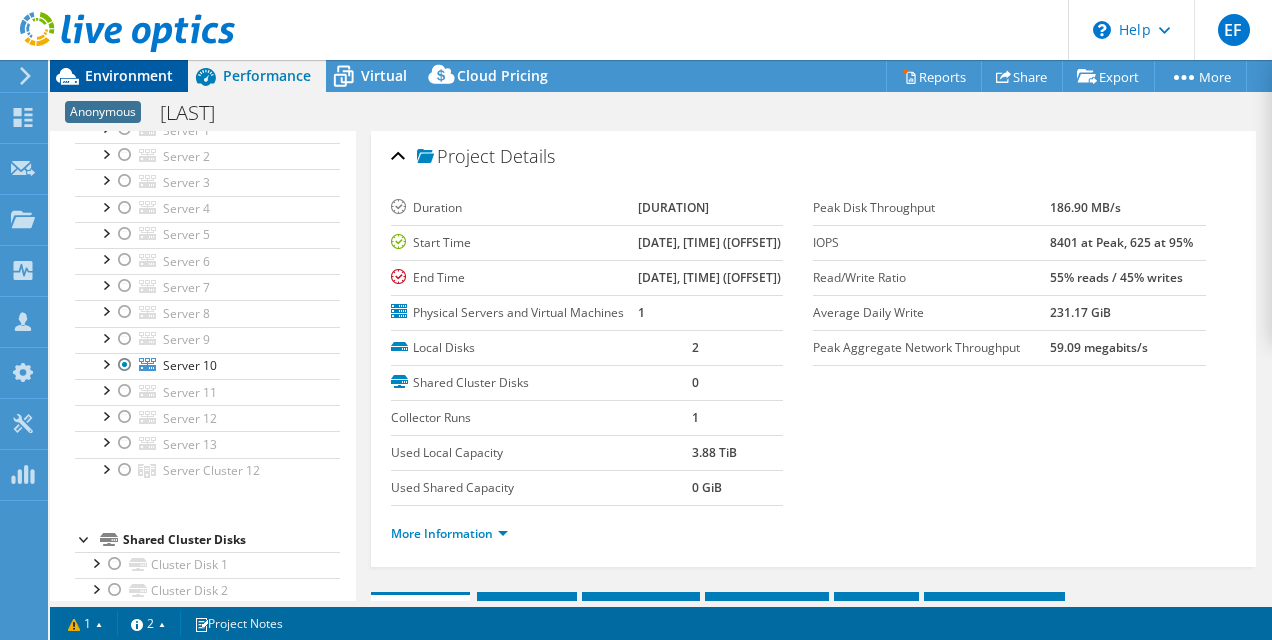 click on "Environment" at bounding box center (129, 75) 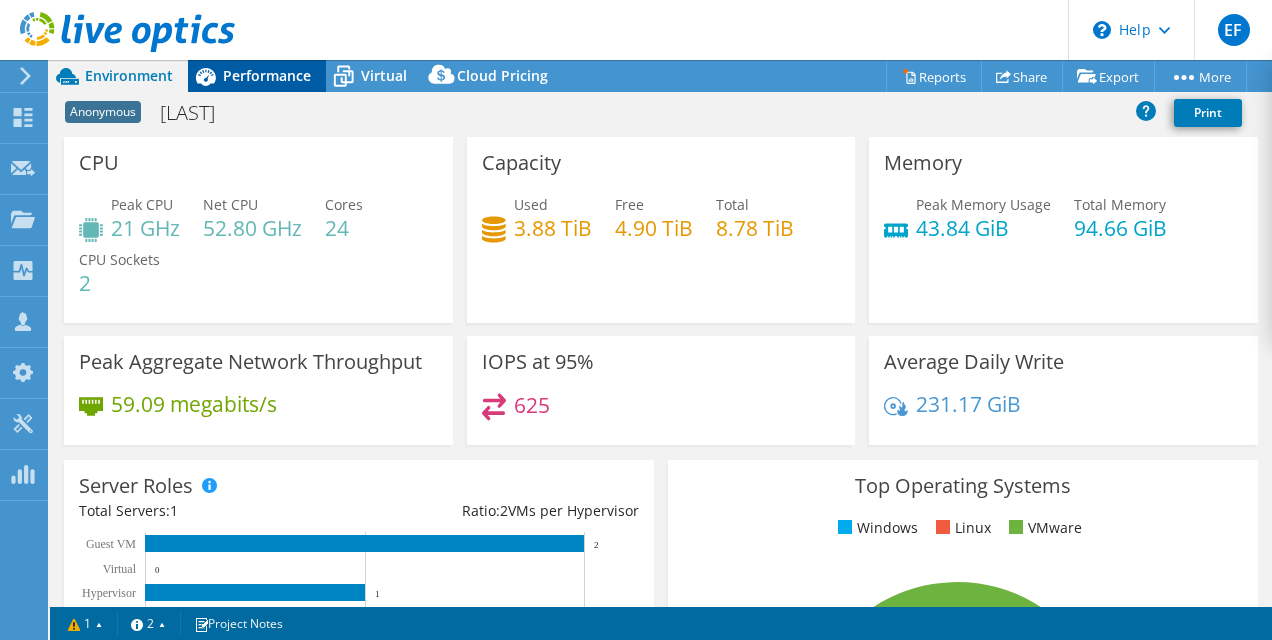 click on "Performance" at bounding box center (267, 75) 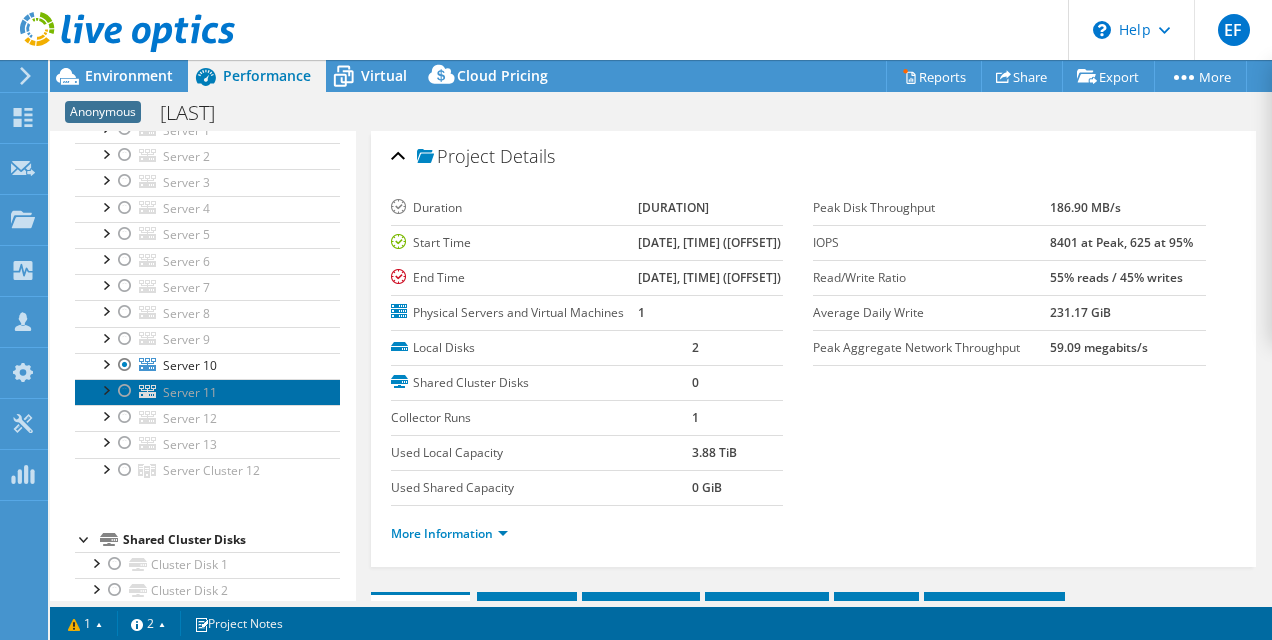 click on "Server 11" at bounding box center (190, 392) 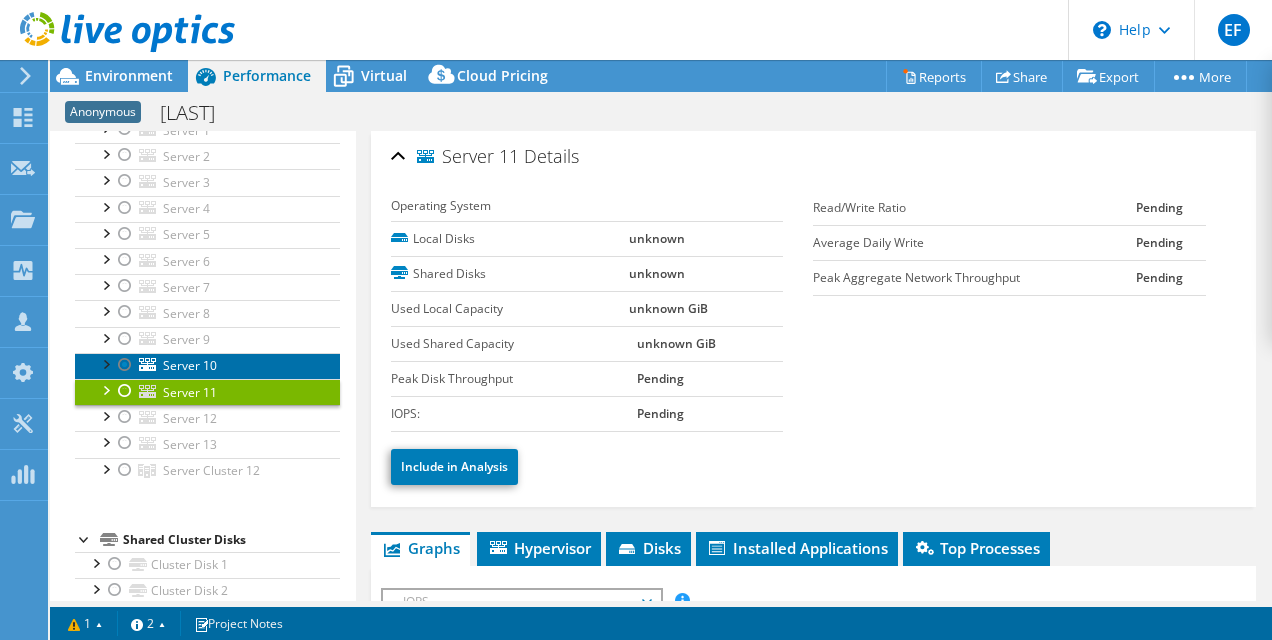 click on "Server 10" at bounding box center (190, 365) 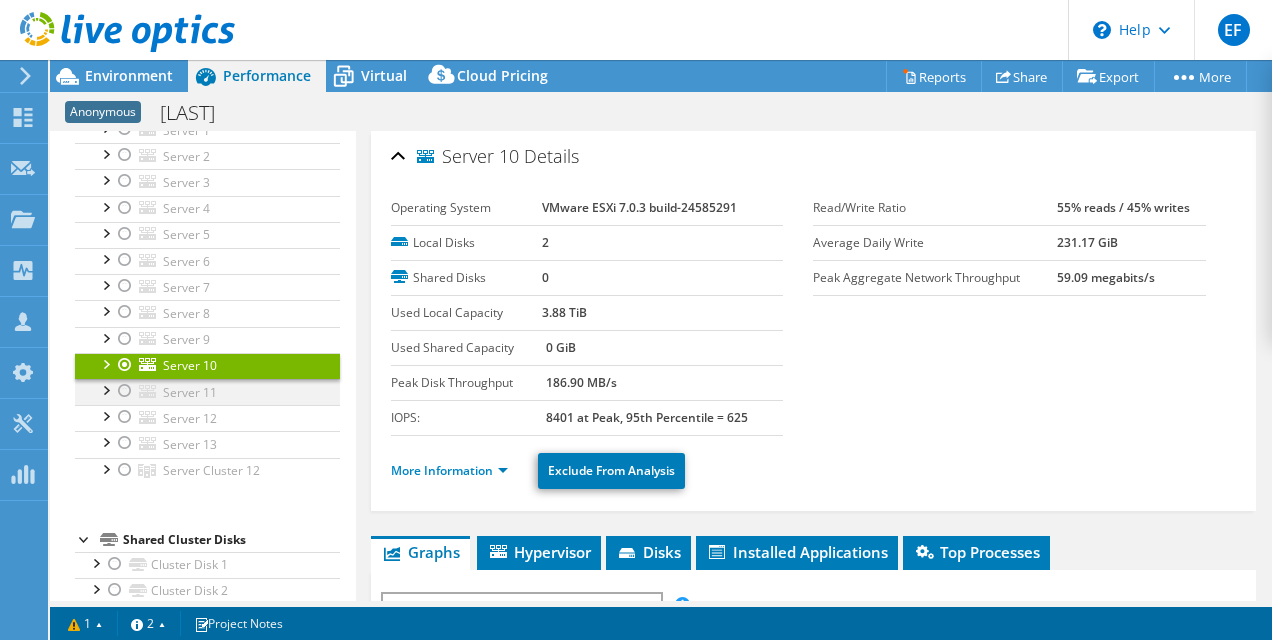 click at bounding box center (125, 391) 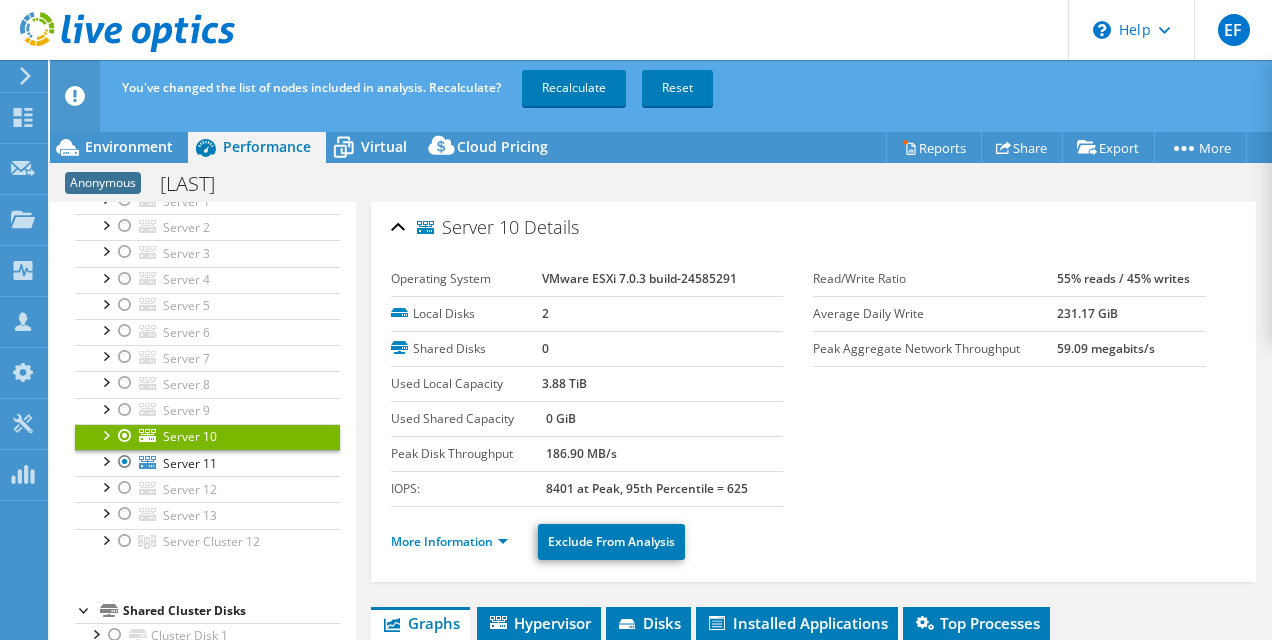 click at bounding box center [125, 436] 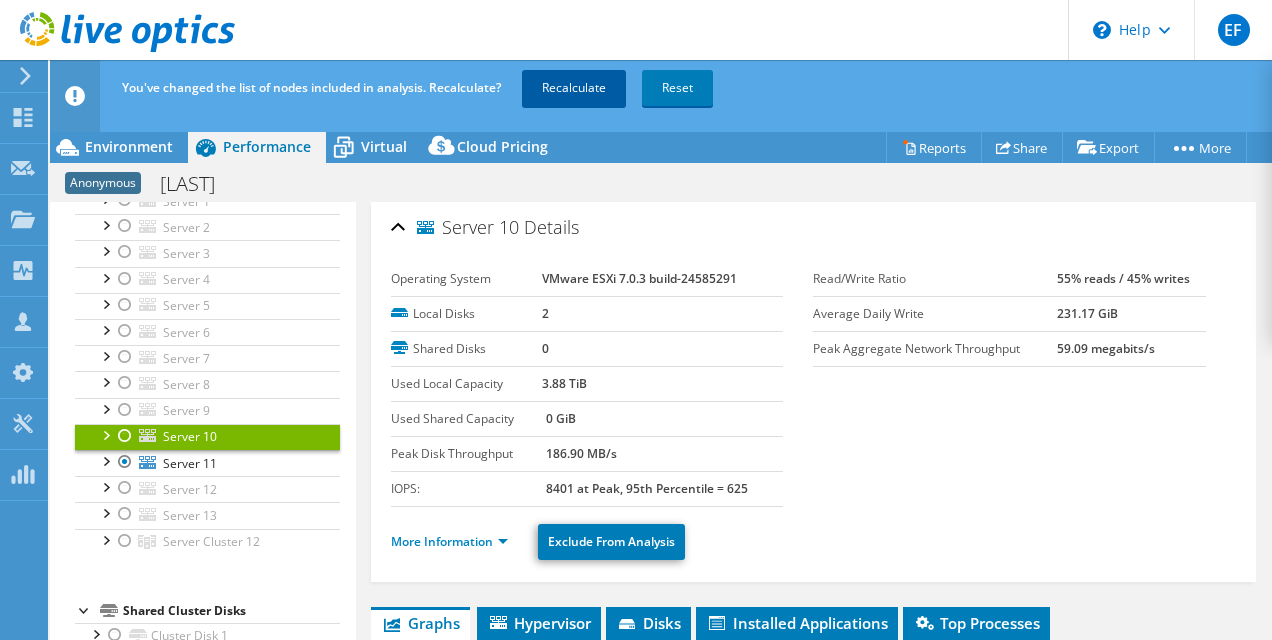 click on "Recalculate" at bounding box center [574, 88] 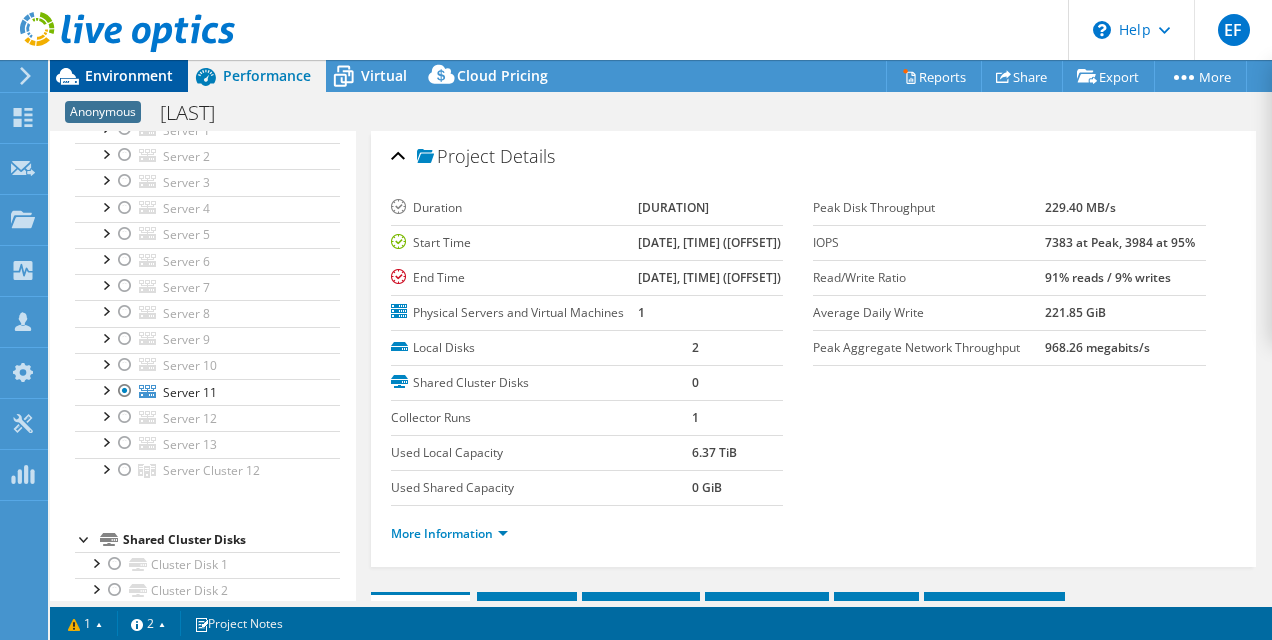 click on "Environment" at bounding box center [129, 75] 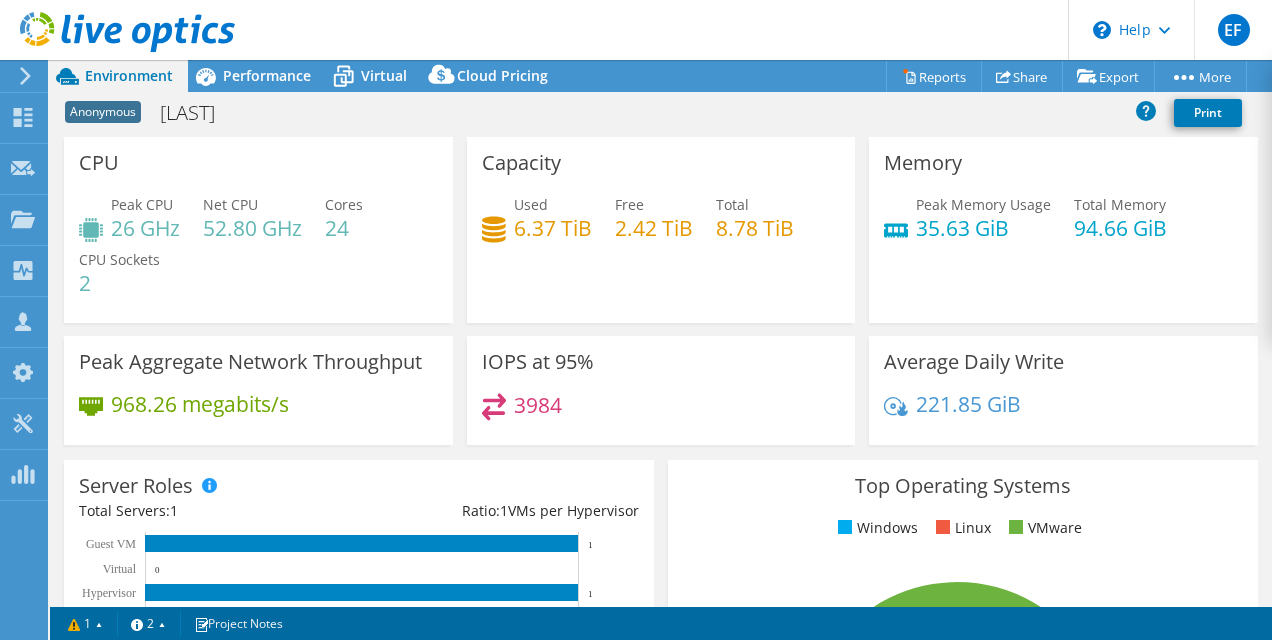 click on "CPU
Peak CPU
26 GHz
Net CPU
52.80 GHz
Cores
24
CPU Sockets
2" at bounding box center [258, 230] 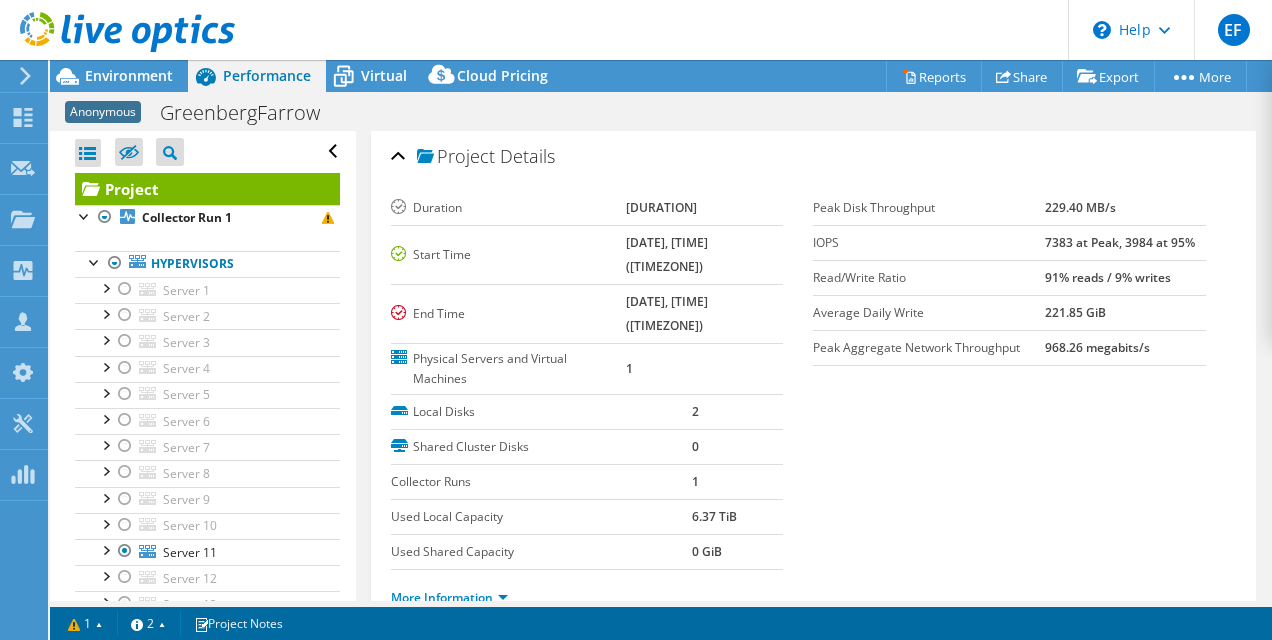 select on "USD" 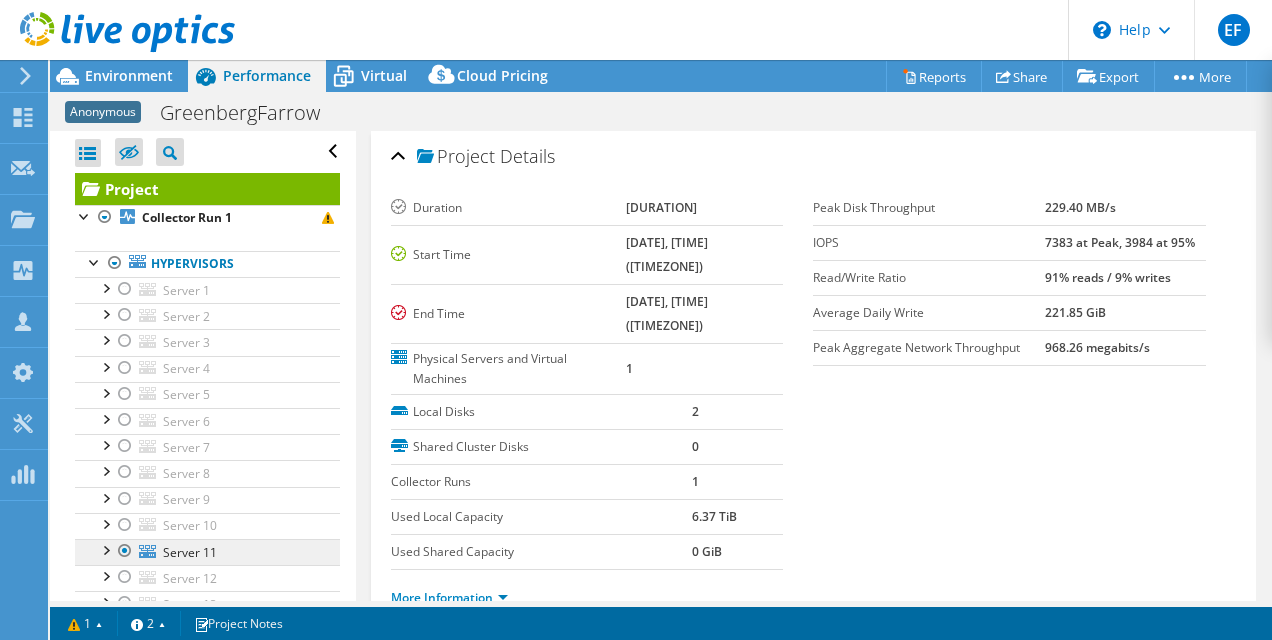 scroll, scrollTop: 0, scrollLeft: 0, axis: both 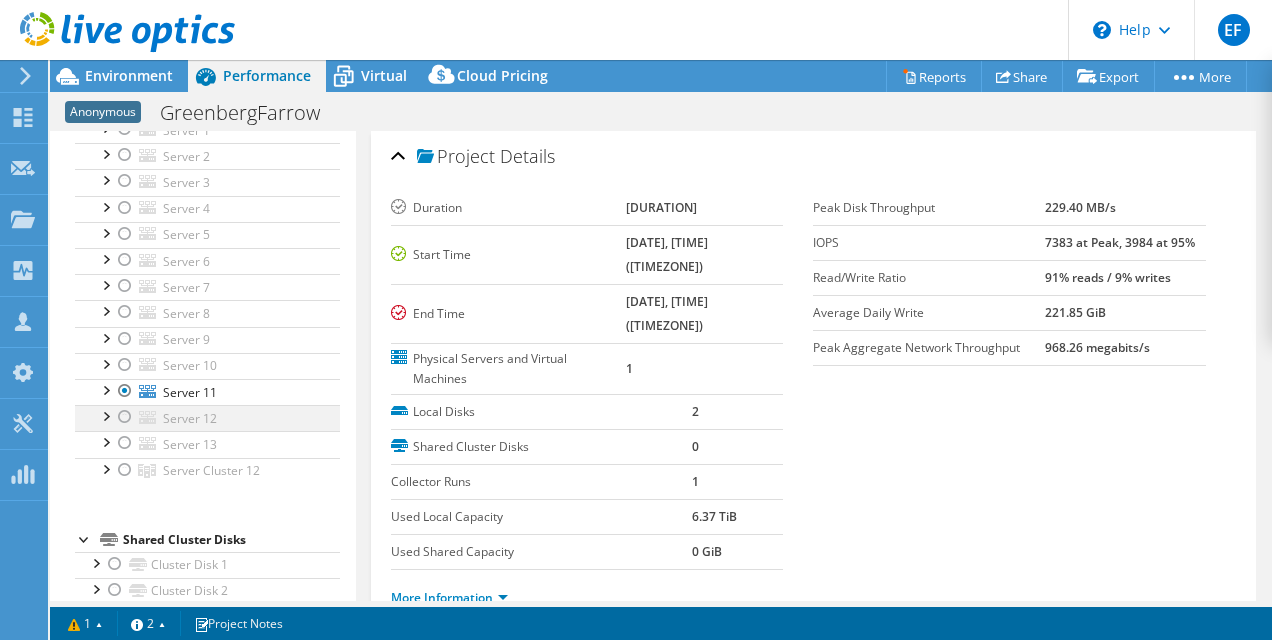 click at bounding box center [125, 417] 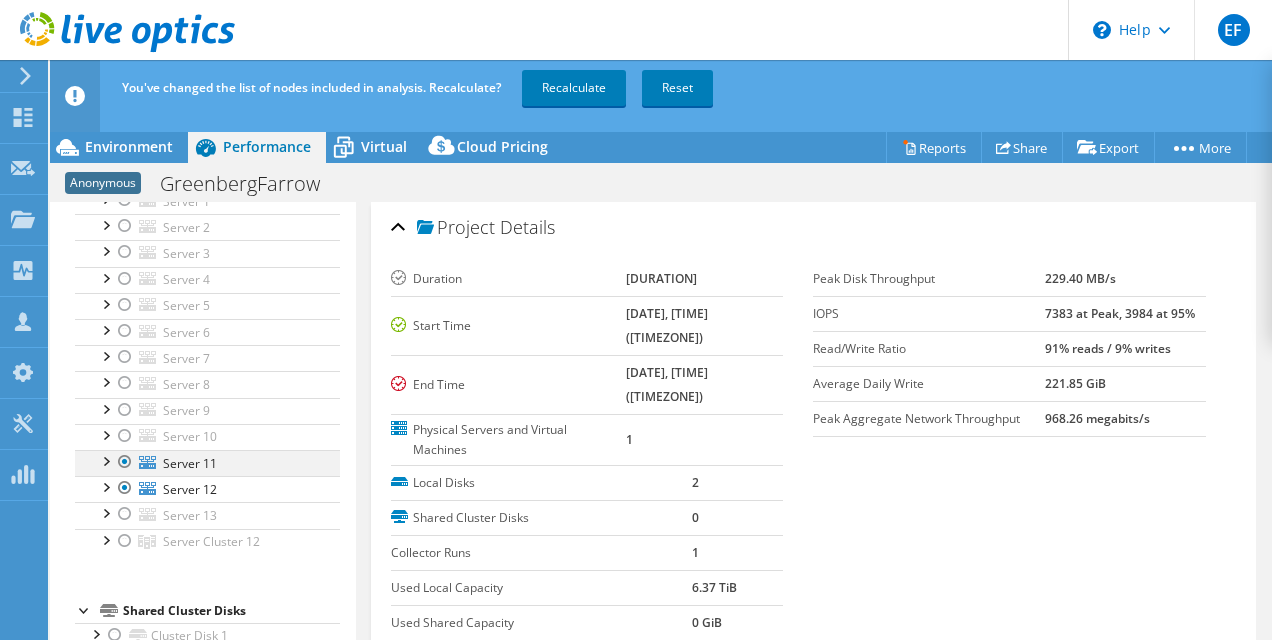click at bounding box center (125, 462) 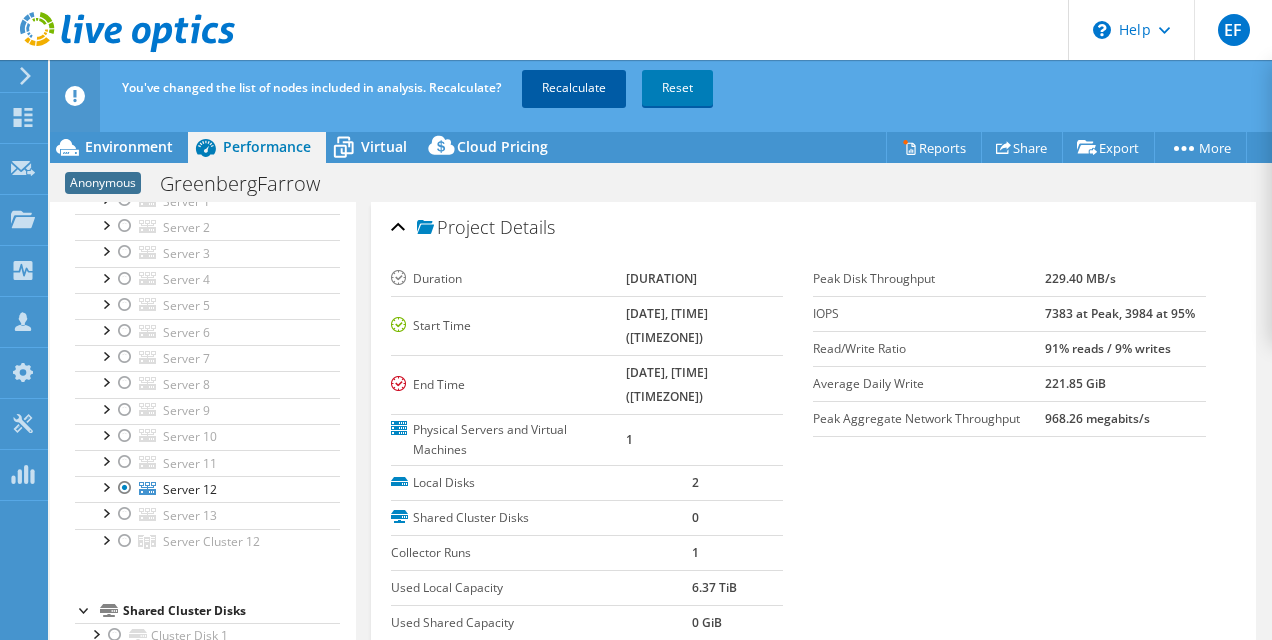 click on "Recalculate" at bounding box center (574, 88) 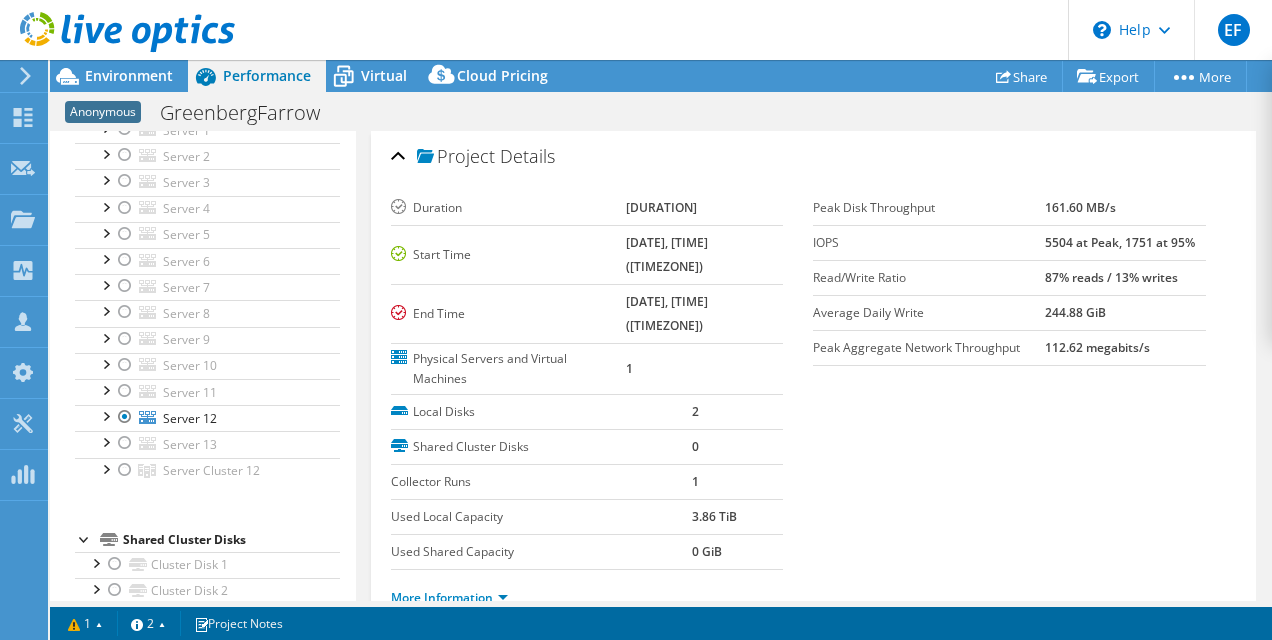 click at bounding box center (117, 33) 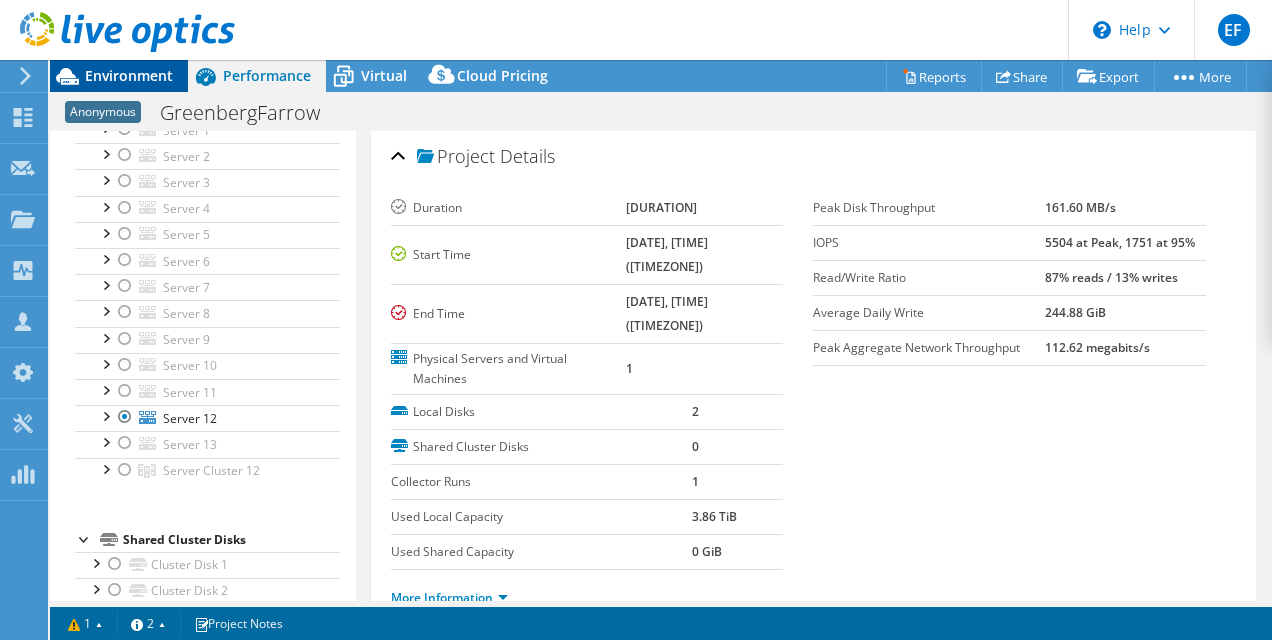 click on "Environment" at bounding box center (129, 75) 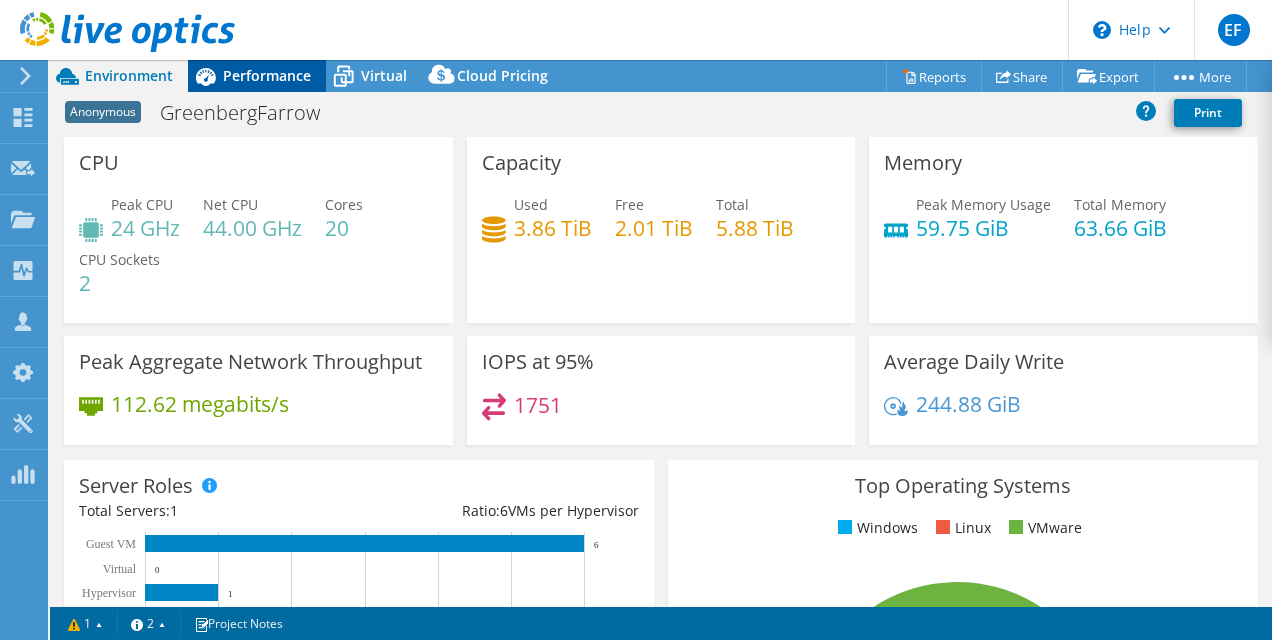 click on "Performance" at bounding box center (267, 75) 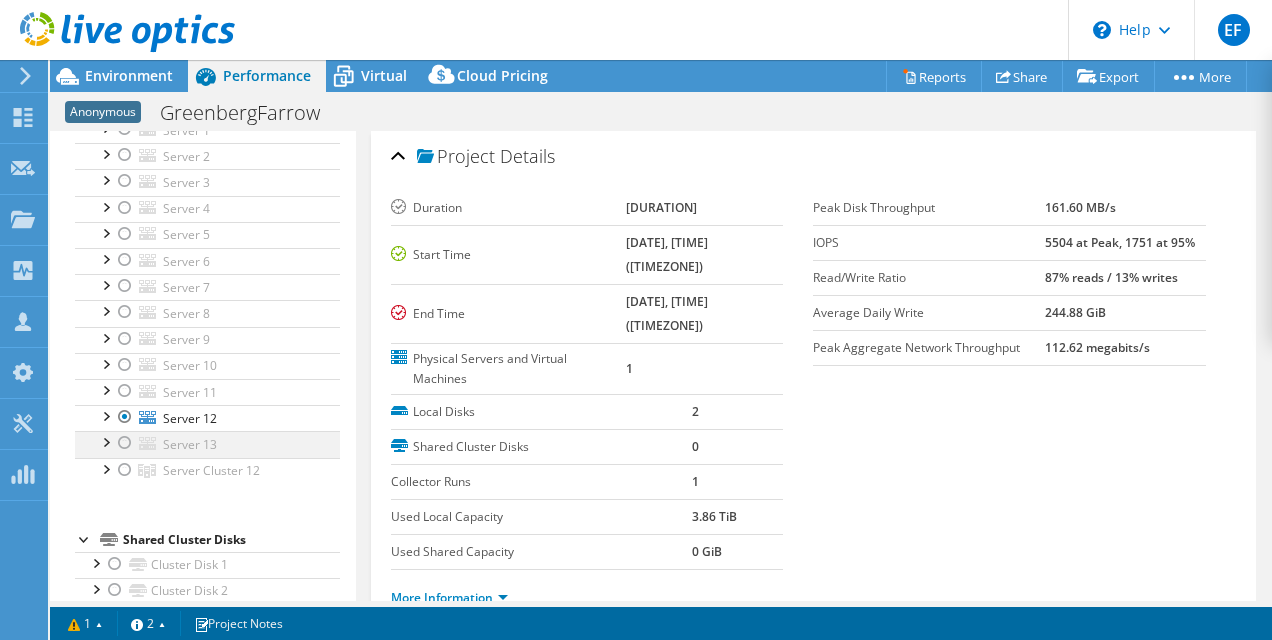 click at bounding box center [125, 443] 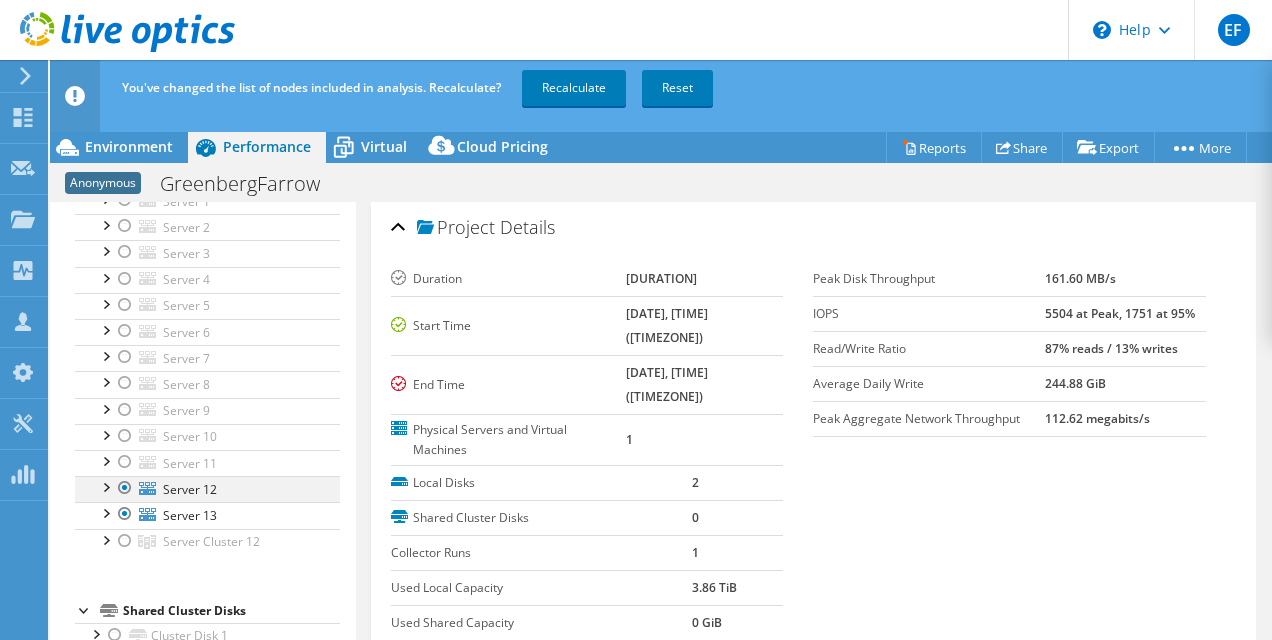 click at bounding box center (125, 488) 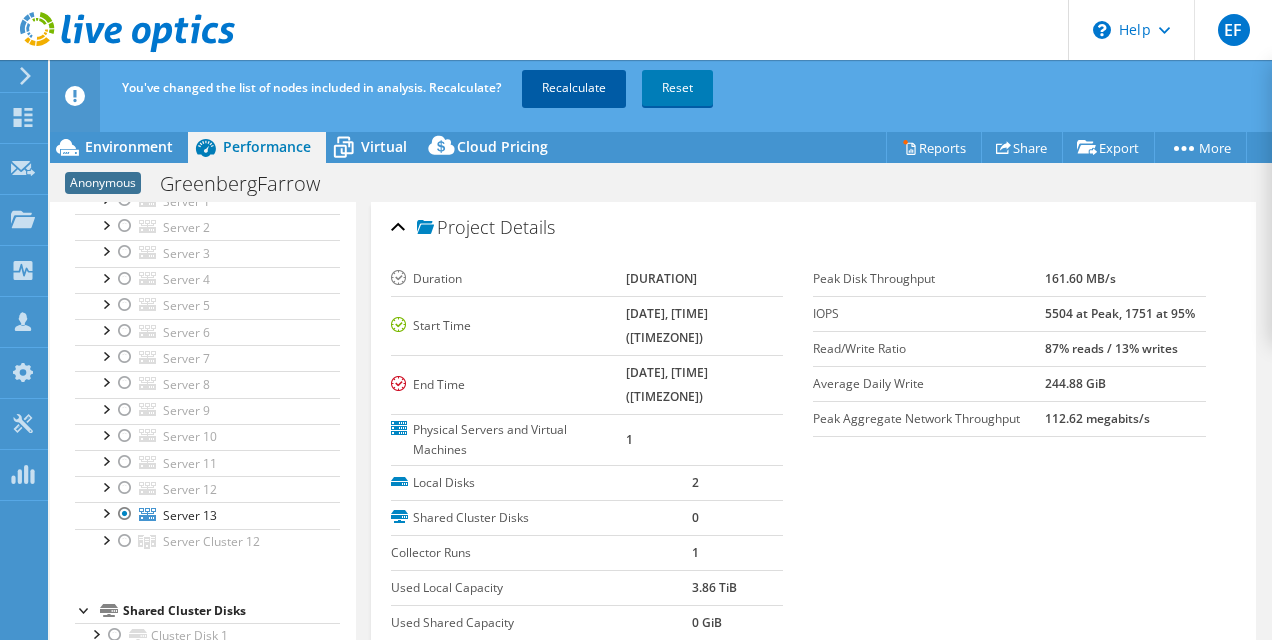 click on "Recalculate" at bounding box center (574, 88) 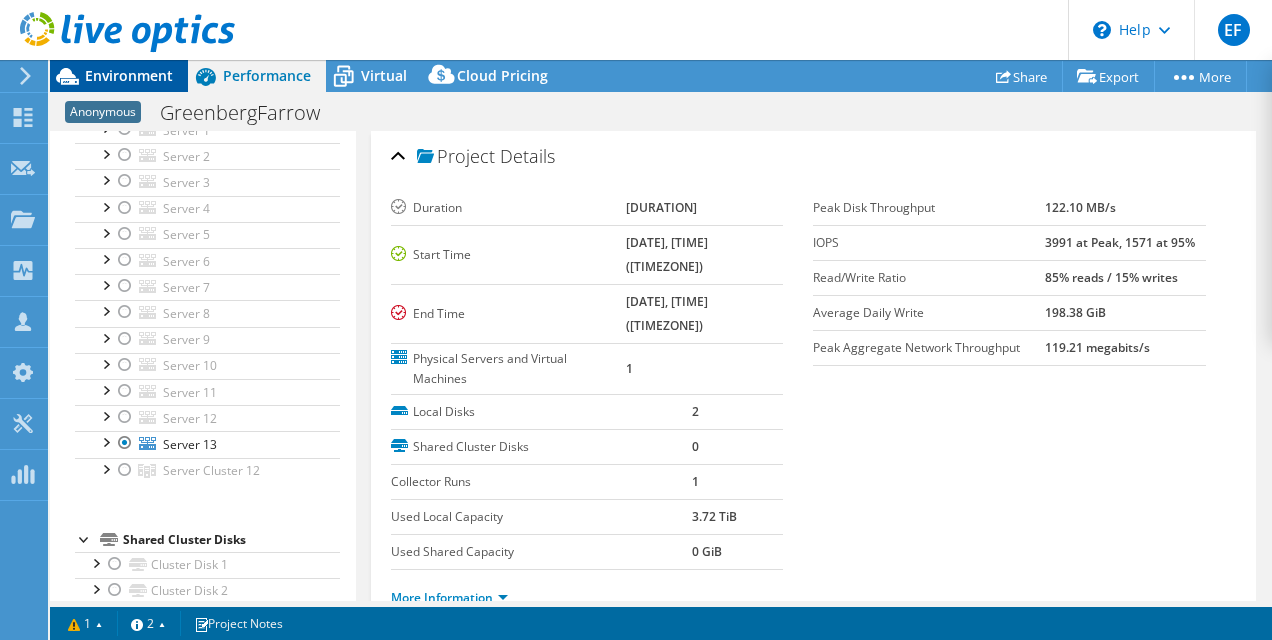 click on "Environment" at bounding box center [129, 75] 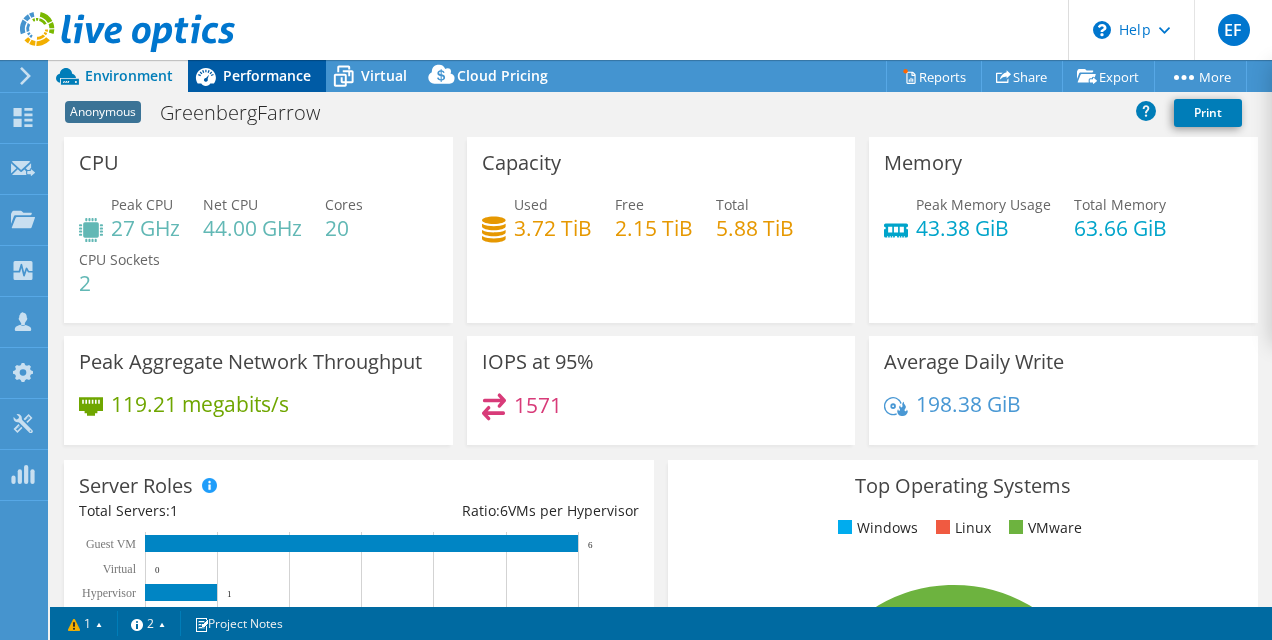 click on "Performance" at bounding box center [267, 75] 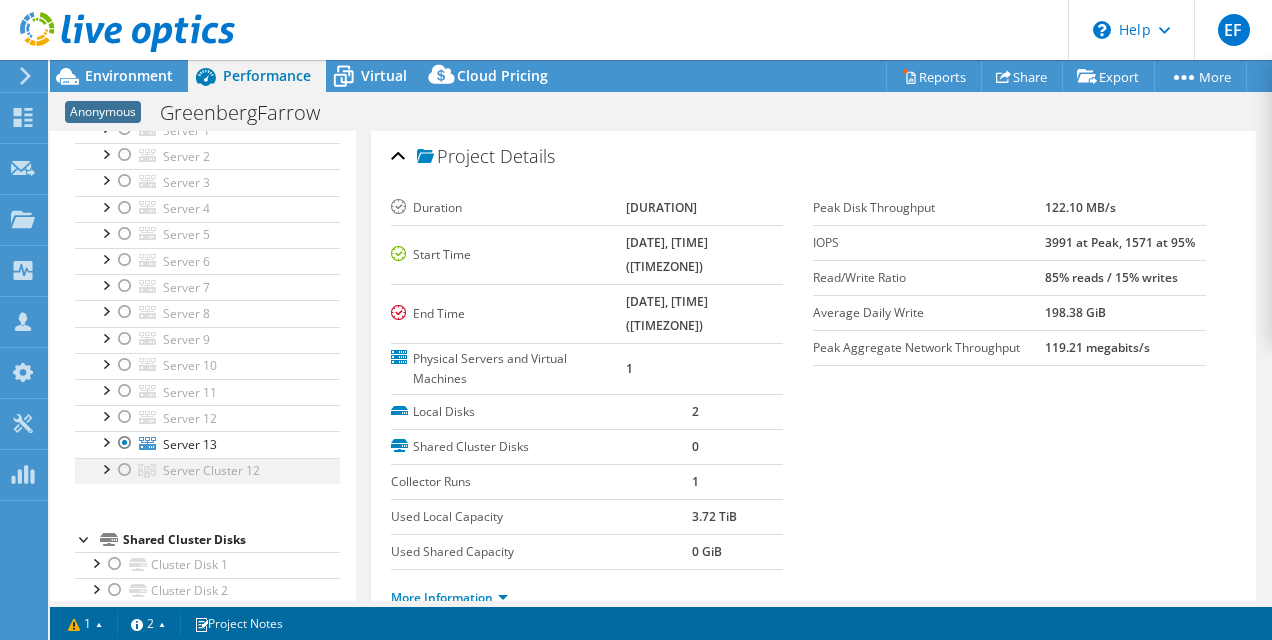 click at bounding box center (125, 470) 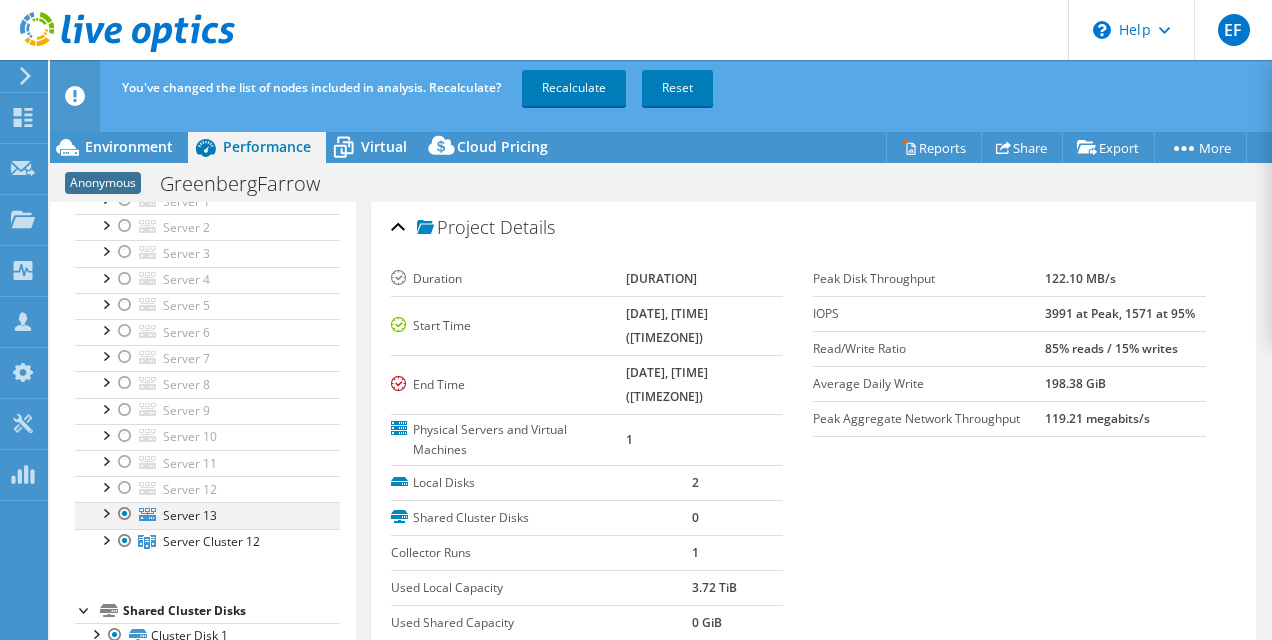 click at bounding box center [125, 514] 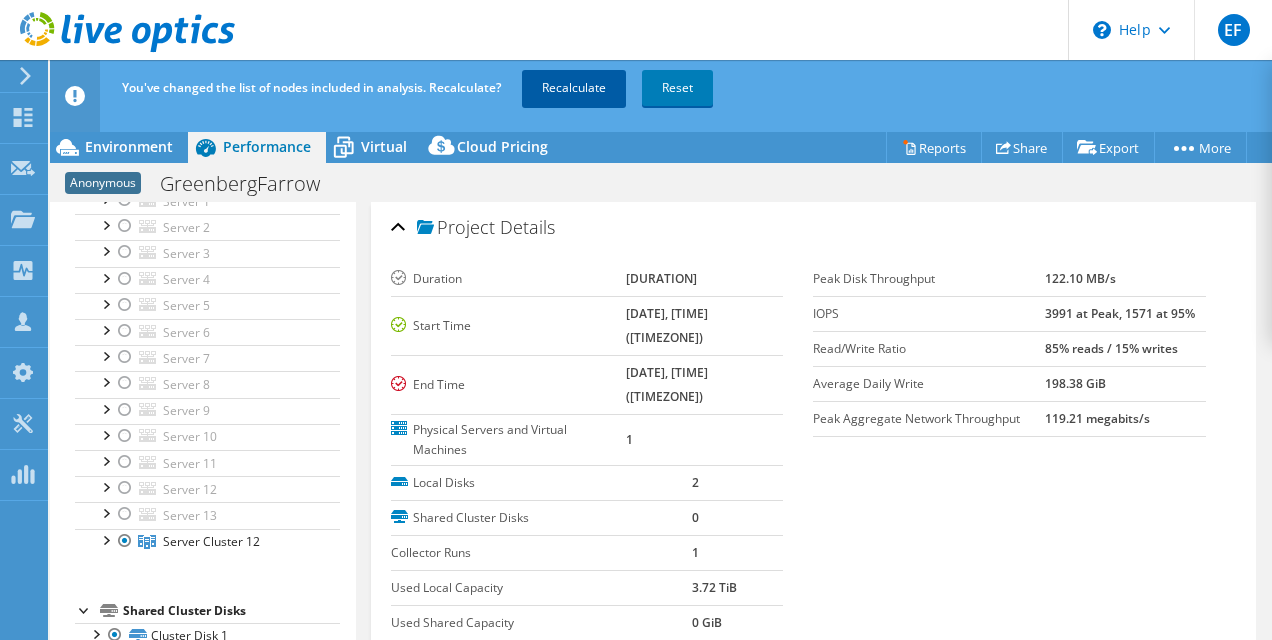 click on "Recalculate" at bounding box center [574, 88] 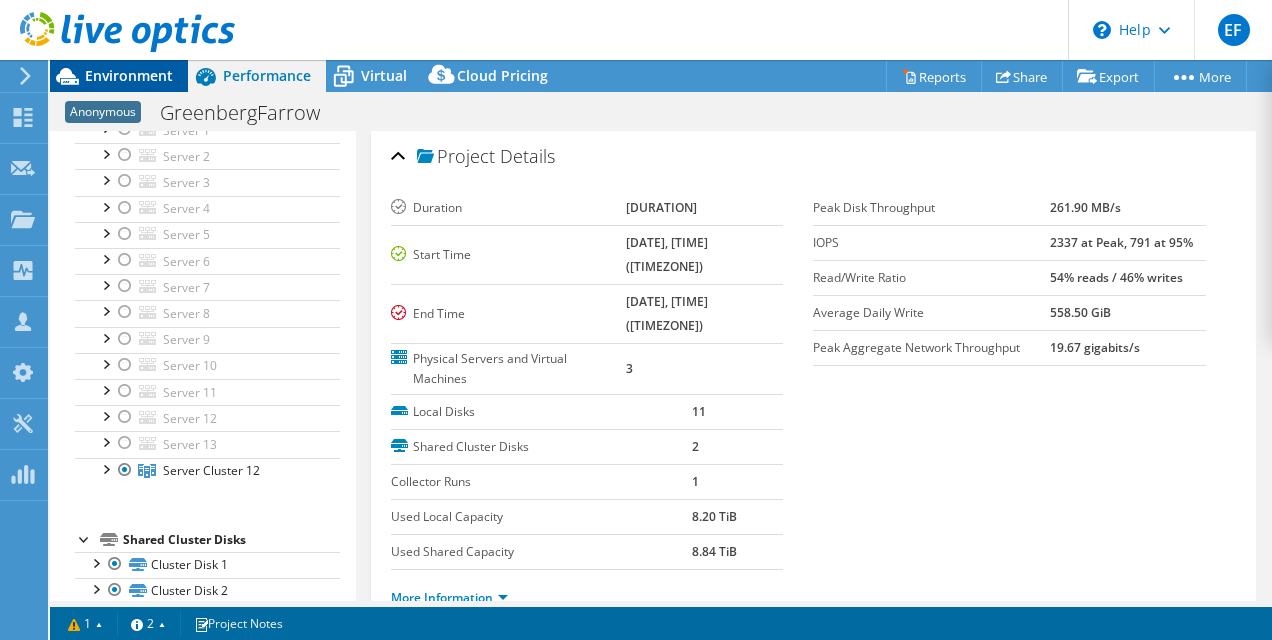 click on "Environment" at bounding box center [129, 75] 